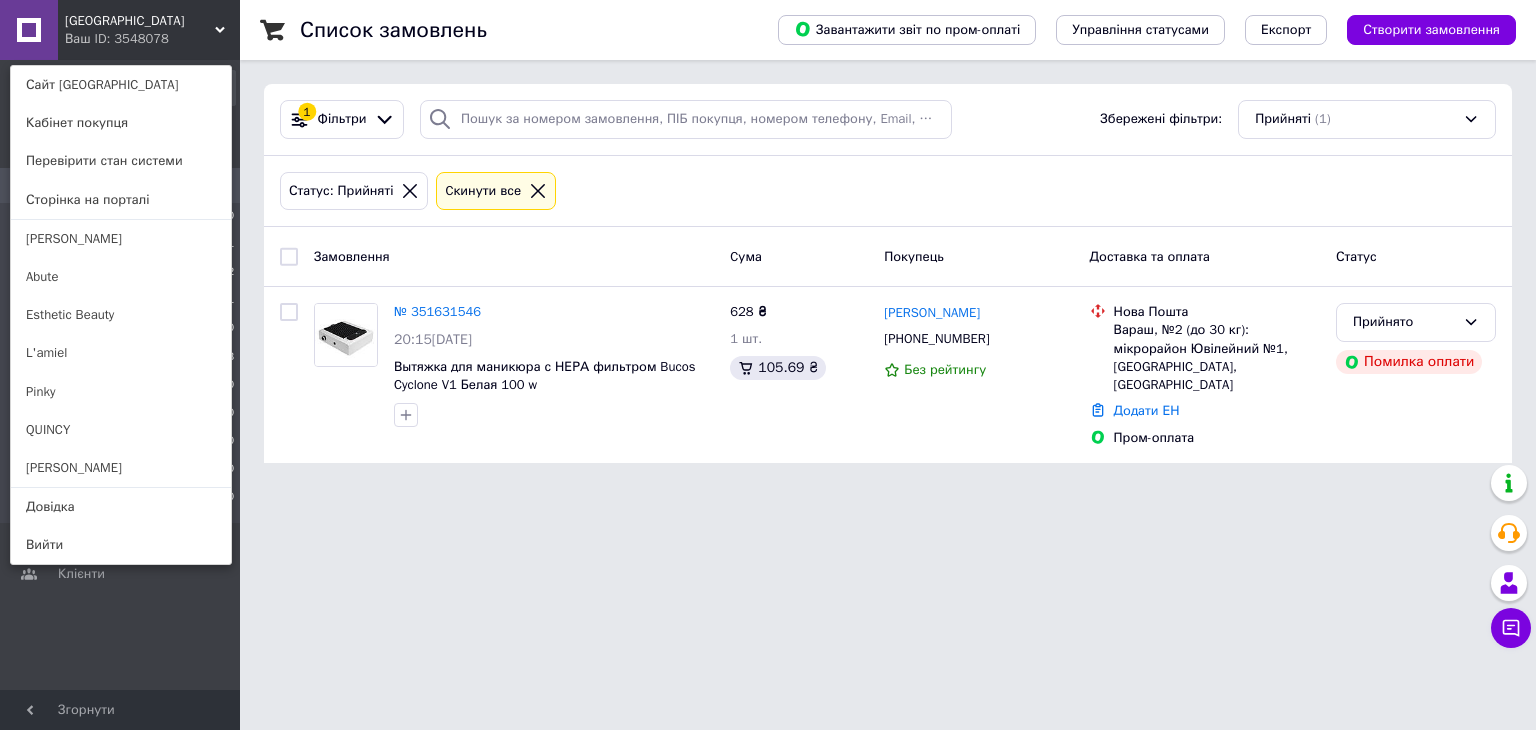 scroll, scrollTop: 0, scrollLeft: 0, axis: both 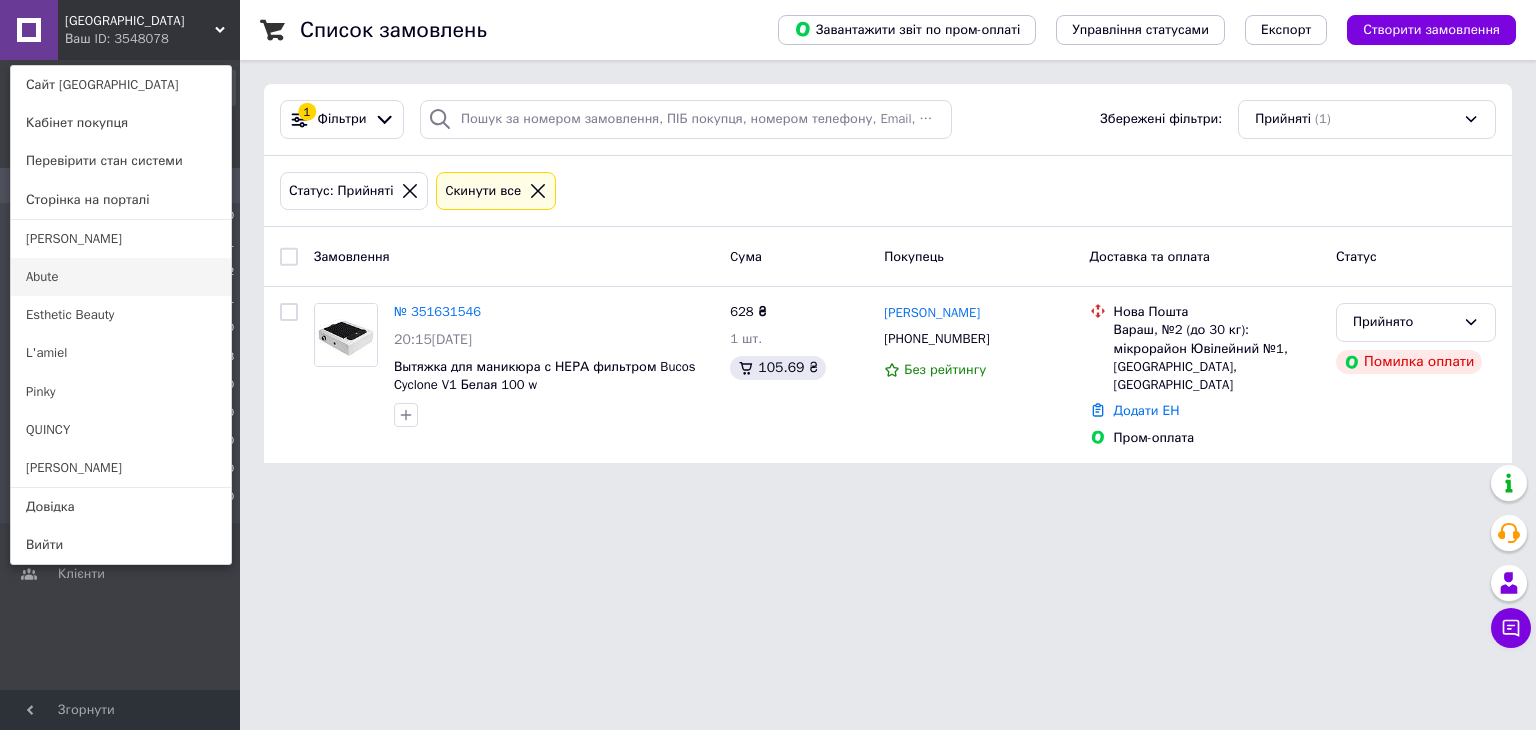 click on "Abute" at bounding box center (121, 277) 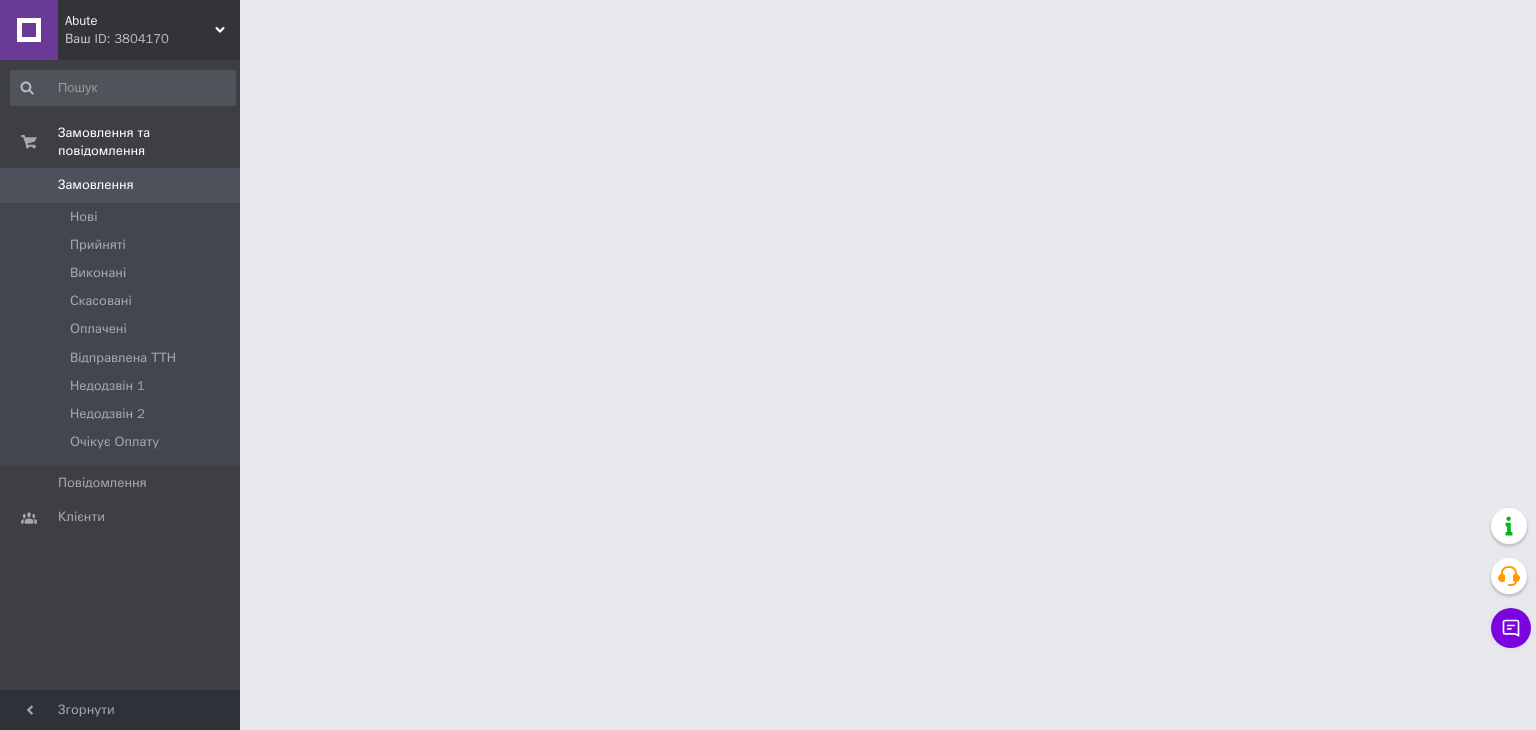 scroll, scrollTop: 0, scrollLeft: 0, axis: both 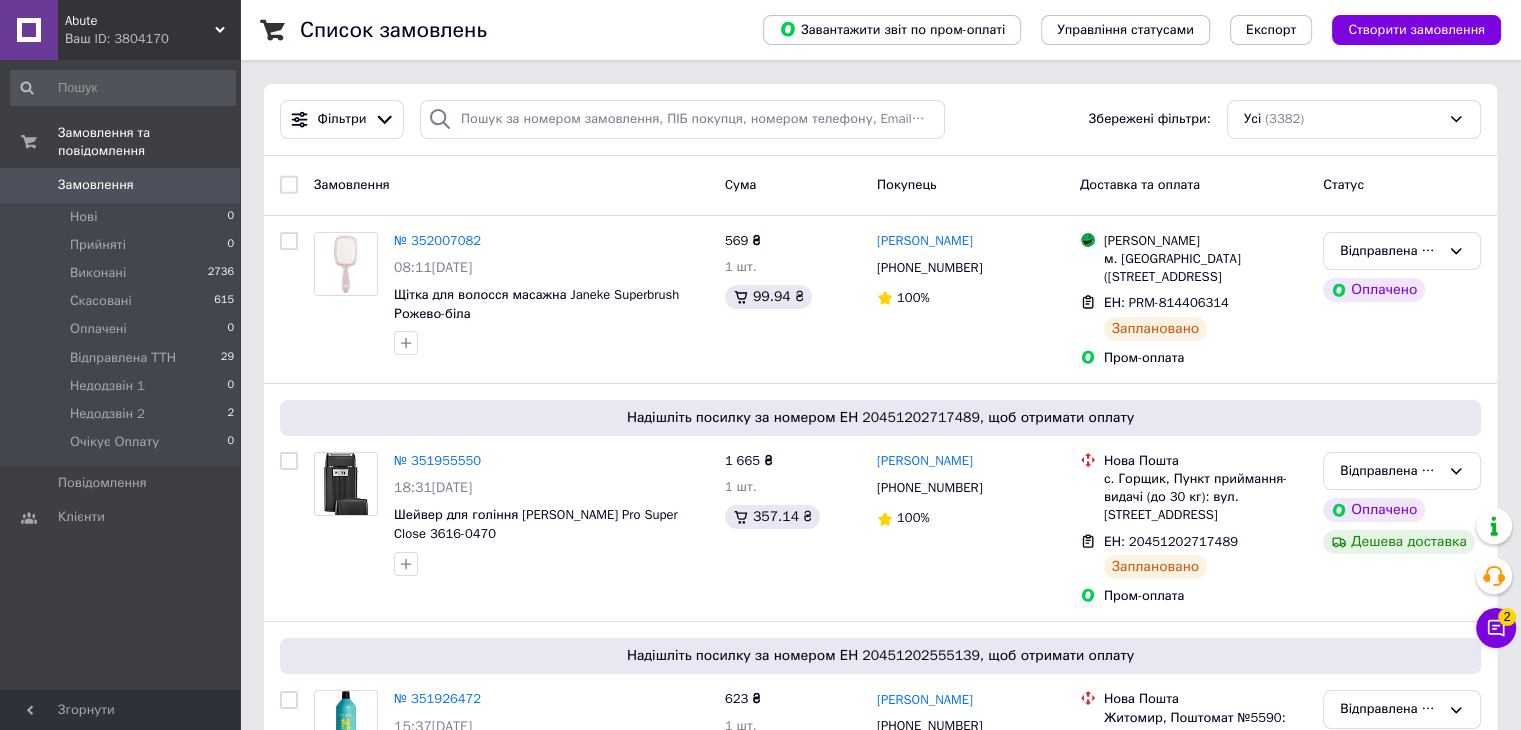 click on "Abute" at bounding box center (140, 21) 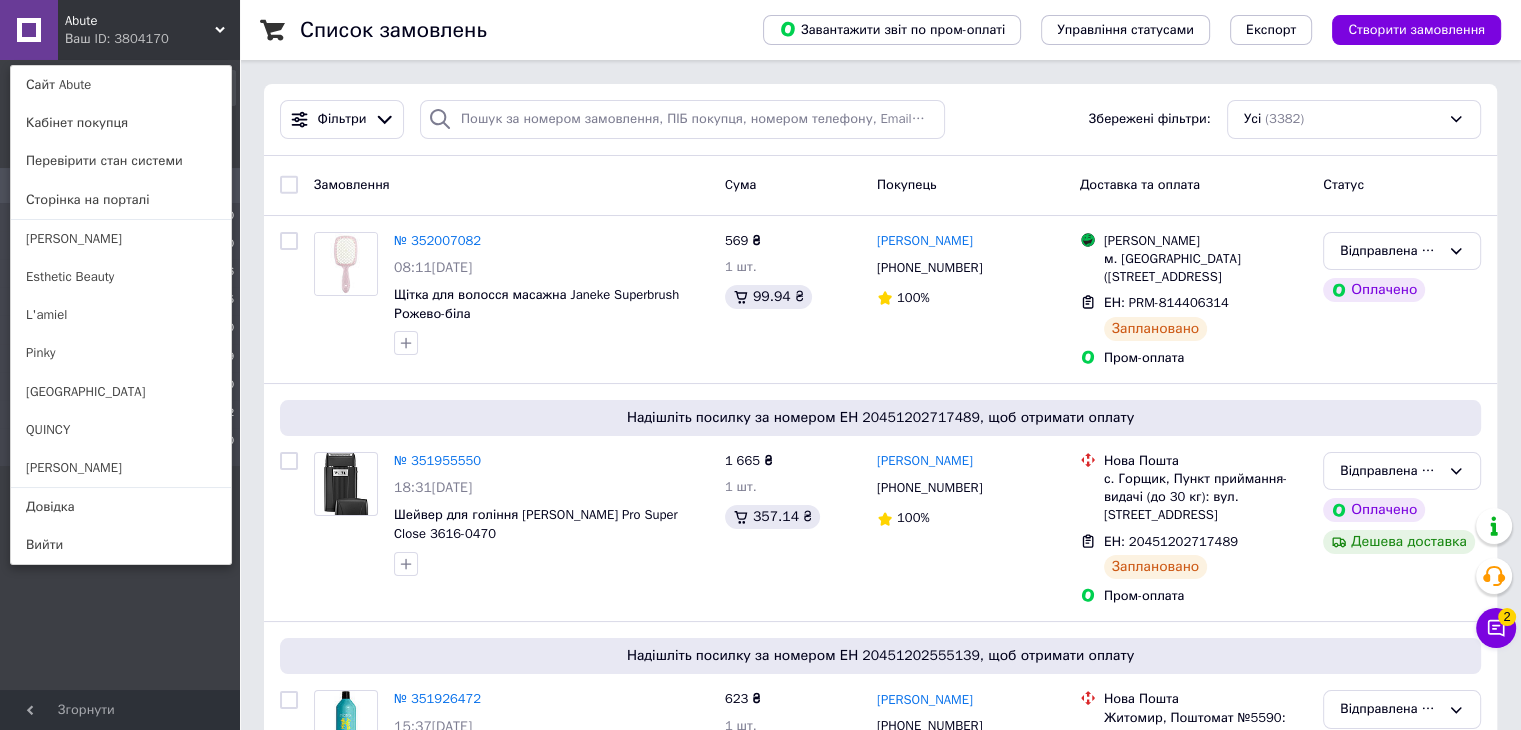 click on "L'amiel" at bounding box center [121, 315] 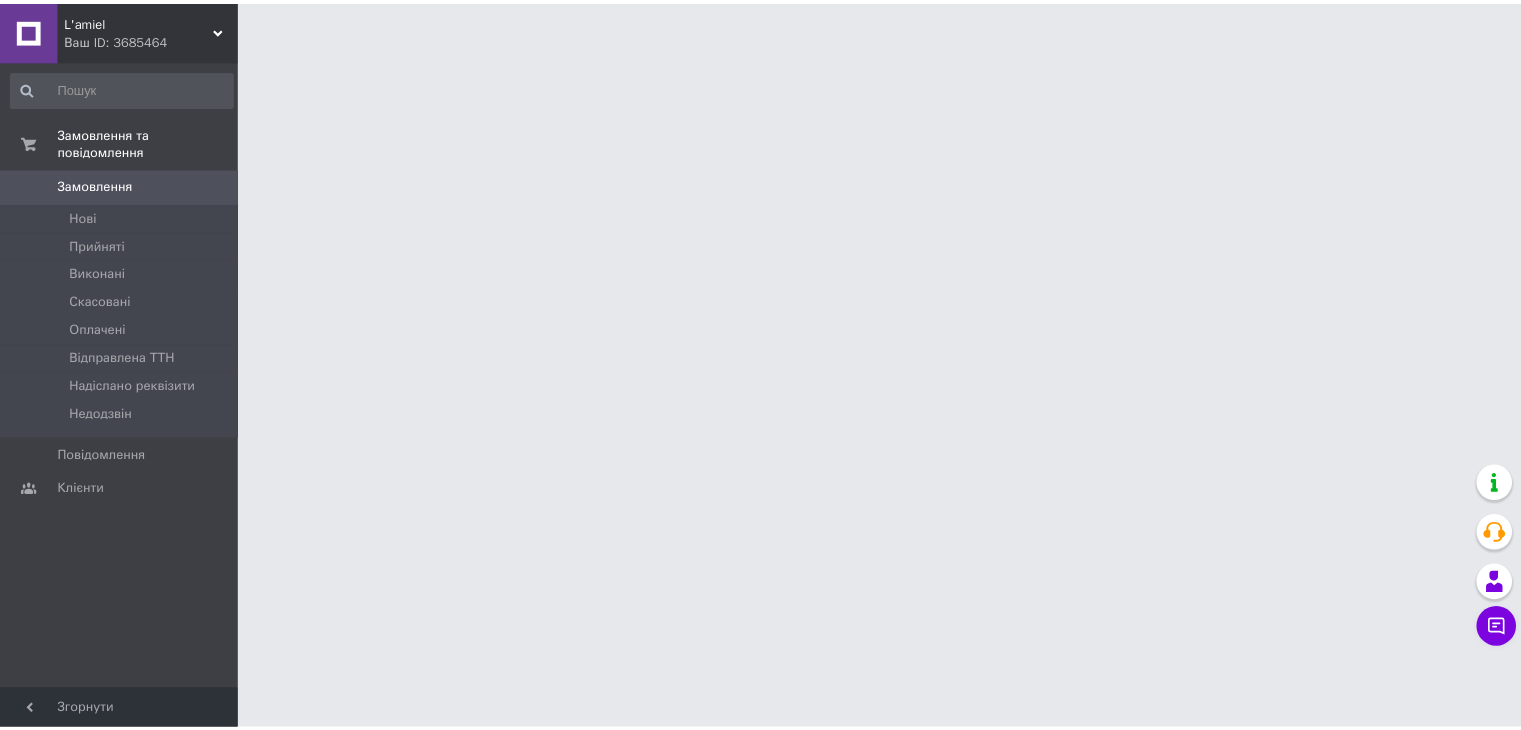 scroll, scrollTop: 0, scrollLeft: 0, axis: both 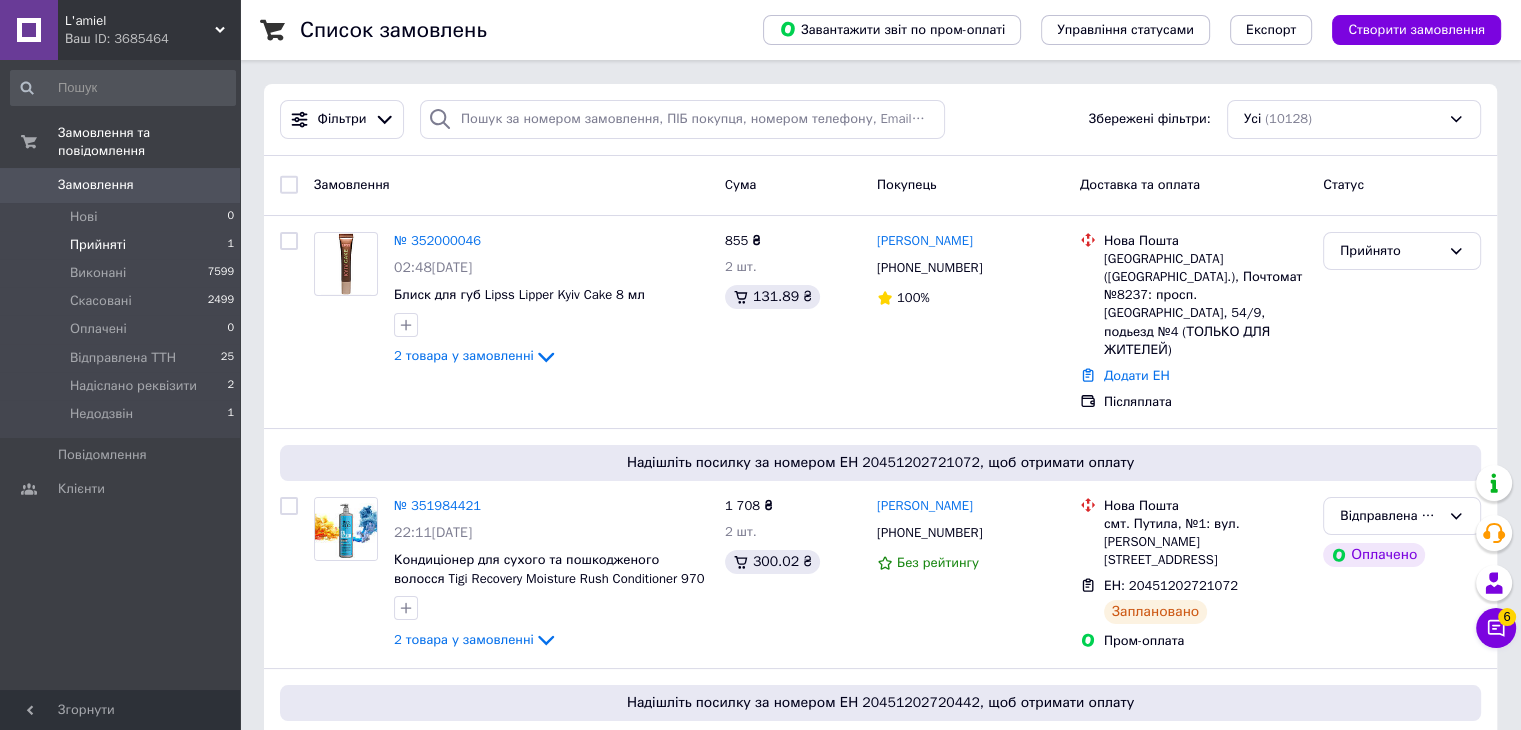 click on "Прийняті 1" at bounding box center [123, 245] 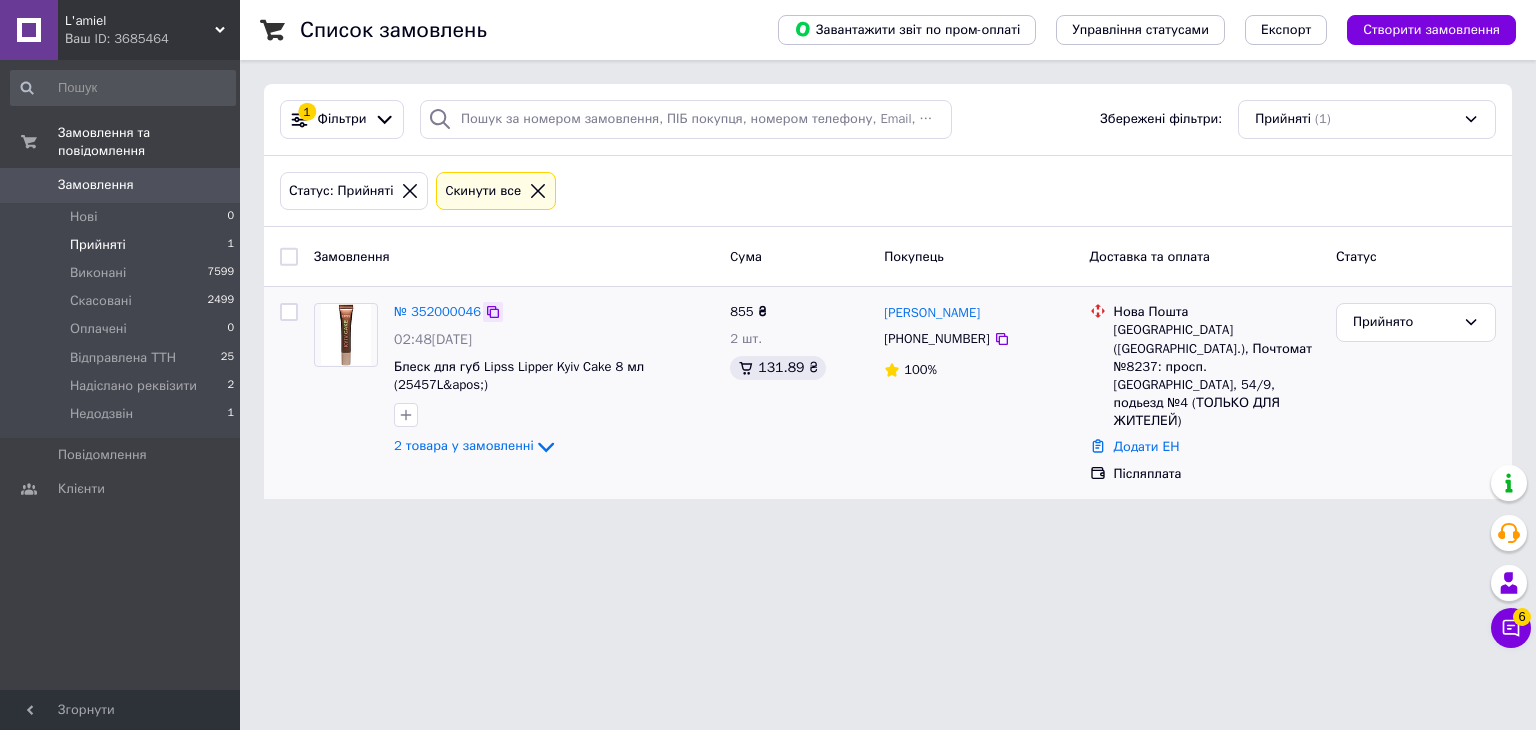 click 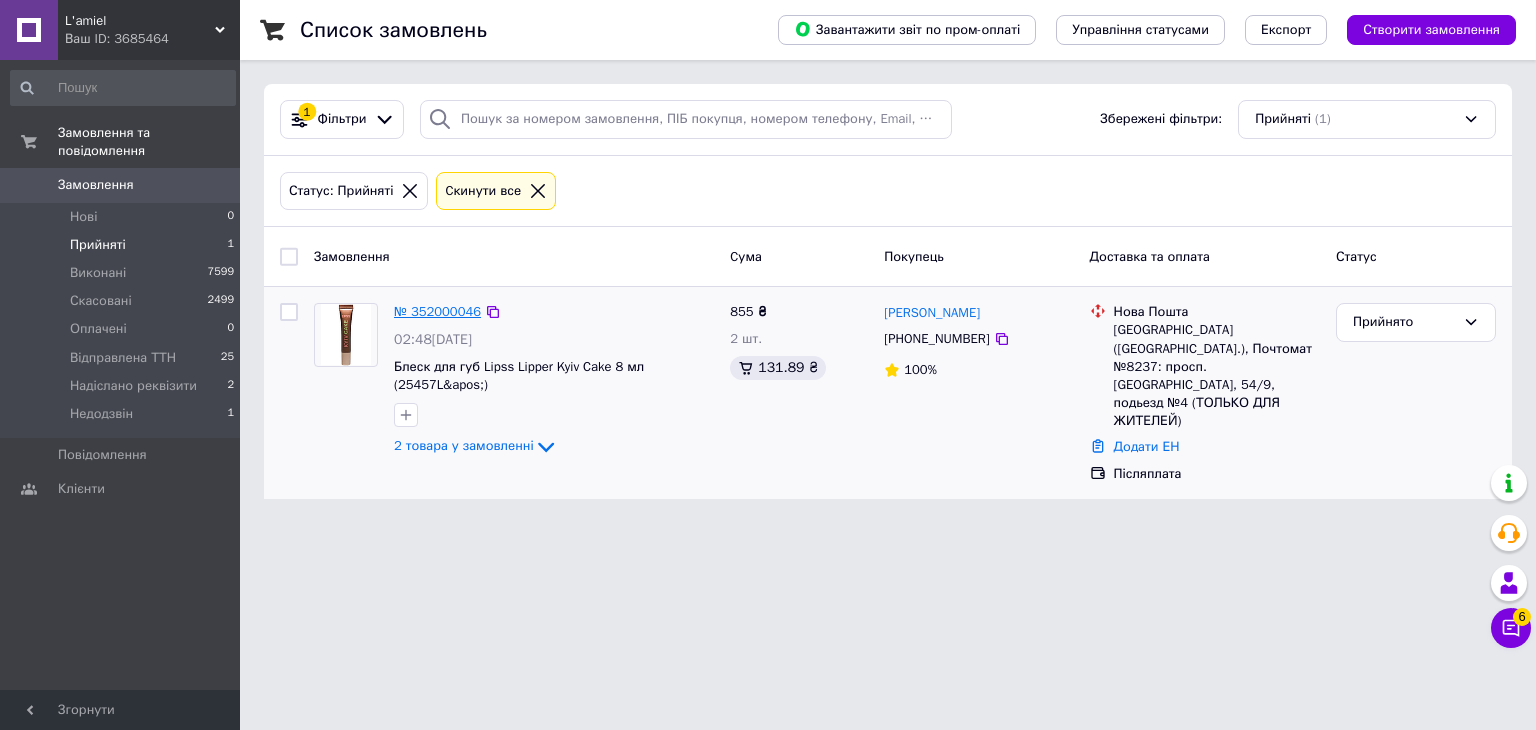 click on "№ 352000046" at bounding box center [437, 311] 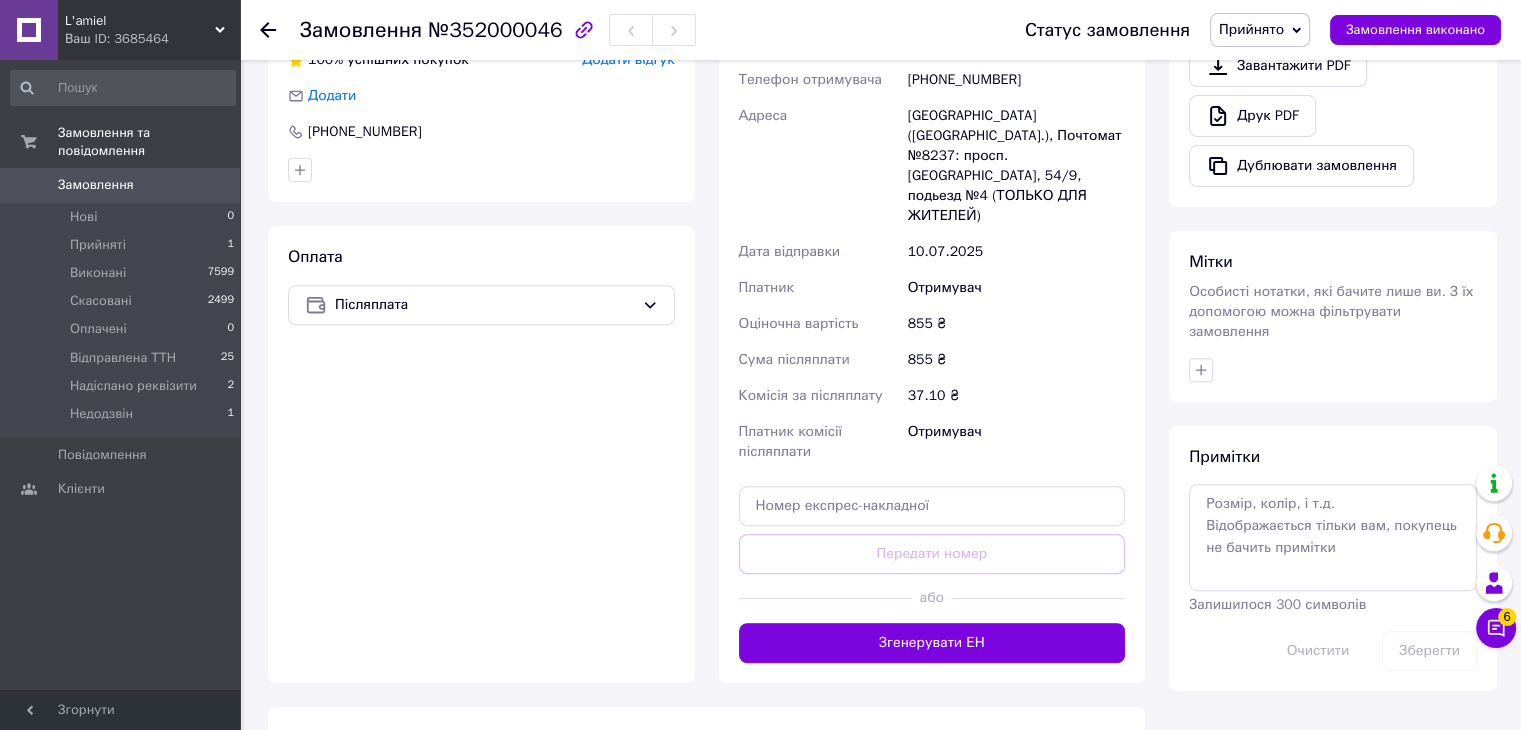 scroll, scrollTop: 877, scrollLeft: 0, axis: vertical 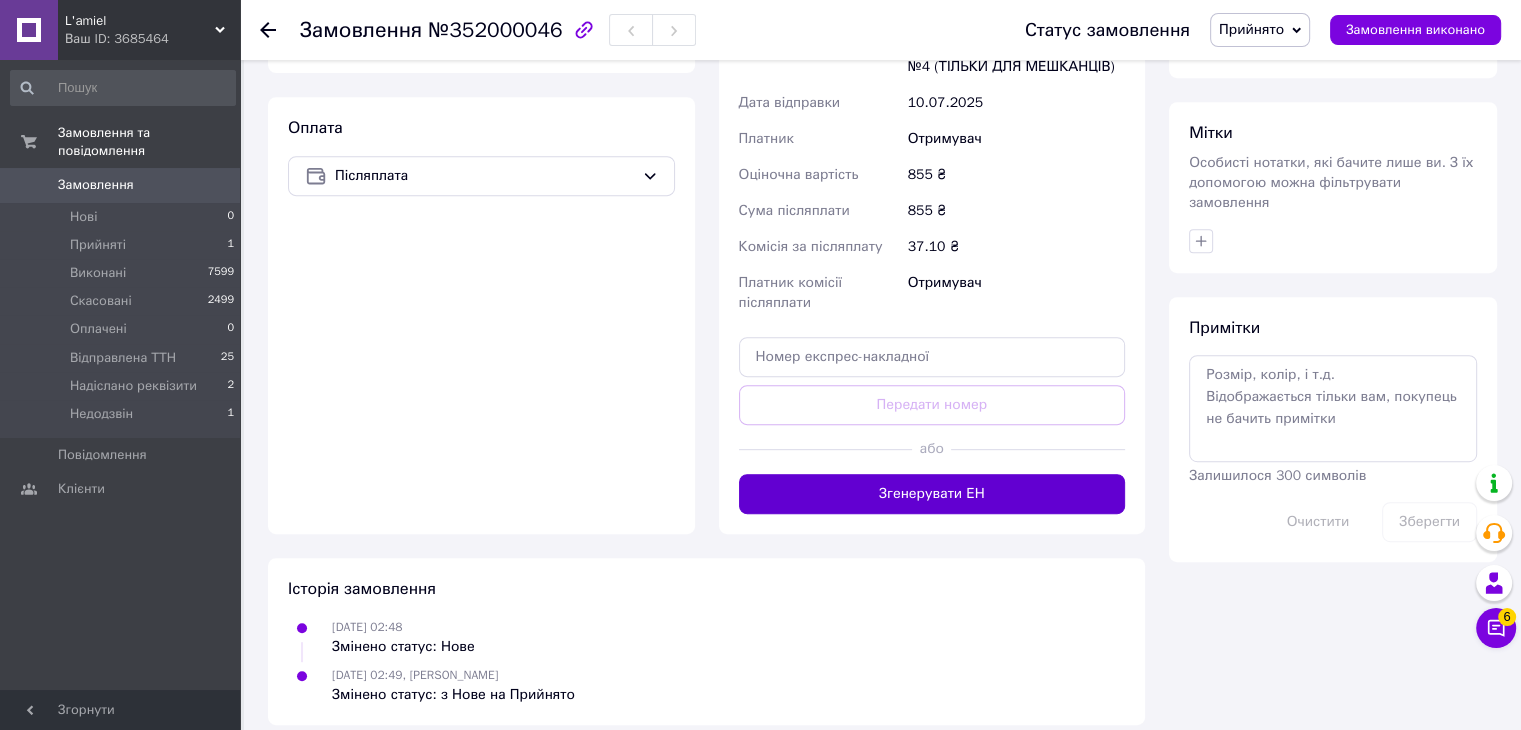 click on "Згенерувати ЕН" at bounding box center (932, 494) 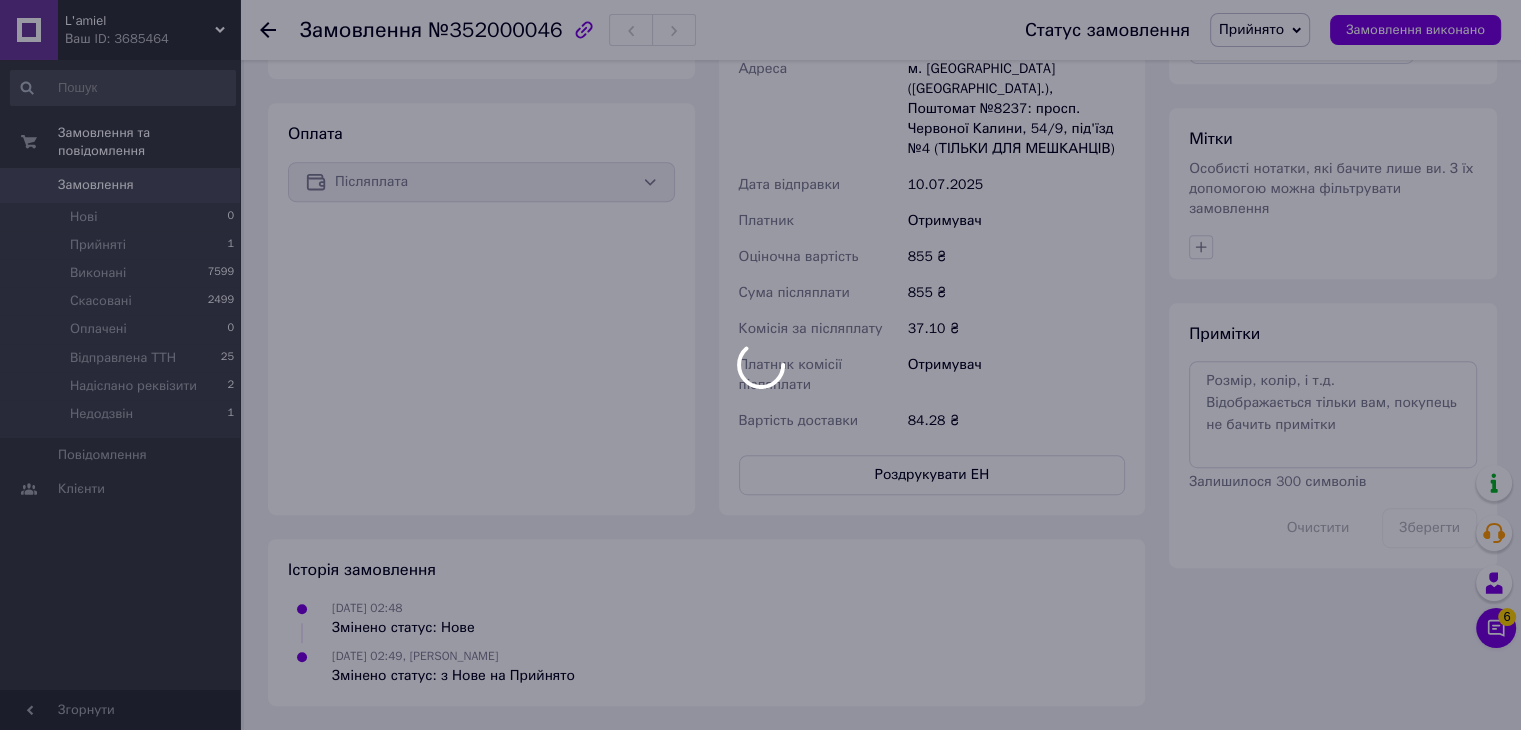 scroll, scrollTop: 853, scrollLeft: 0, axis: vertical 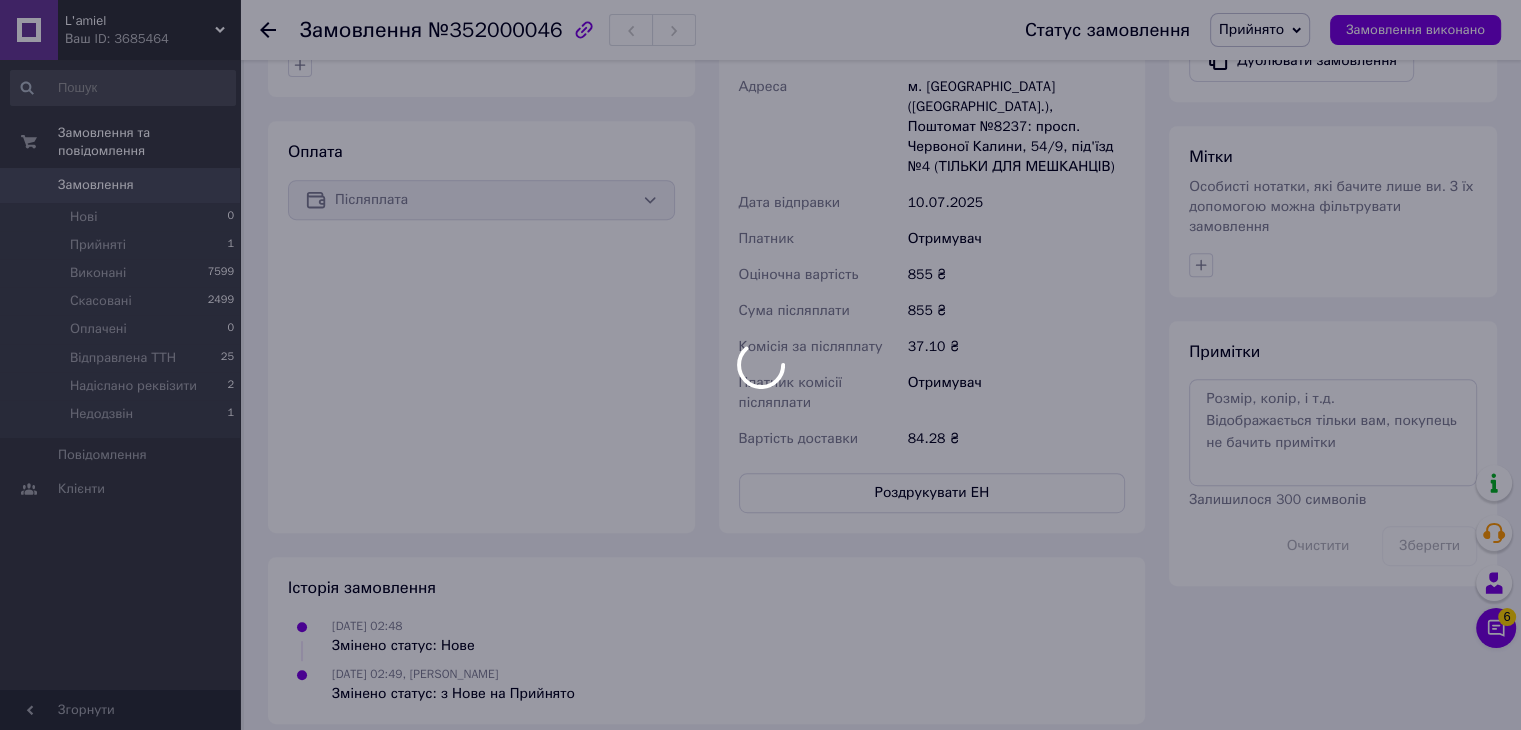 click at bounding box center (760, 365) 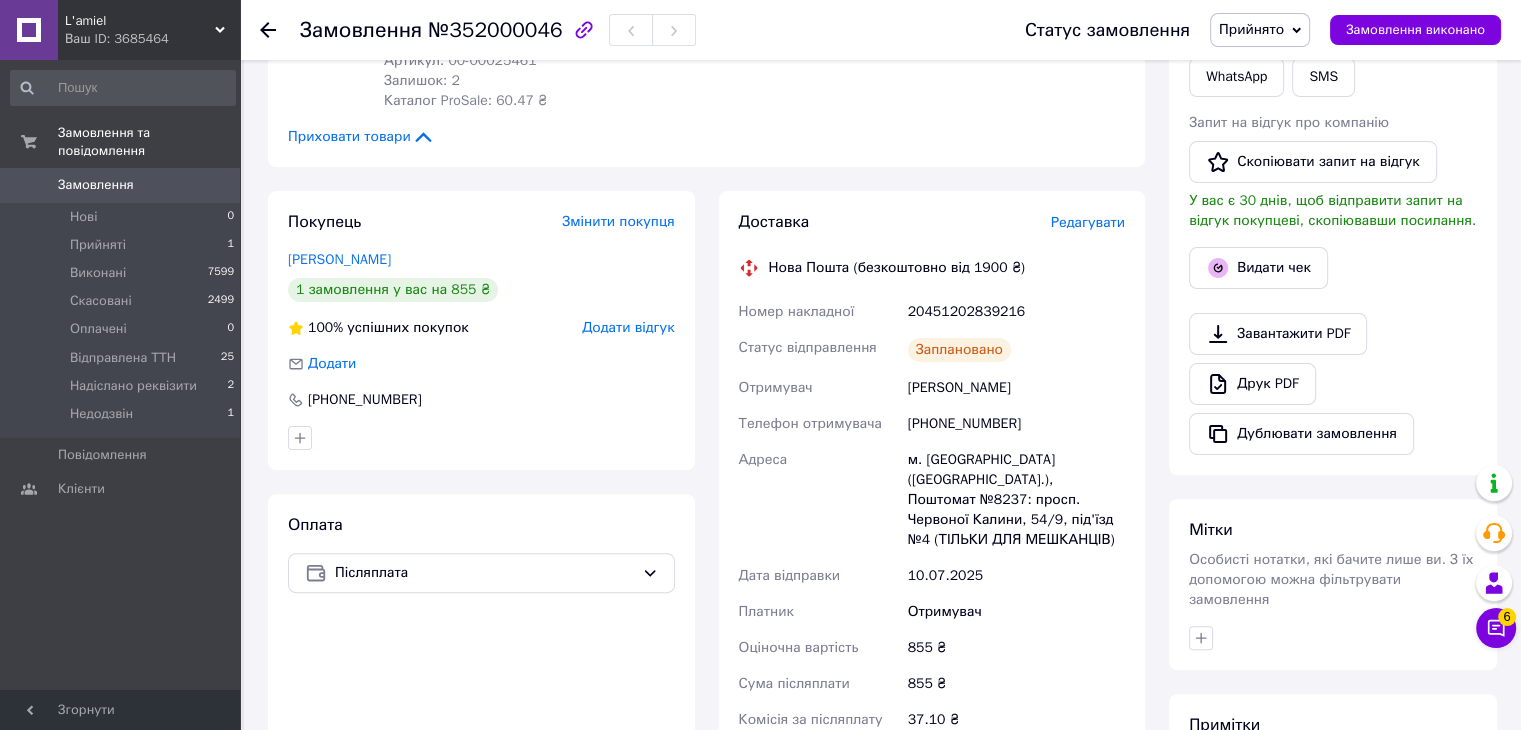 scroll, scrollTop: 477, scrollLeft: 0, axis: vertical 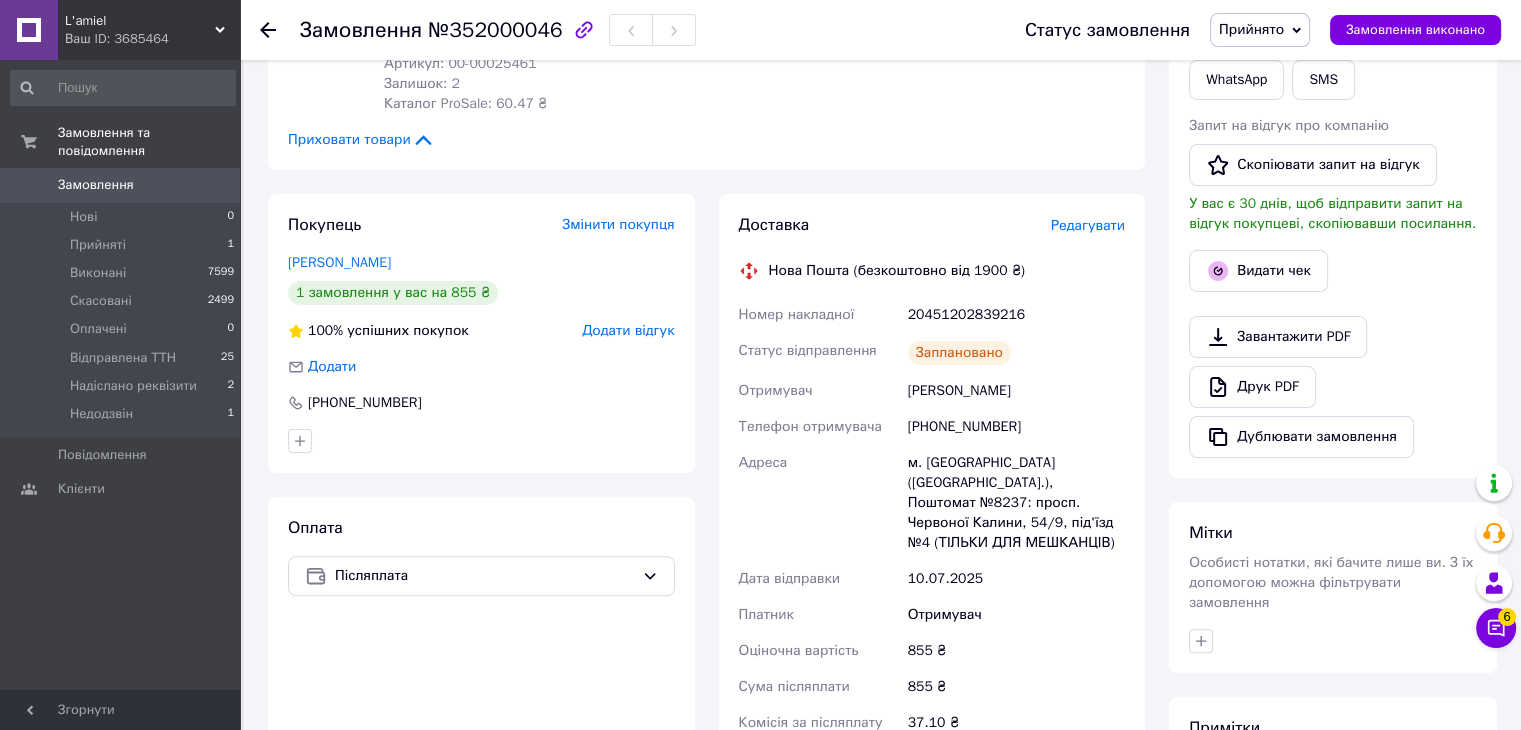 click on "20451202839216" at bounding box center (1016, 315) 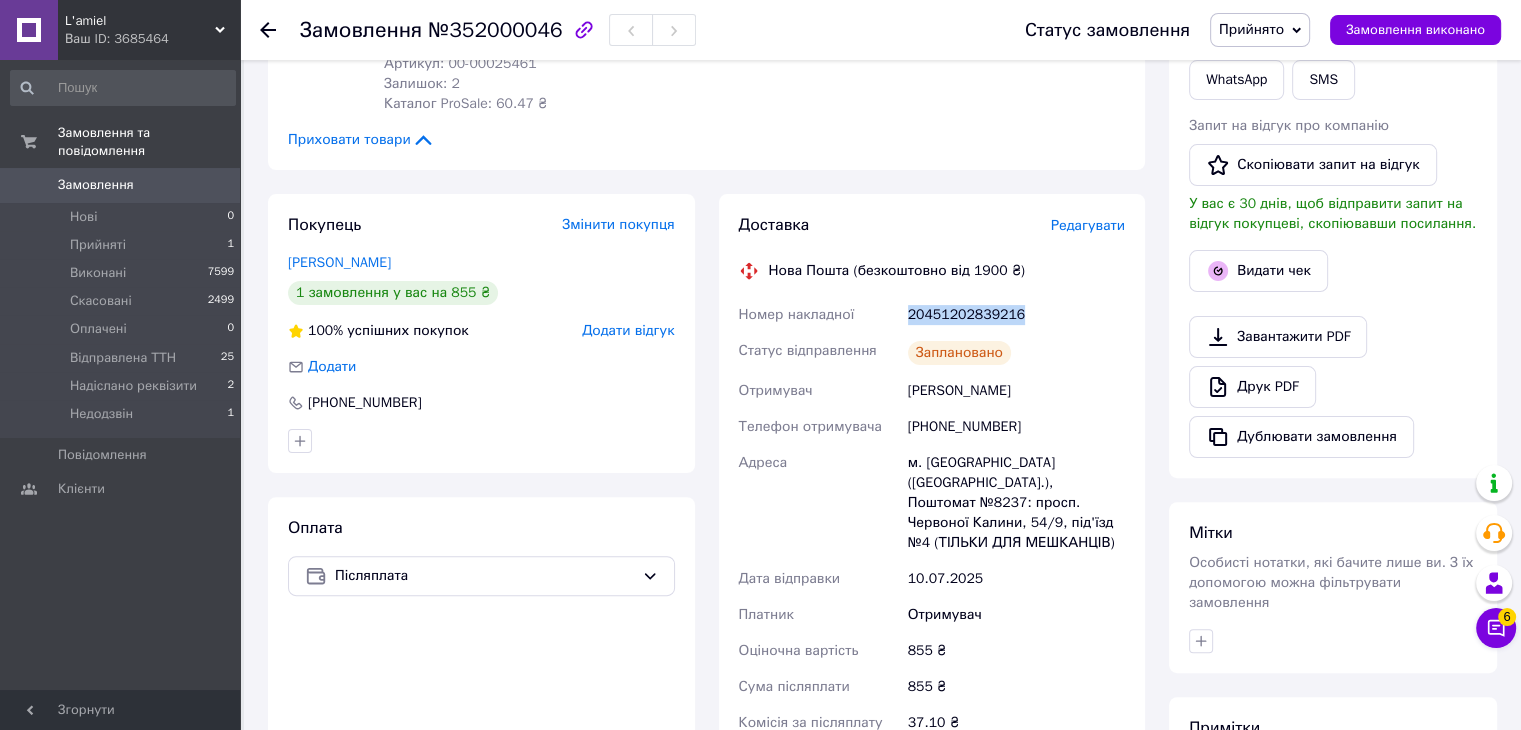 click on "20451202839216" at bounding box center (1016, 315) 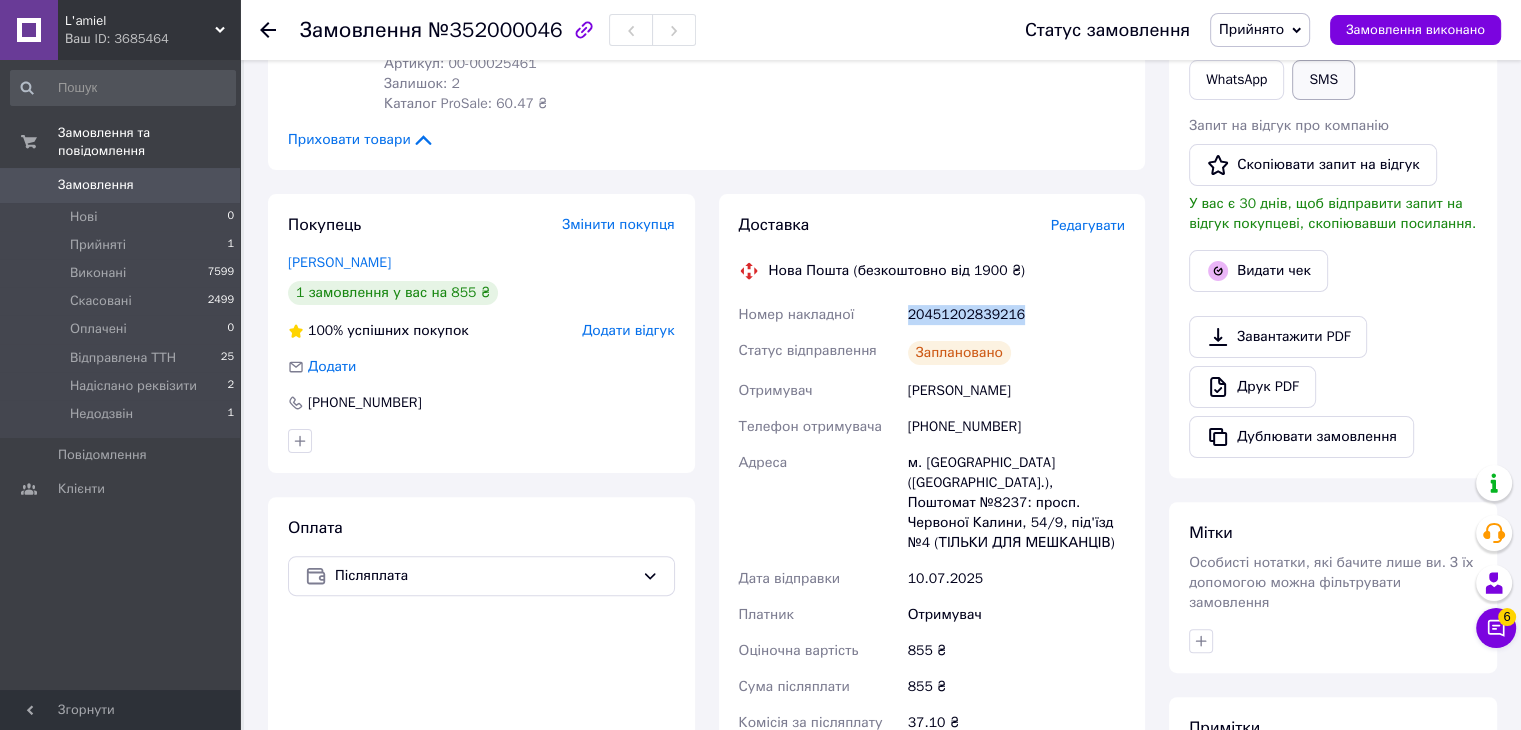 click on "SMS" at bounding box center [1323, 80] 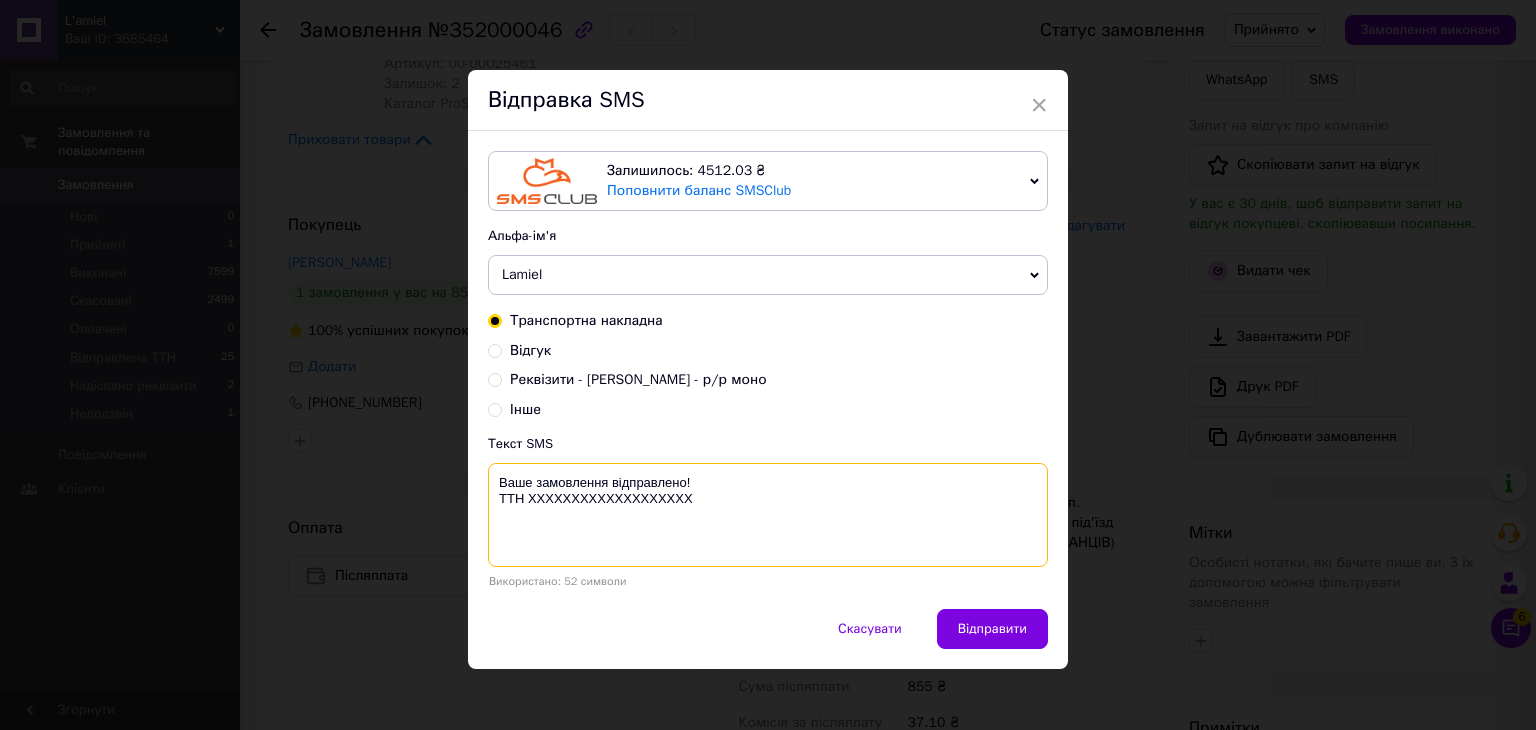 click on "Ваше замовлення відправлено!
ТТН ХХХХХХХХХХХХХХХХХХХ" at bounding box center (768, 515) 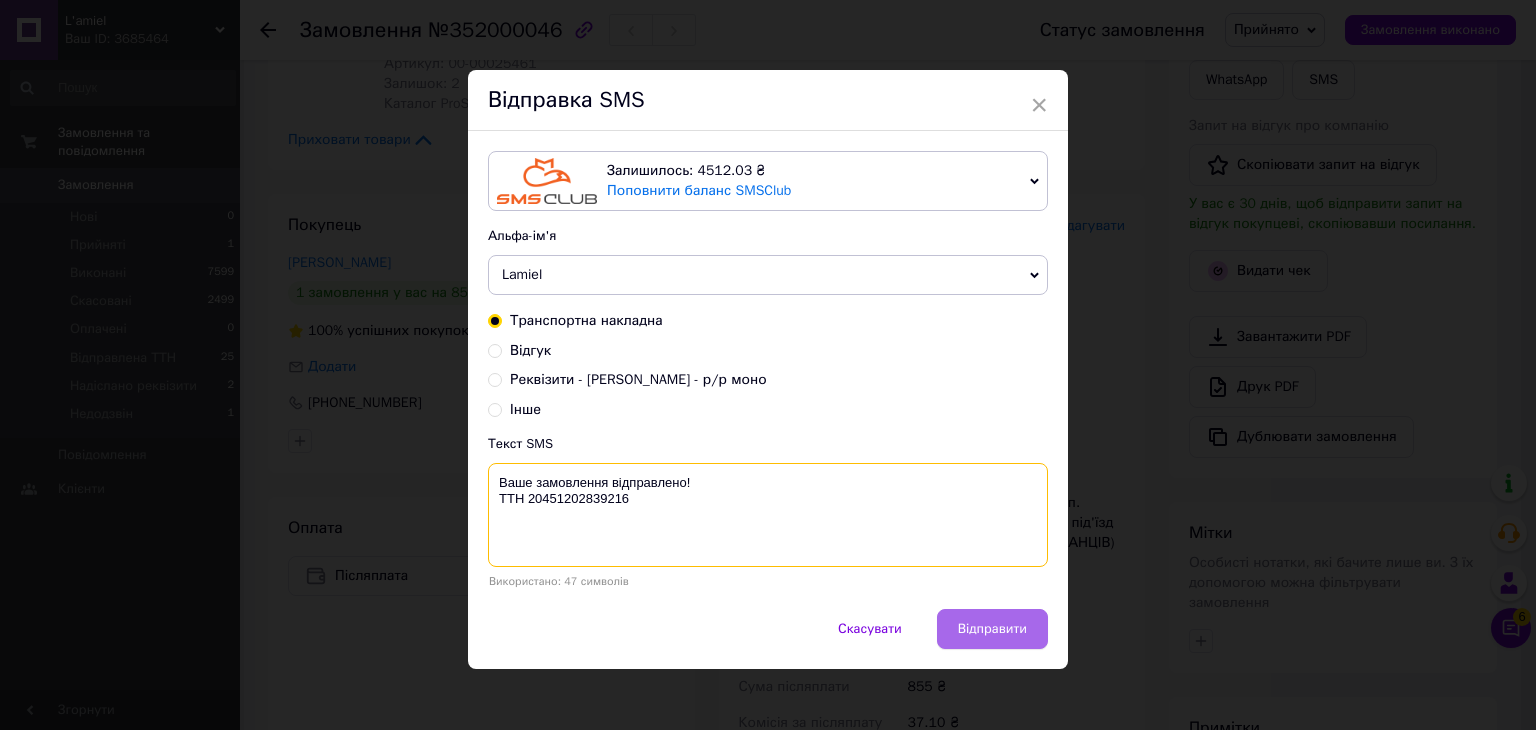 type on "Ваше замовлення відправлено!
ТТН 20451202839216" 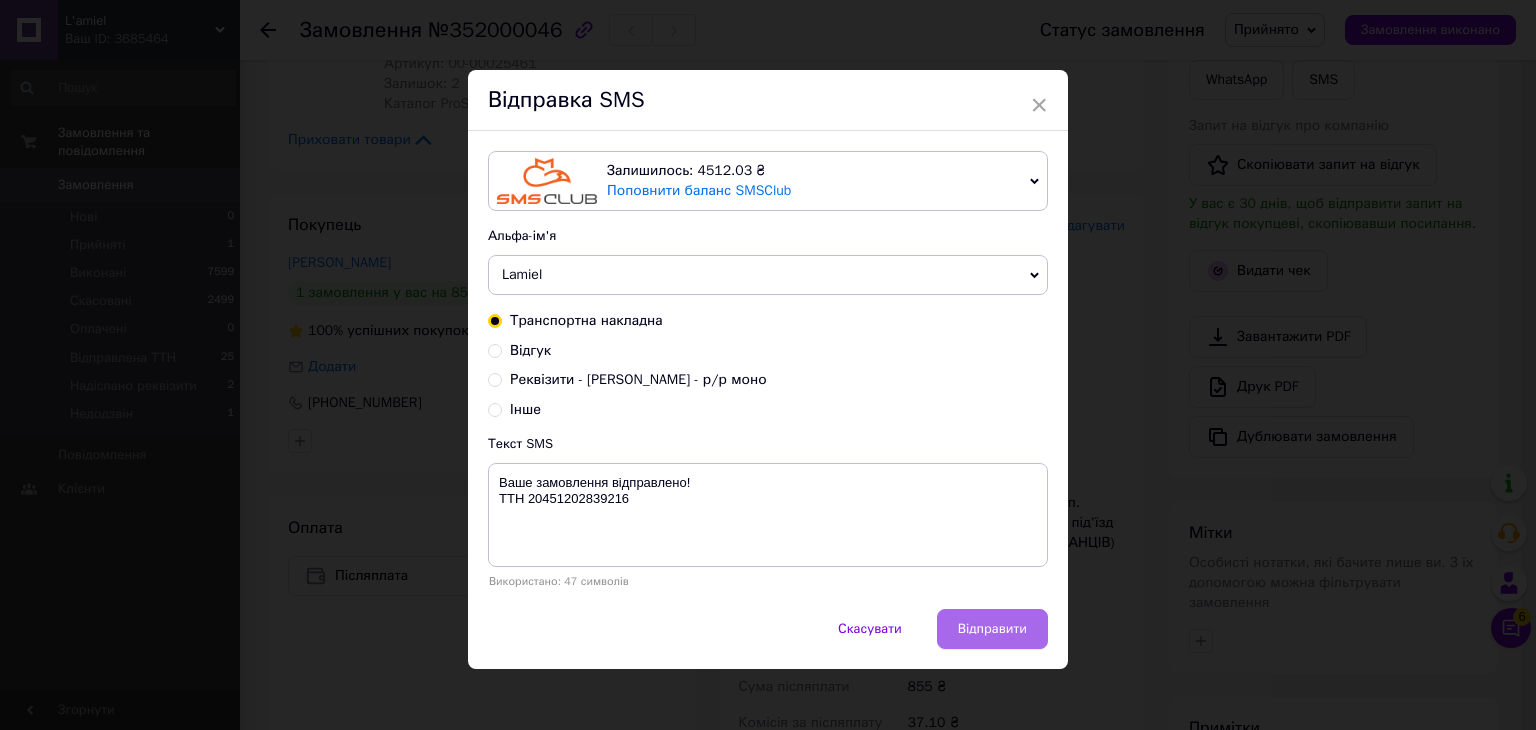 click on "Відправити" at bounding box center (992, 629) 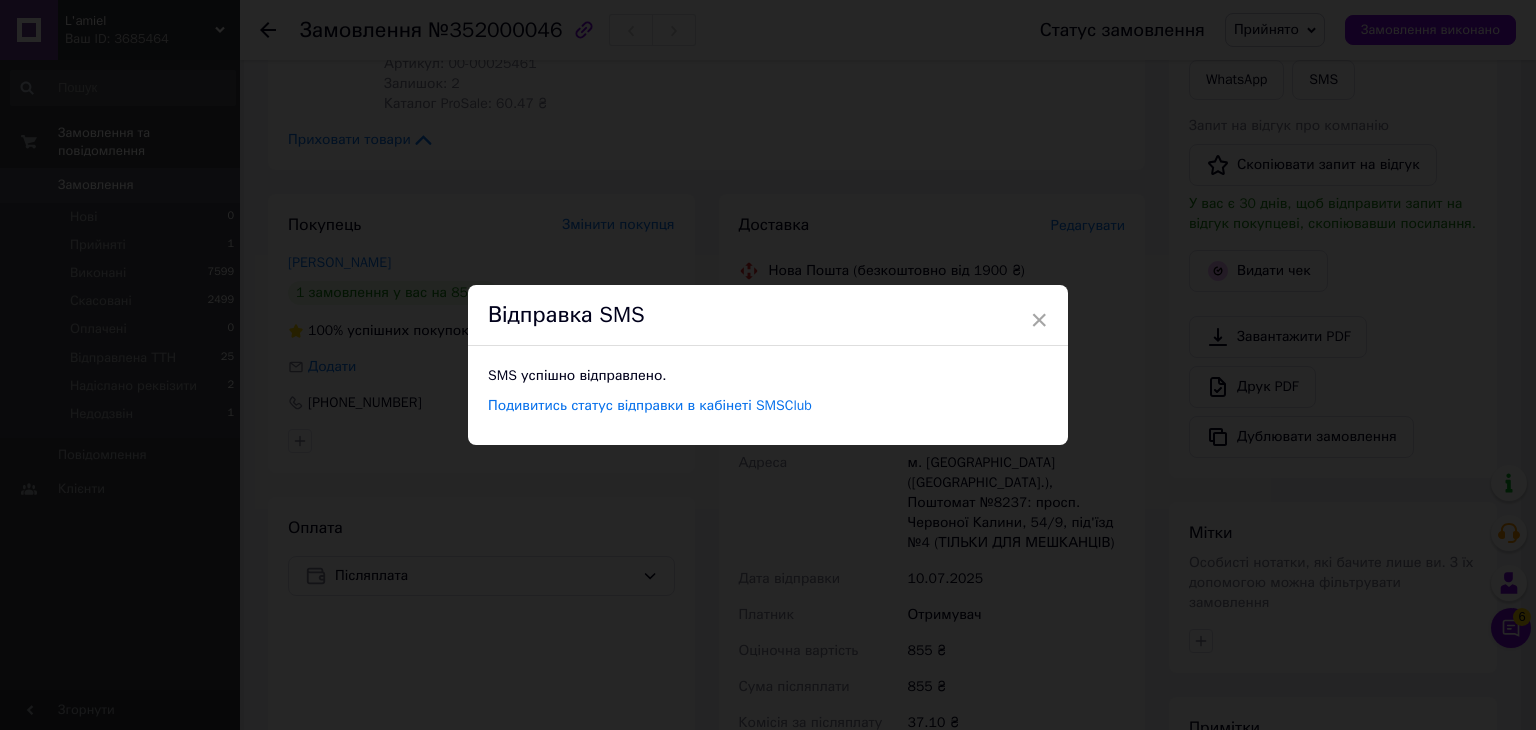 click on "× Відправка SMS SMS успішно відправлено. Подивитись статус відправки в кабінеті SMSClub" at bounding box center (768, 365) 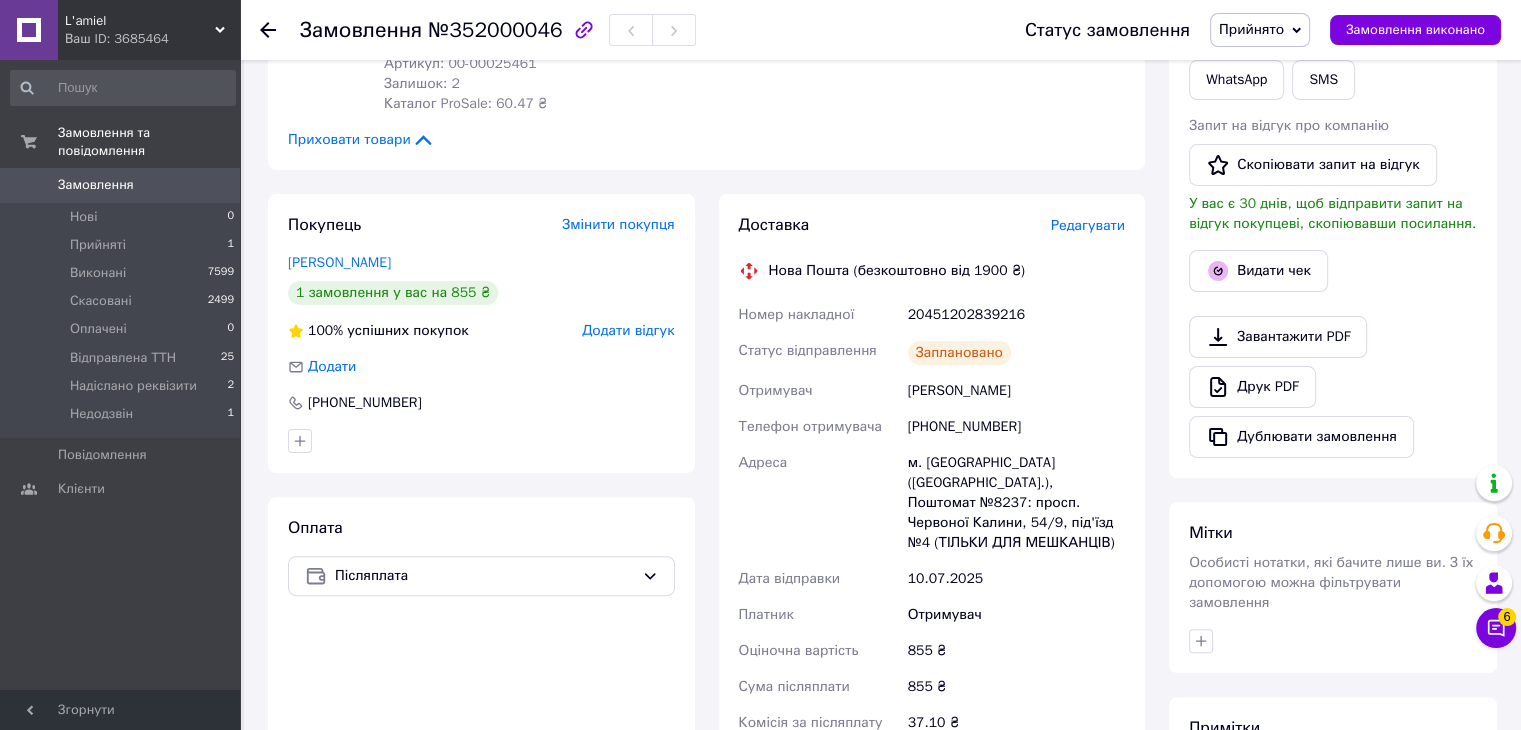 click on "Прийнято" at bounding box center (1251, 29) 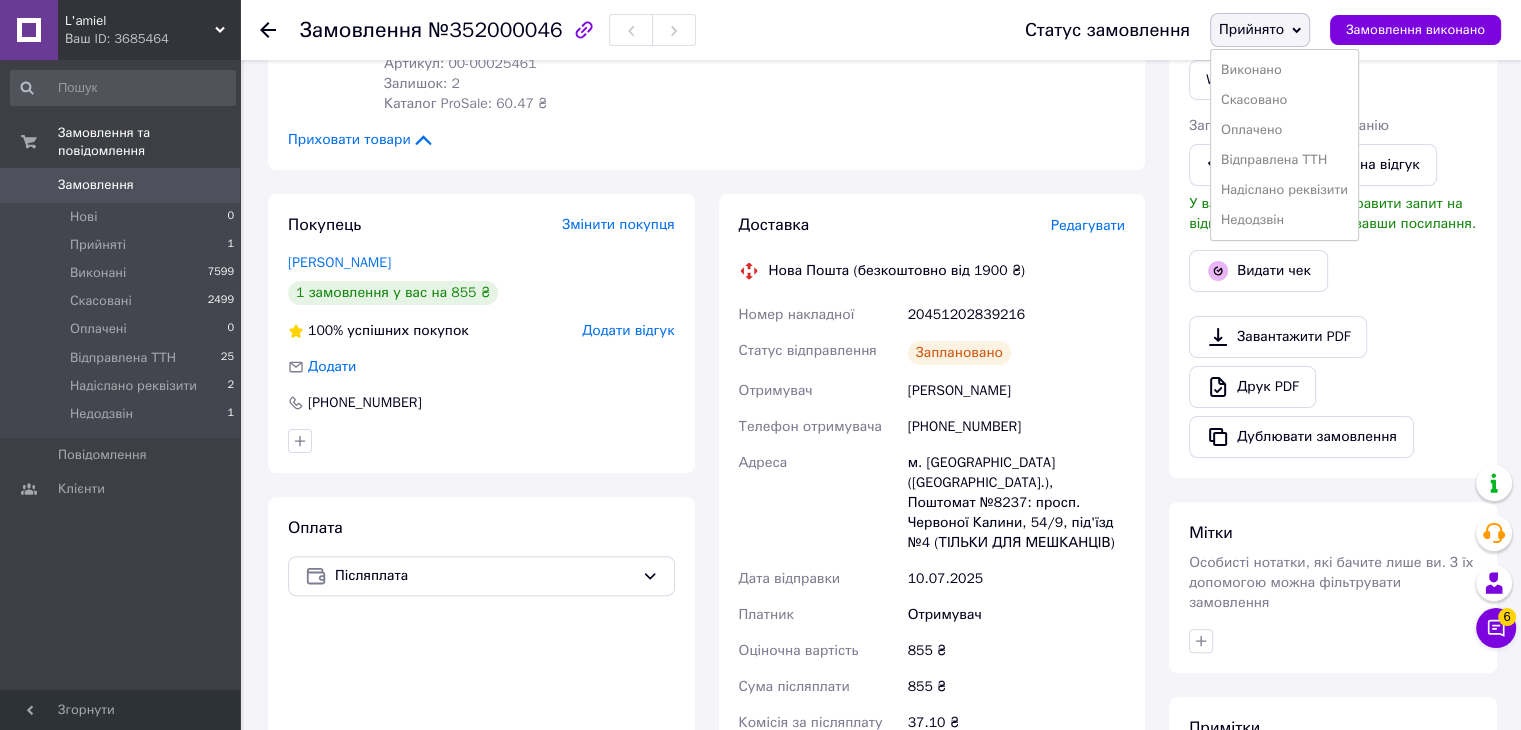 drag, startPoint x: 1302, startPoint y: 149, endPoint x: 1164, endPoint y: 127, distance: 139.74261 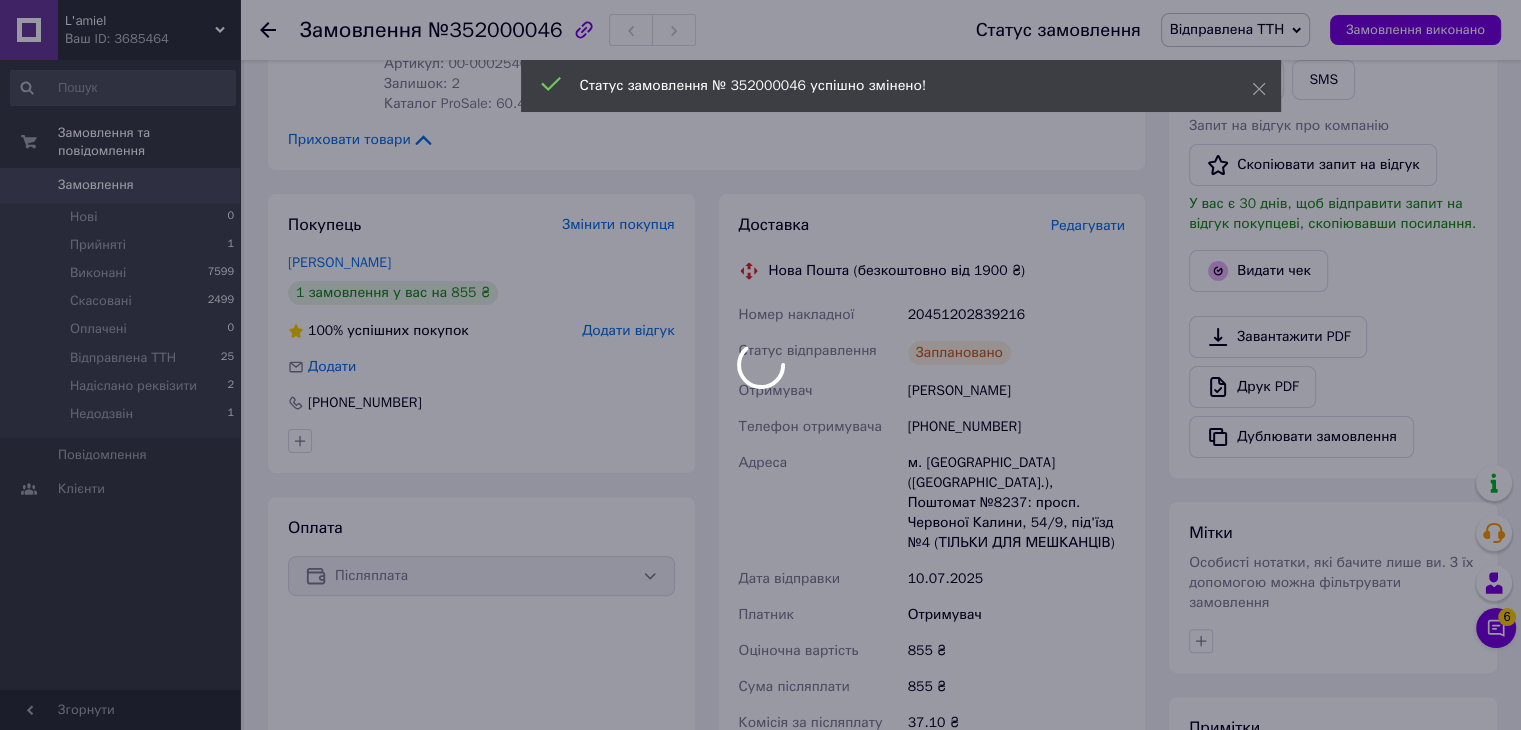 click at bounding box center [760, 365] 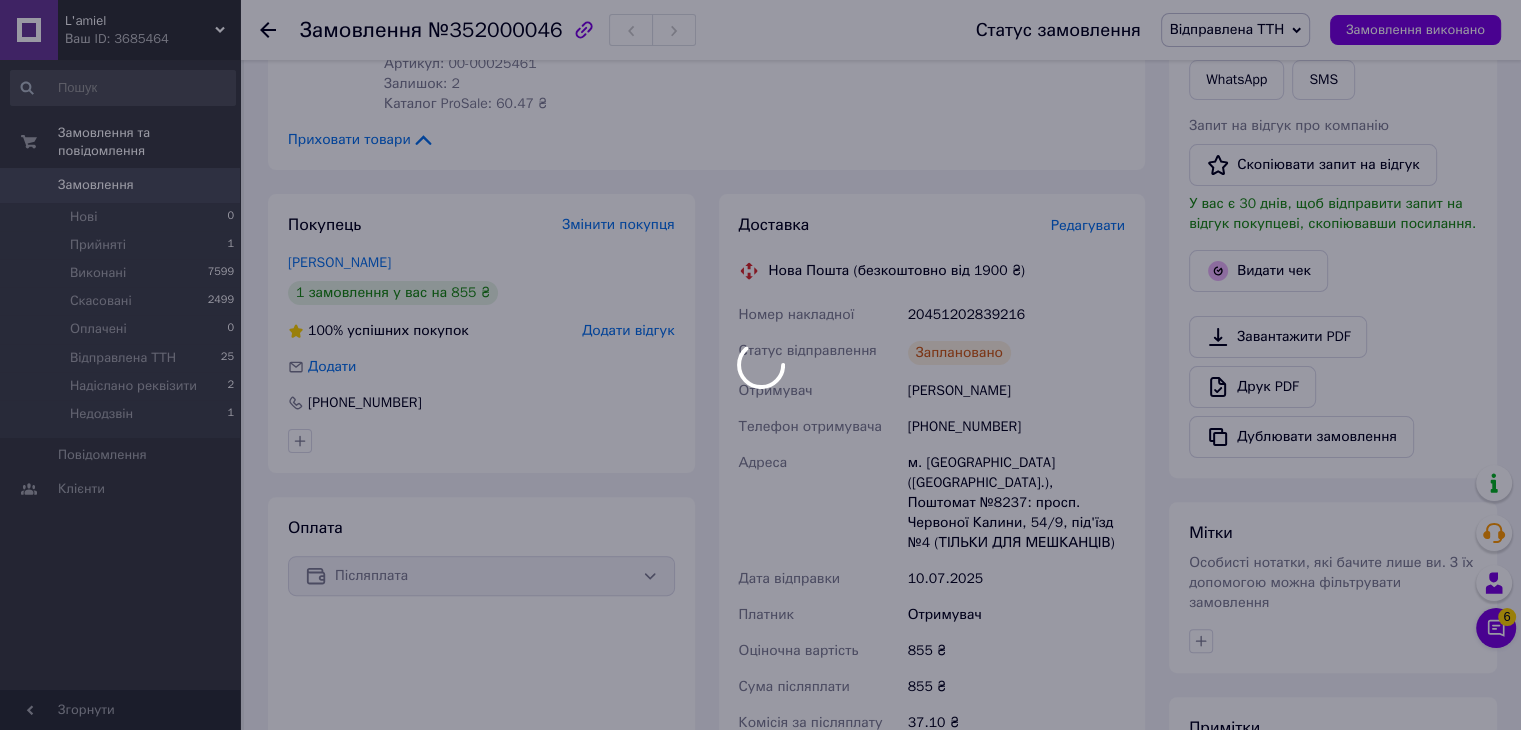 click at bounding box center [760, 365] 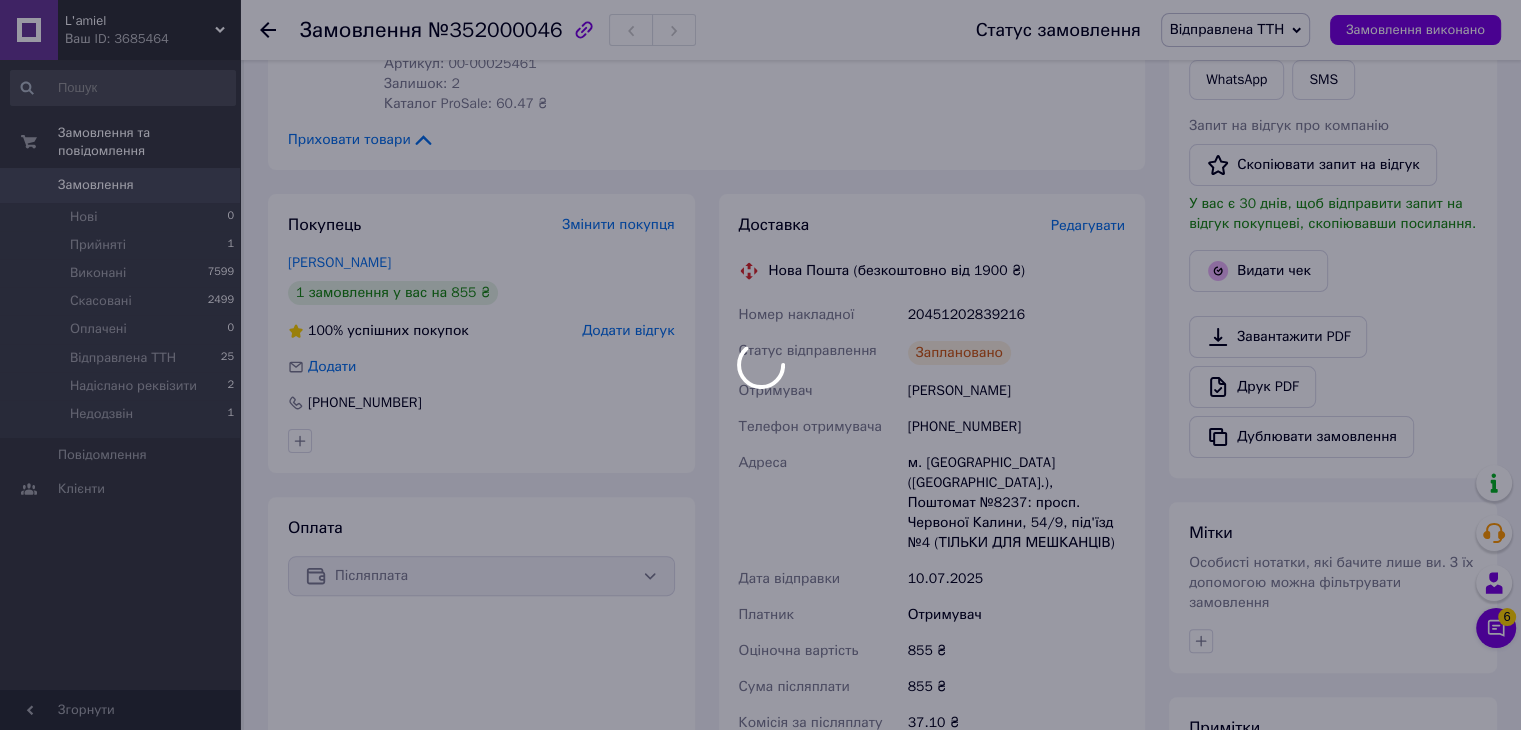 click at bounding box center [760, 365] 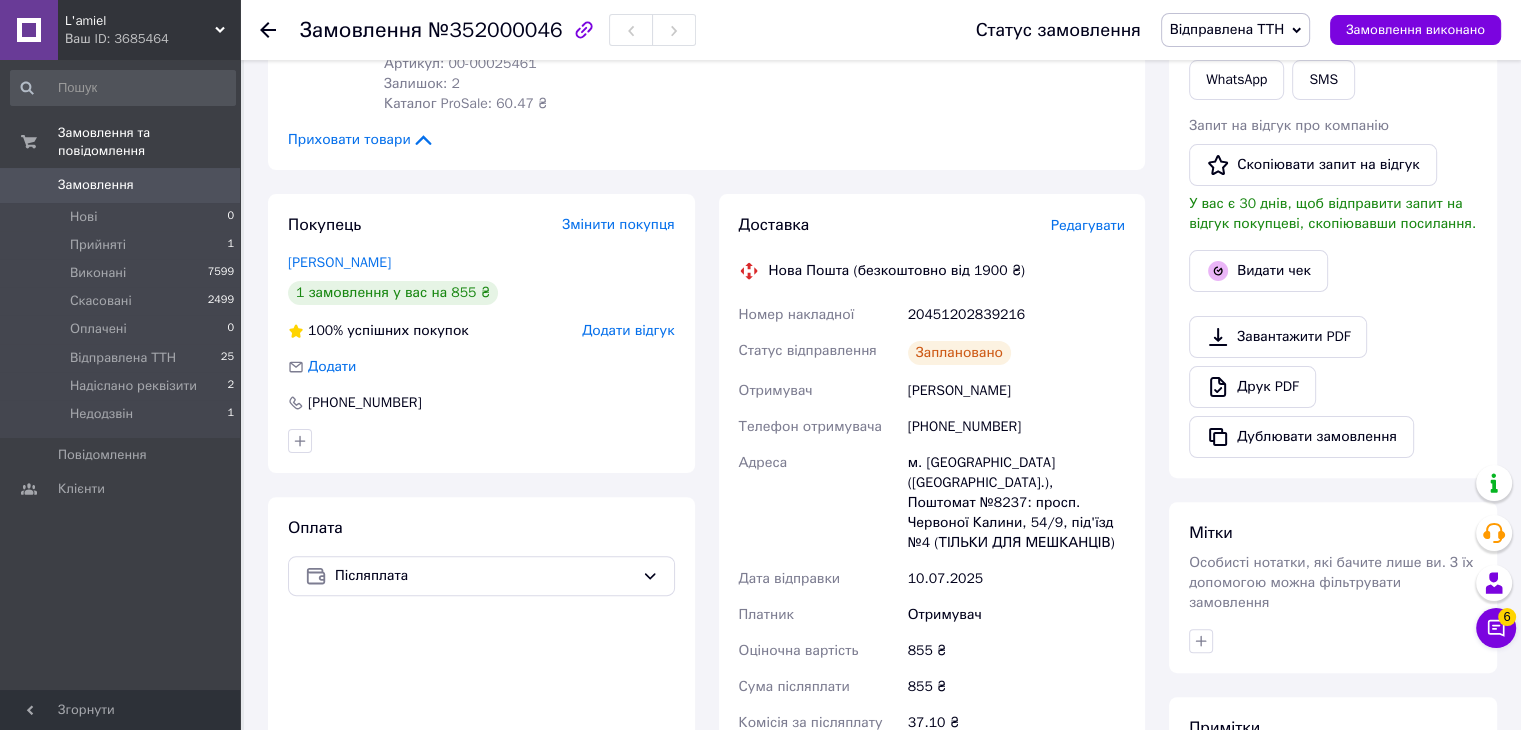 click 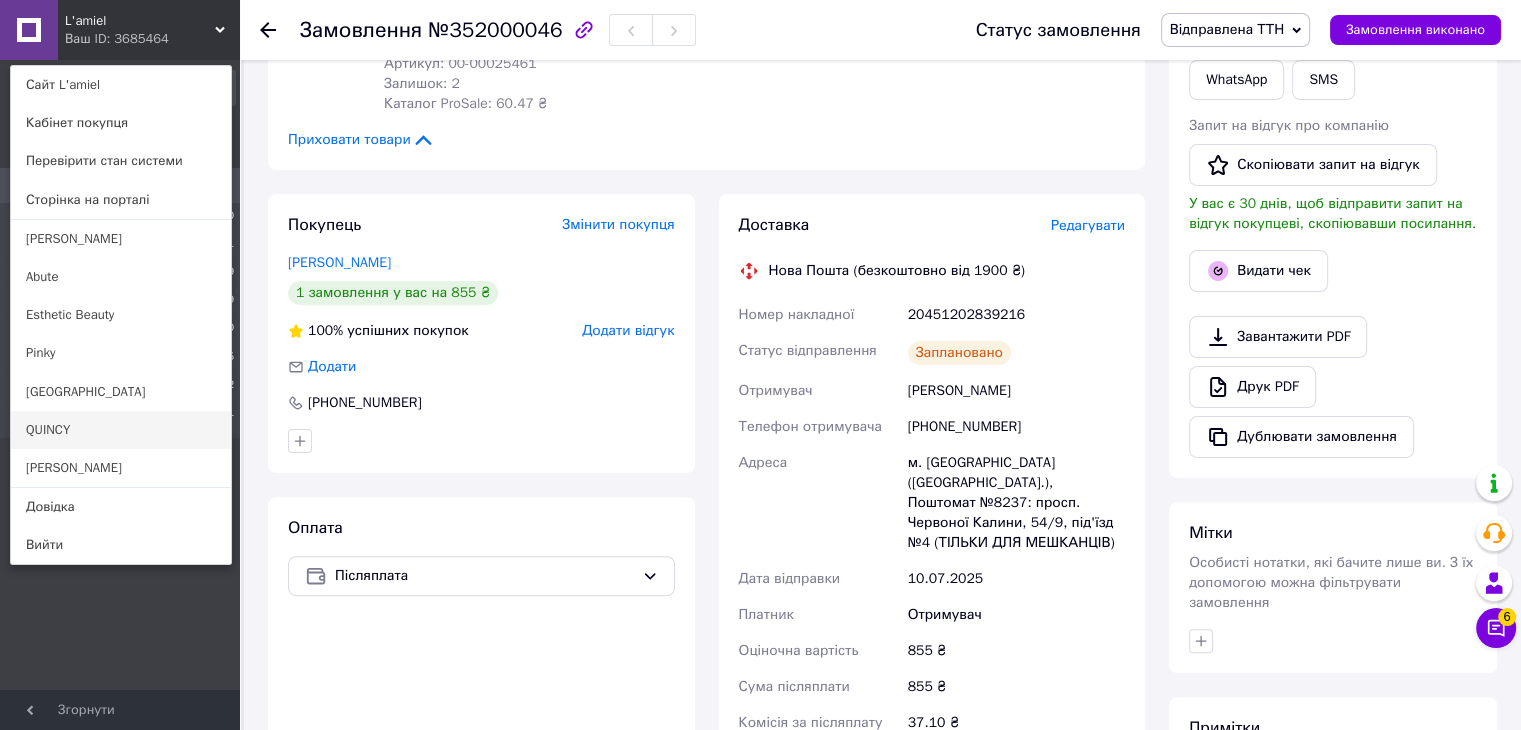 click on "QUINCY" at bounding box center [121, 430] 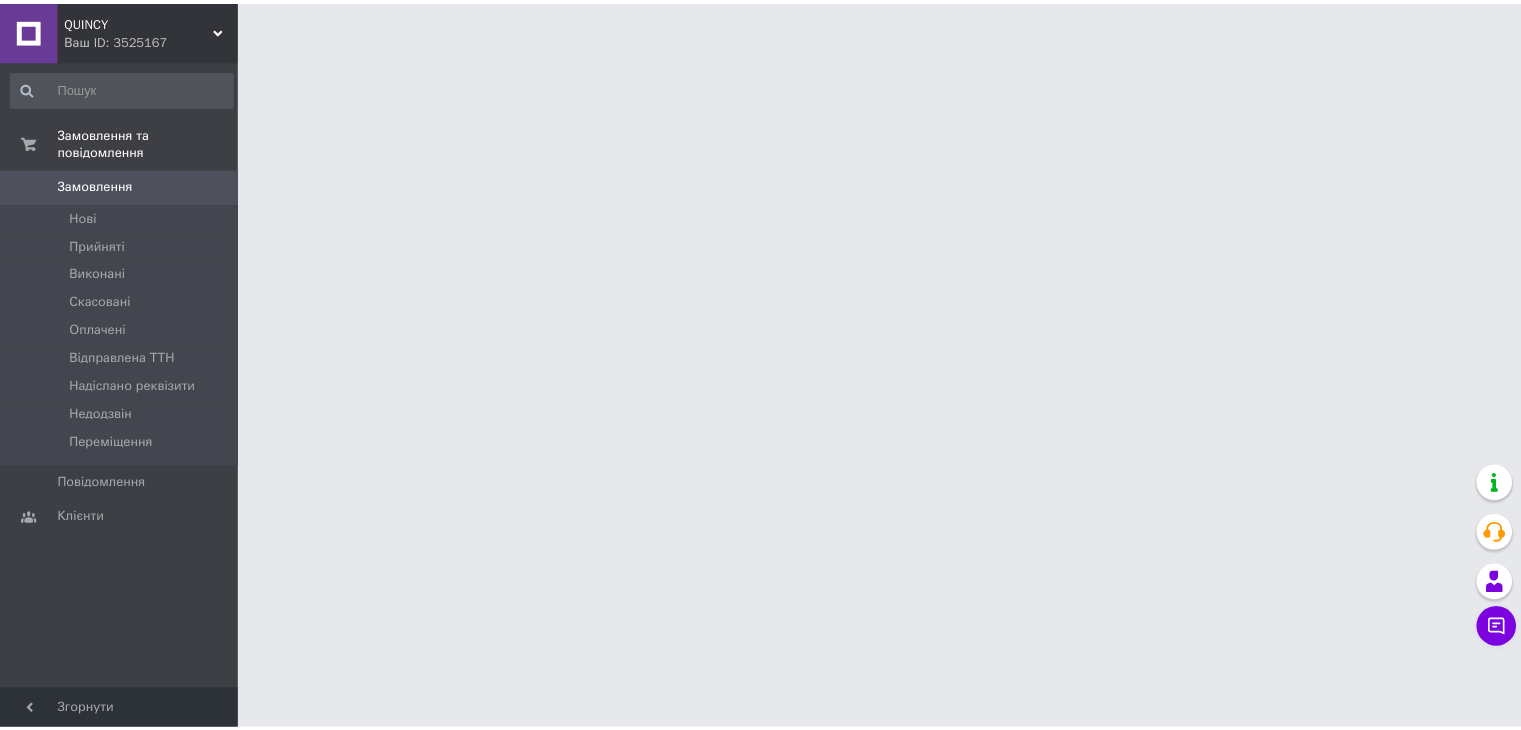 scroll, scrollTop: 0, scrollLeft: 0, axis: both 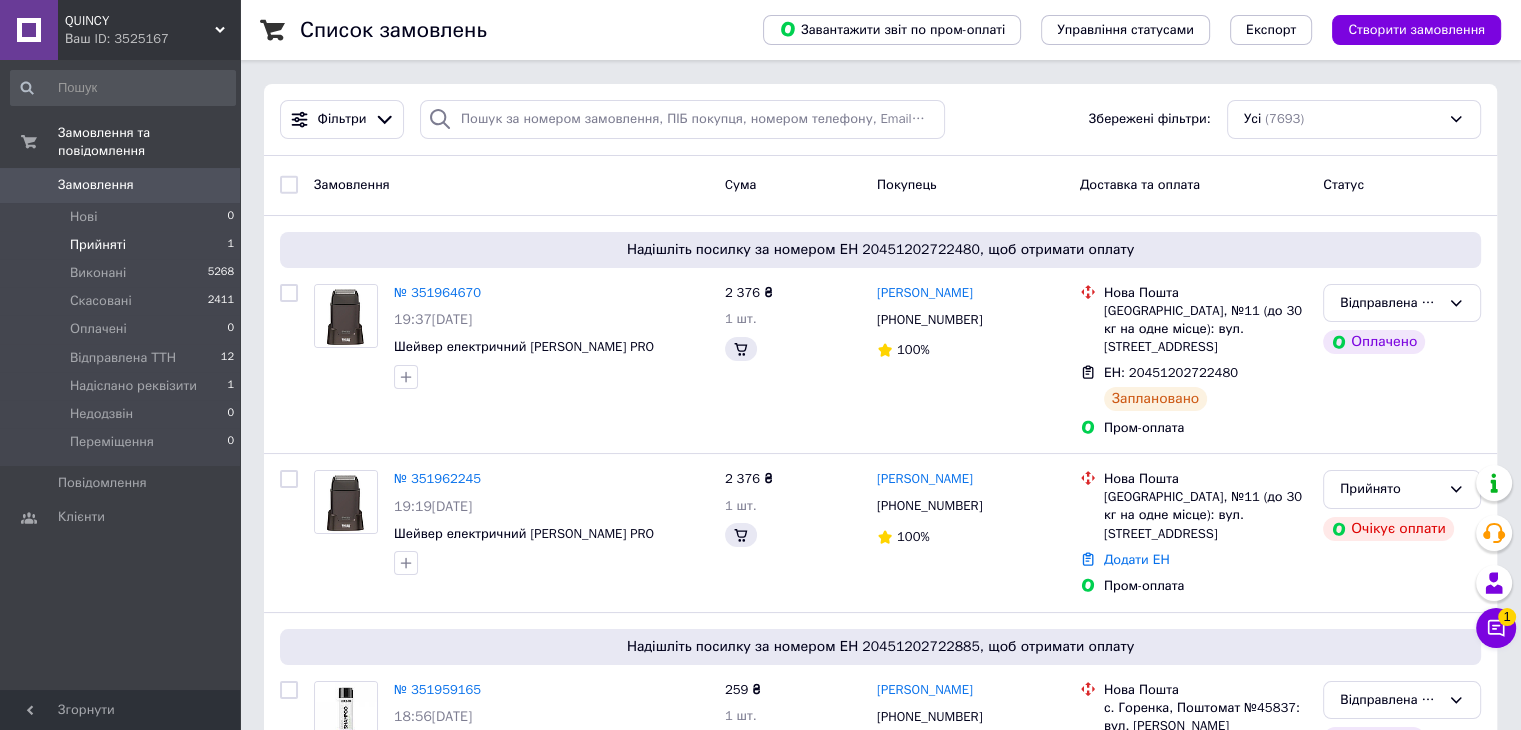 click on "Прийняті 1" at bounding box center [123, 245] 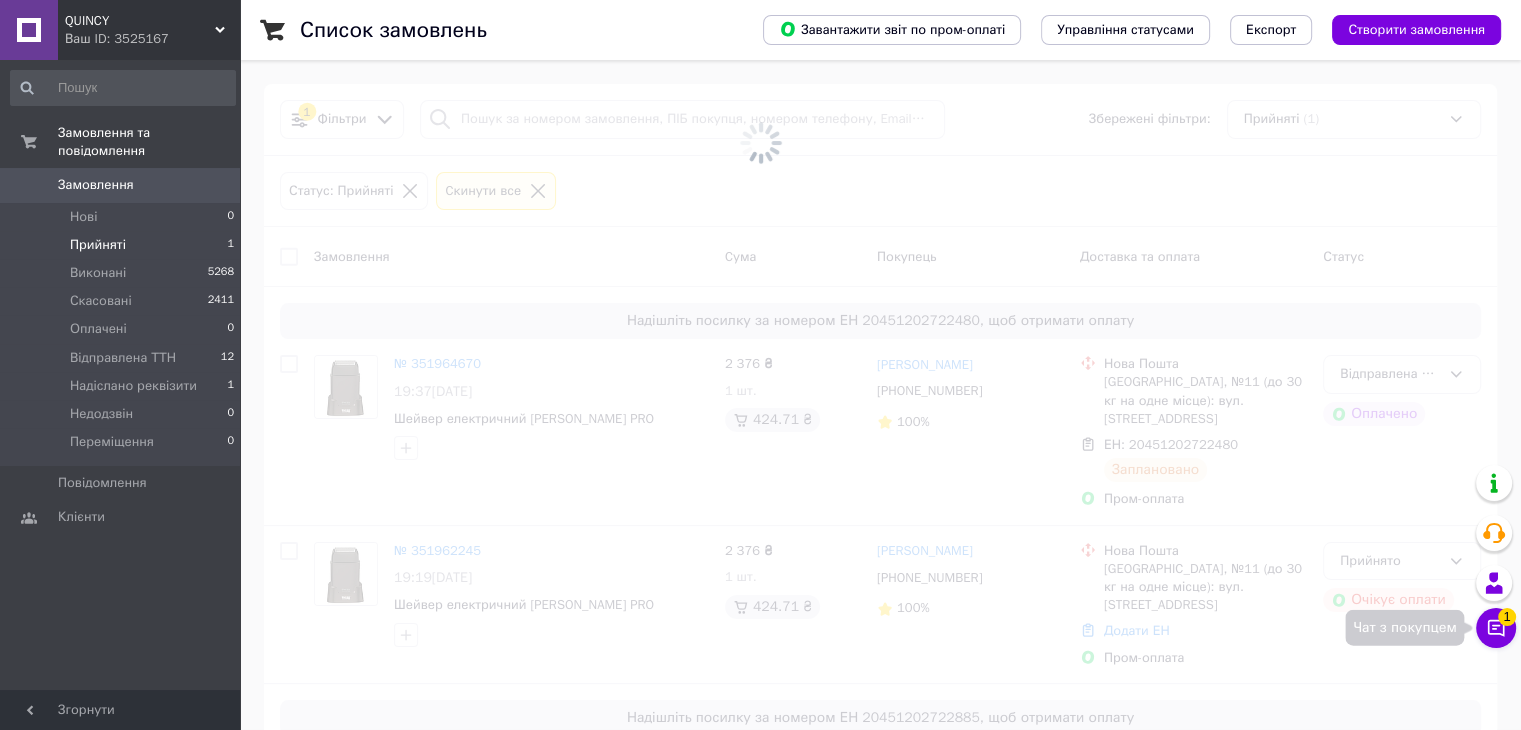 click 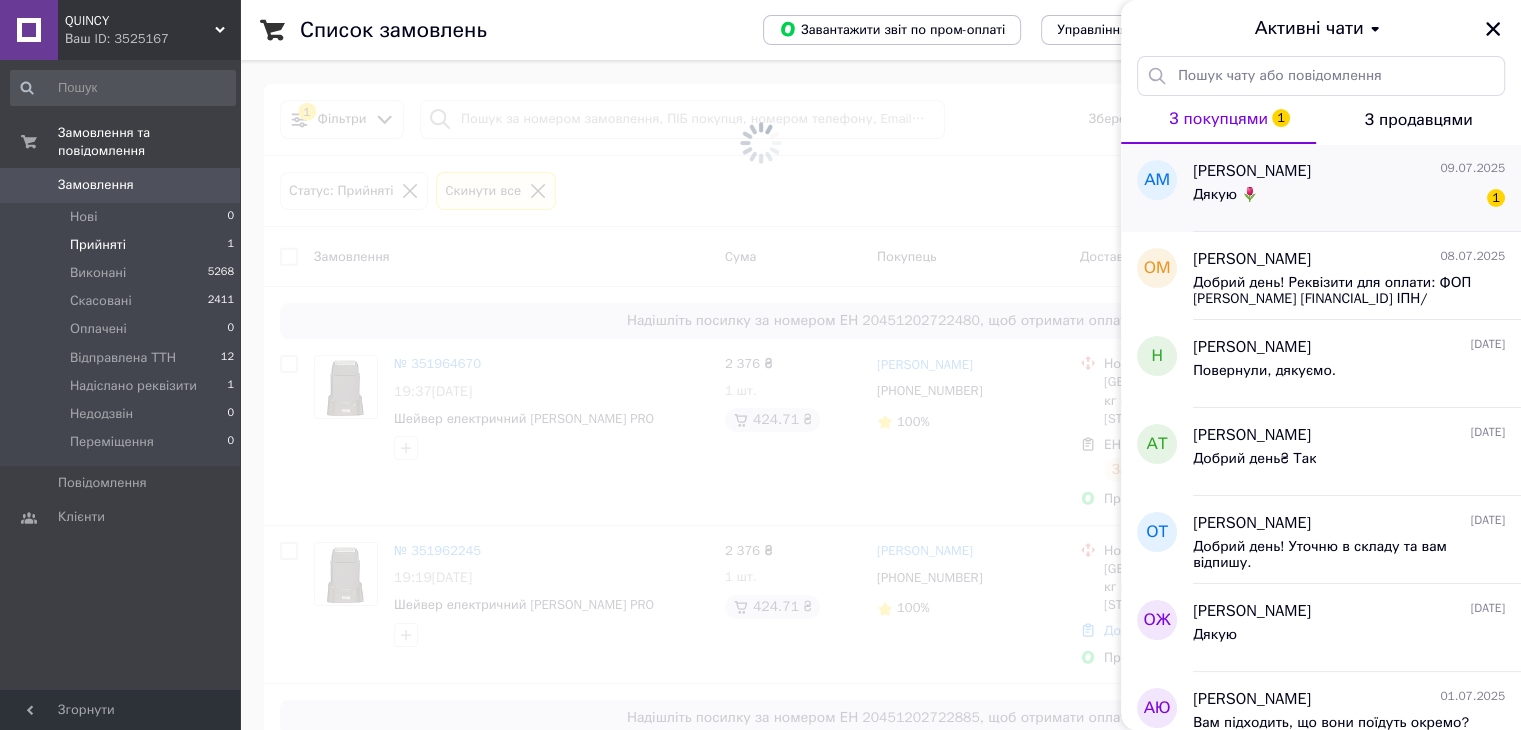 click on "Альона Мошенець" at bounding box center [1252, 171] 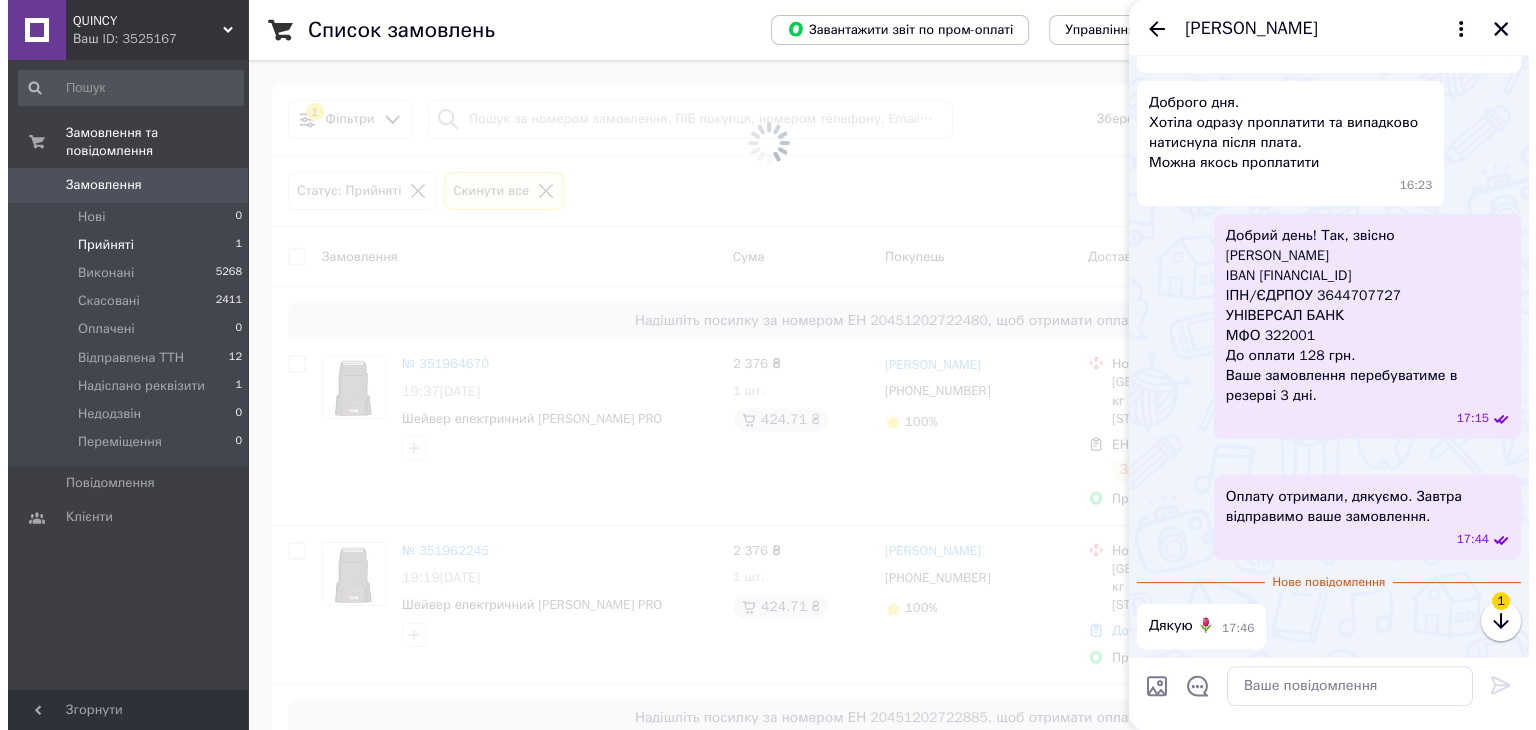 scroll, scrollTop: 648, scrollLeft: 0, axis: vertical 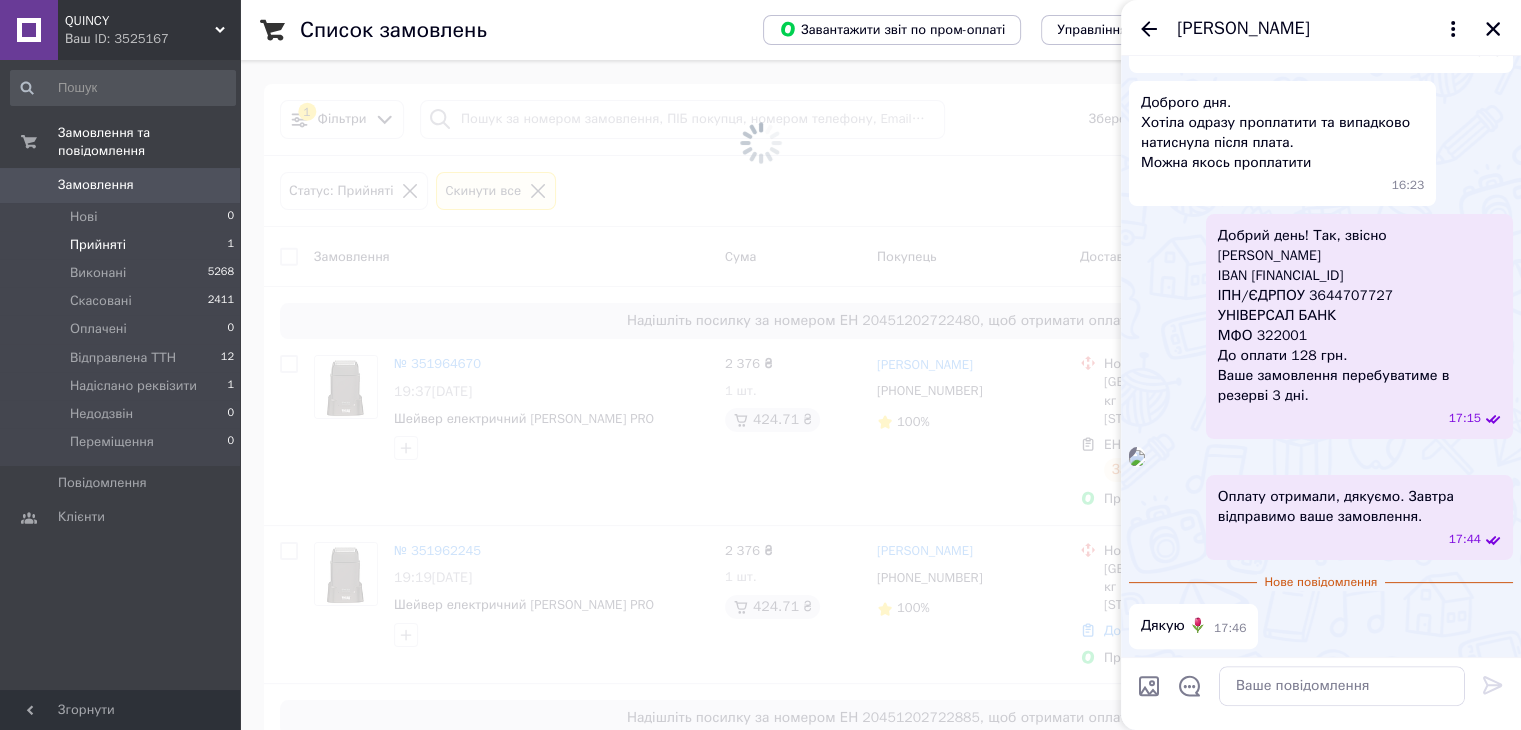 click on "Альона Мошенець" at bounding box center (1321, 28) 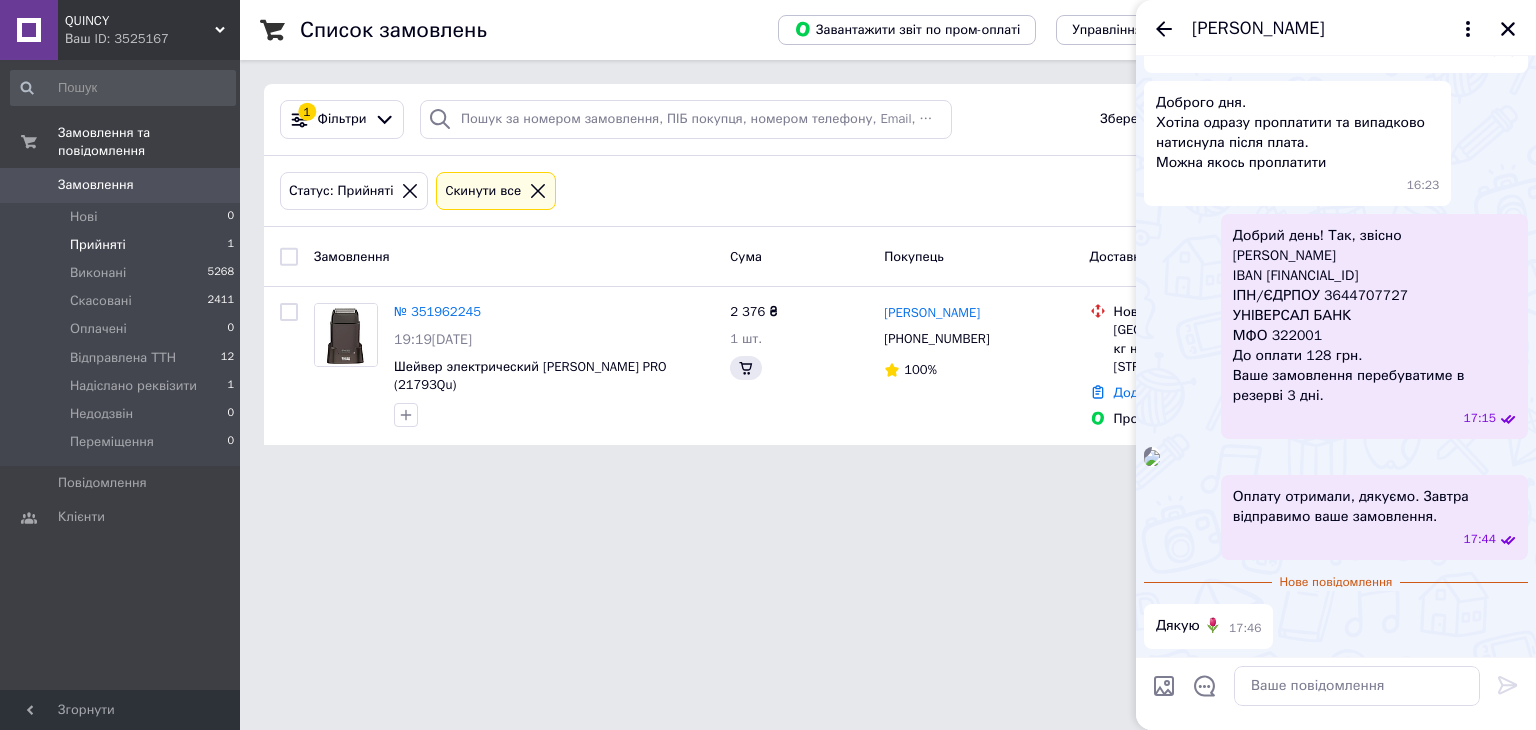 click on "Альона Мошенець" at bounding box center [1336, 28] 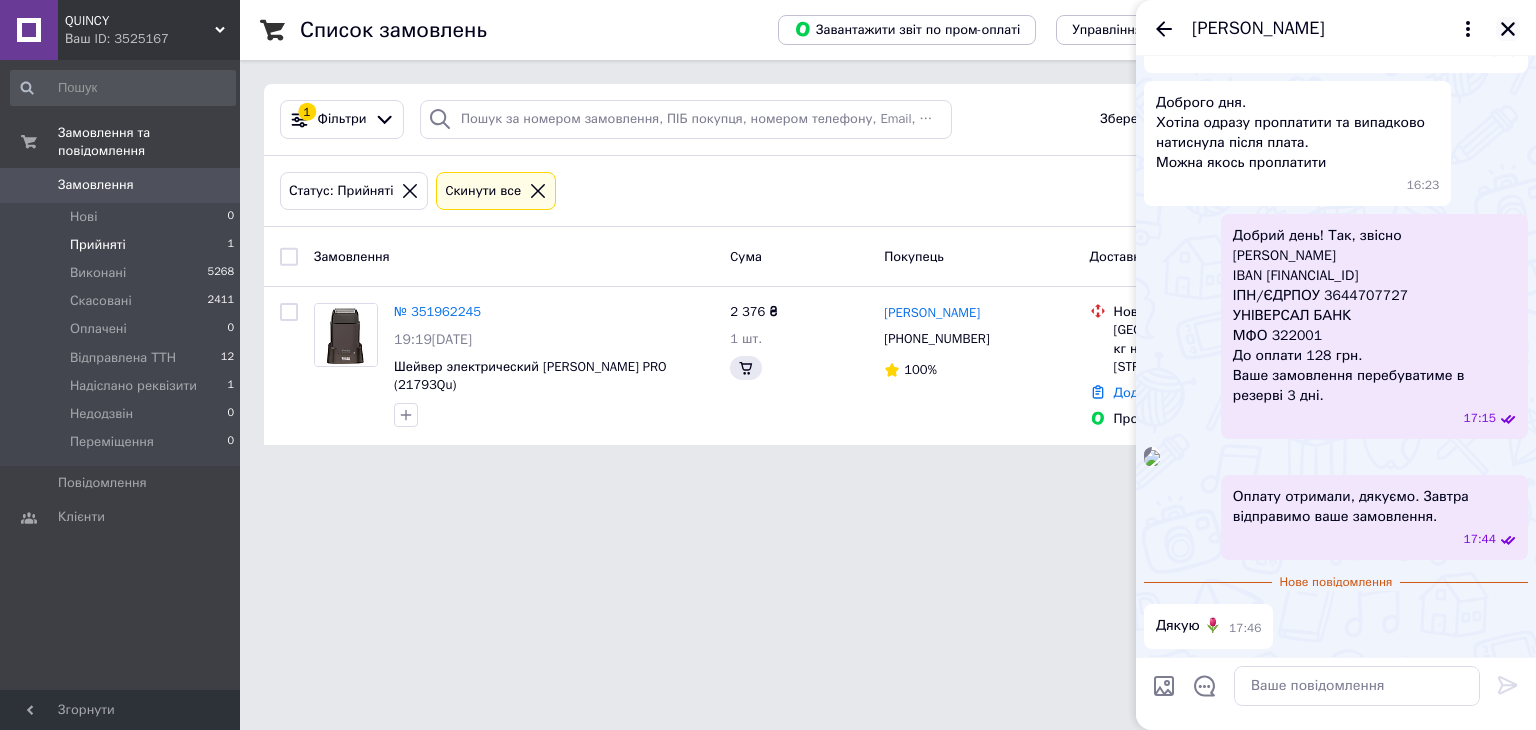 click 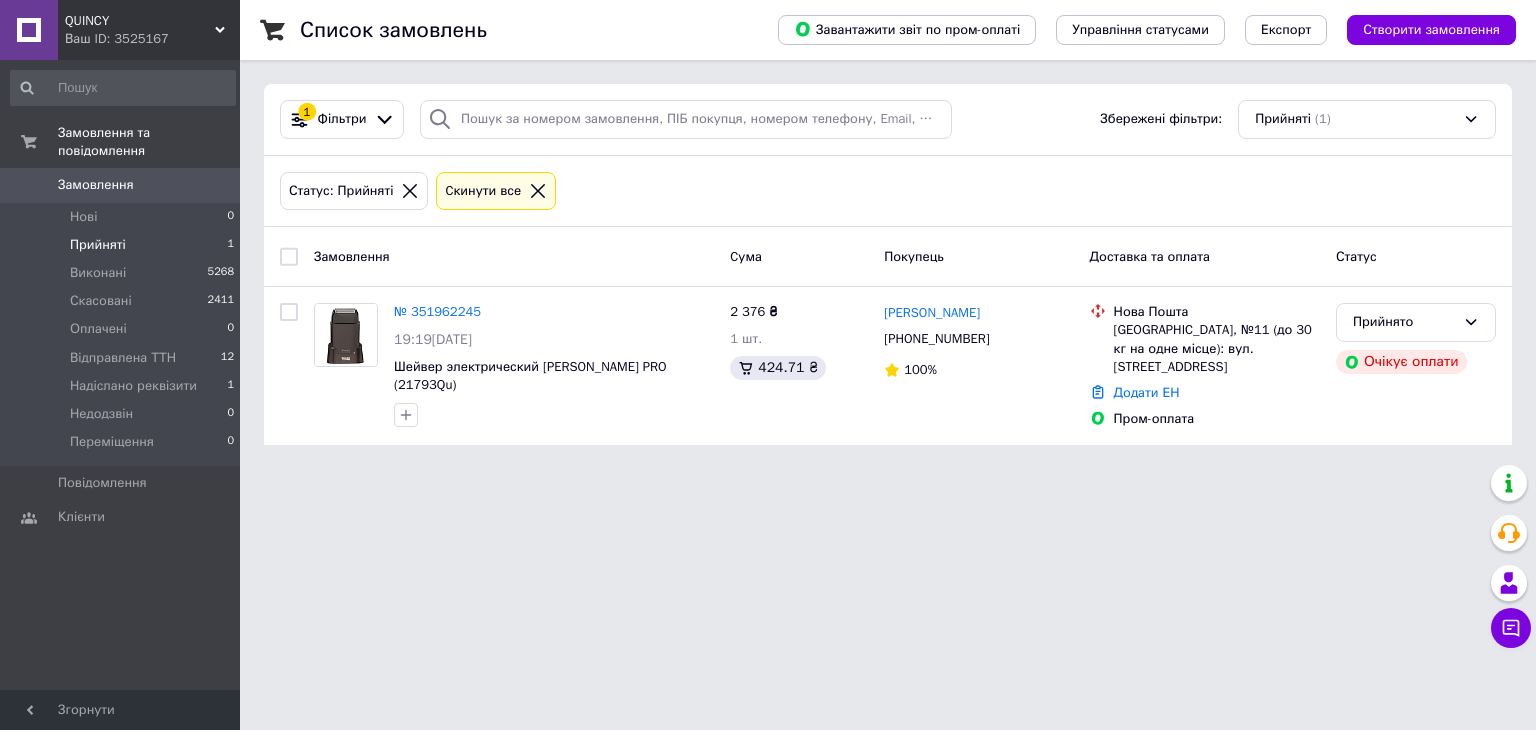 click on "Ваш ID: 3525167" at bounding box center (152, 39) 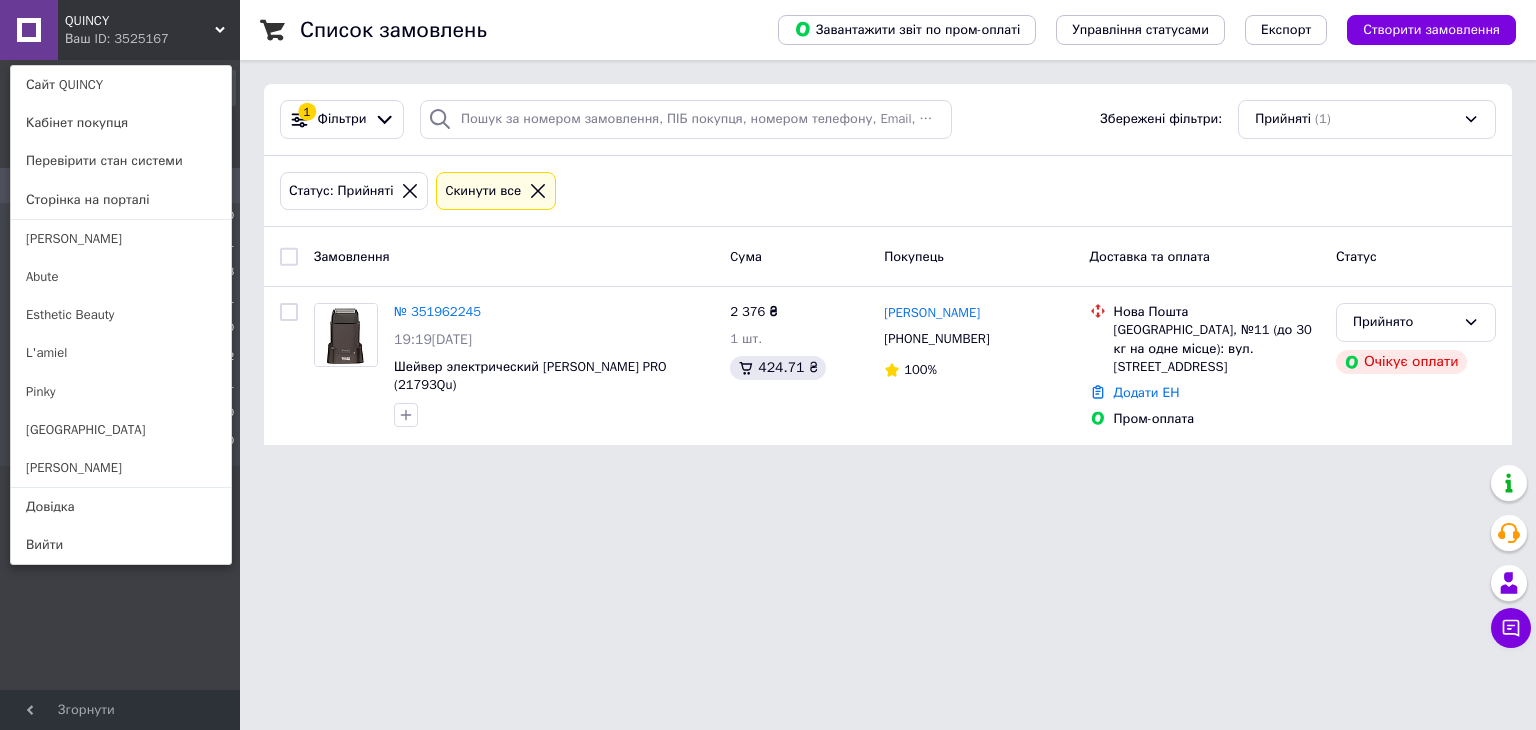 click on "QUINCY Ваш ID: 3525167 Сайт QUINCY Кабінет покупця Перевірити стан системи Сторінка на порталі Andre Lunis Abute Esthetic Beauty L'amiel Pinky BROOKLYN Guddini Довідка Вийти" at bounding box center [120, 30] 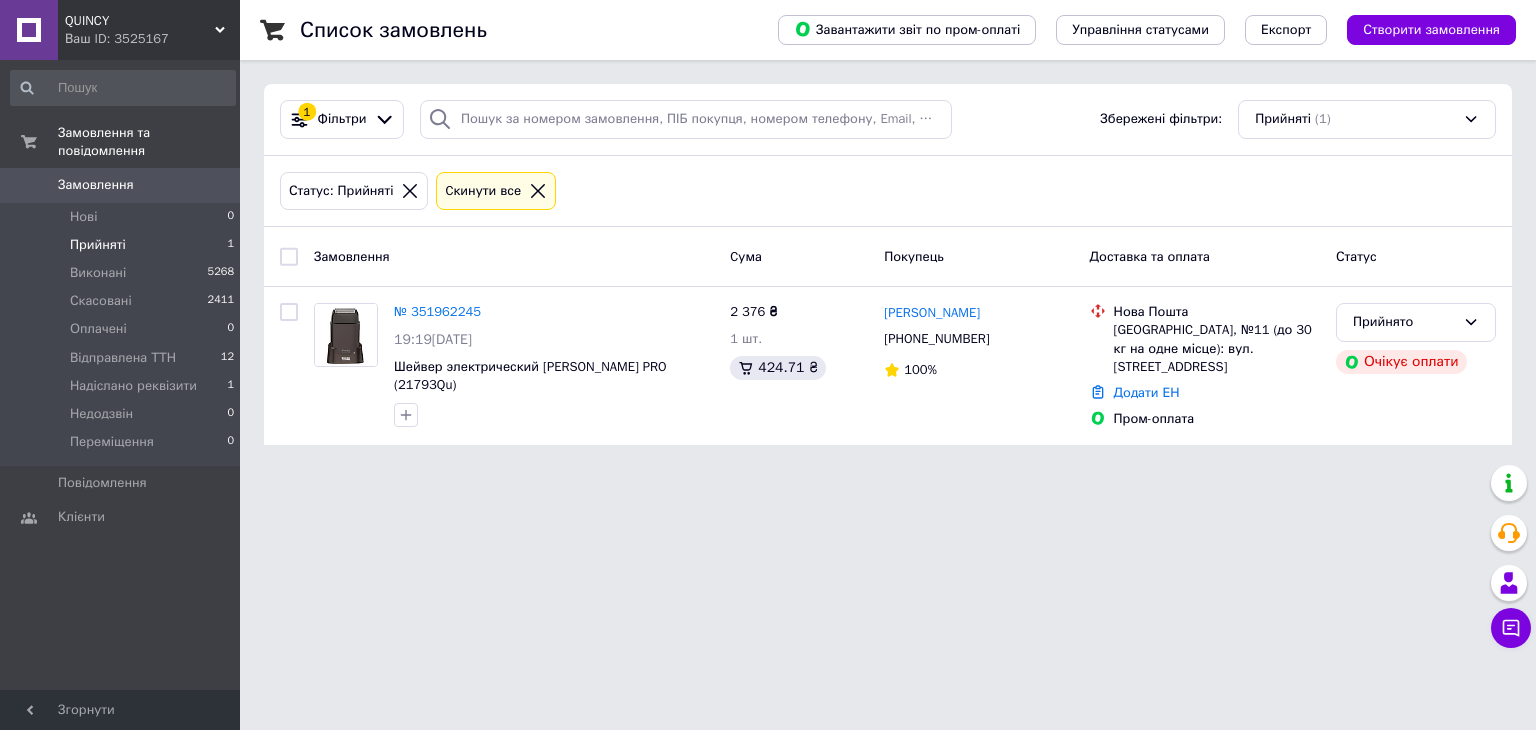 click on "QUINCY Ваш ID: 3525167" at bounding box center (149, 30) 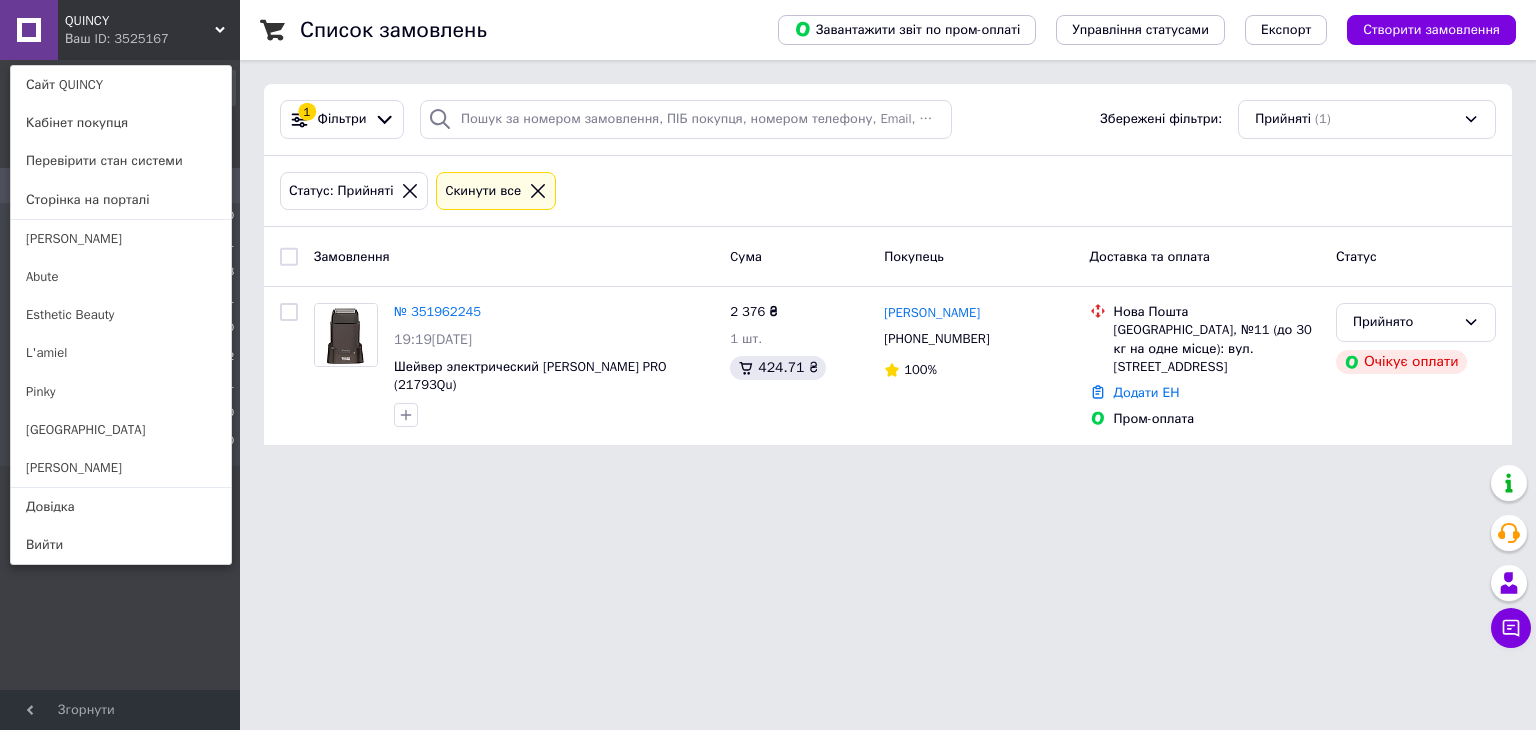 click on "QUINCY Ваш ID: 3525167 Сайт QUINCY Кабінет покупця Перевірити стан системи Сторінка на порталі Andre Lunis Abute Esthetic Beauty L'amiel Pinky BROOKLYN Guddini Довідка Вийти" at bounding box center [120, 30] 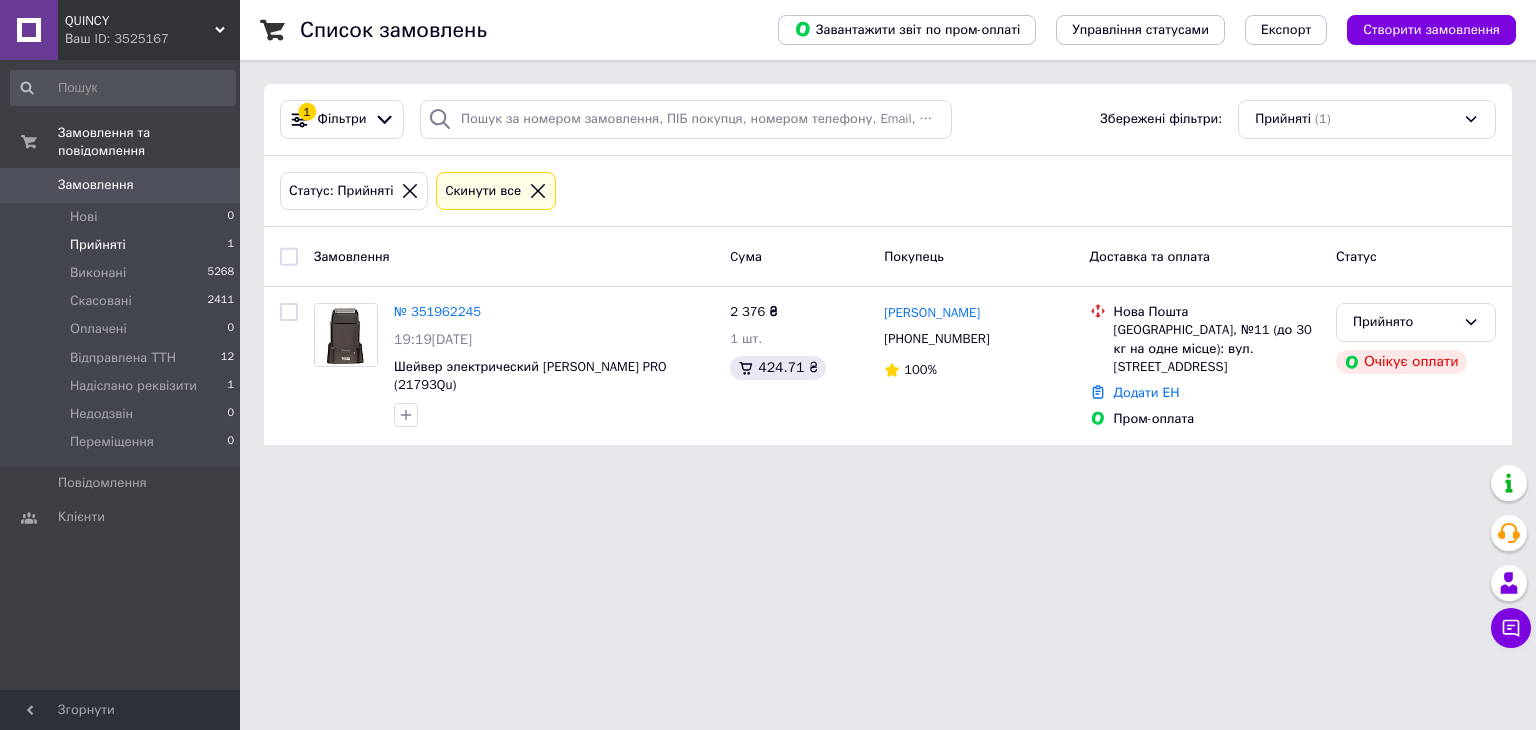 click on "QUINCY Ваш ID: 3525167" at bounding box center (149, 30) 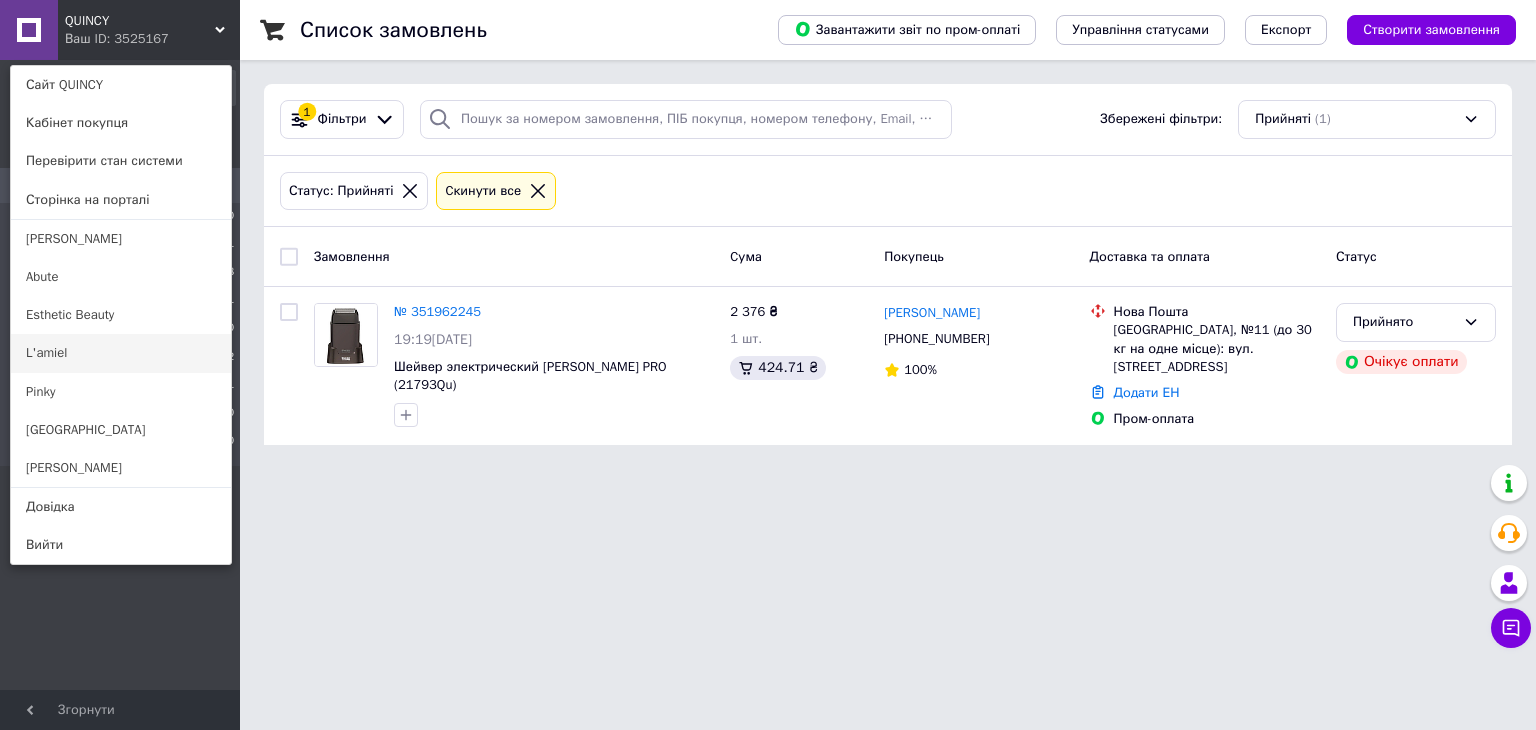 click on "L'amiel" at bounding box center (121, 353) 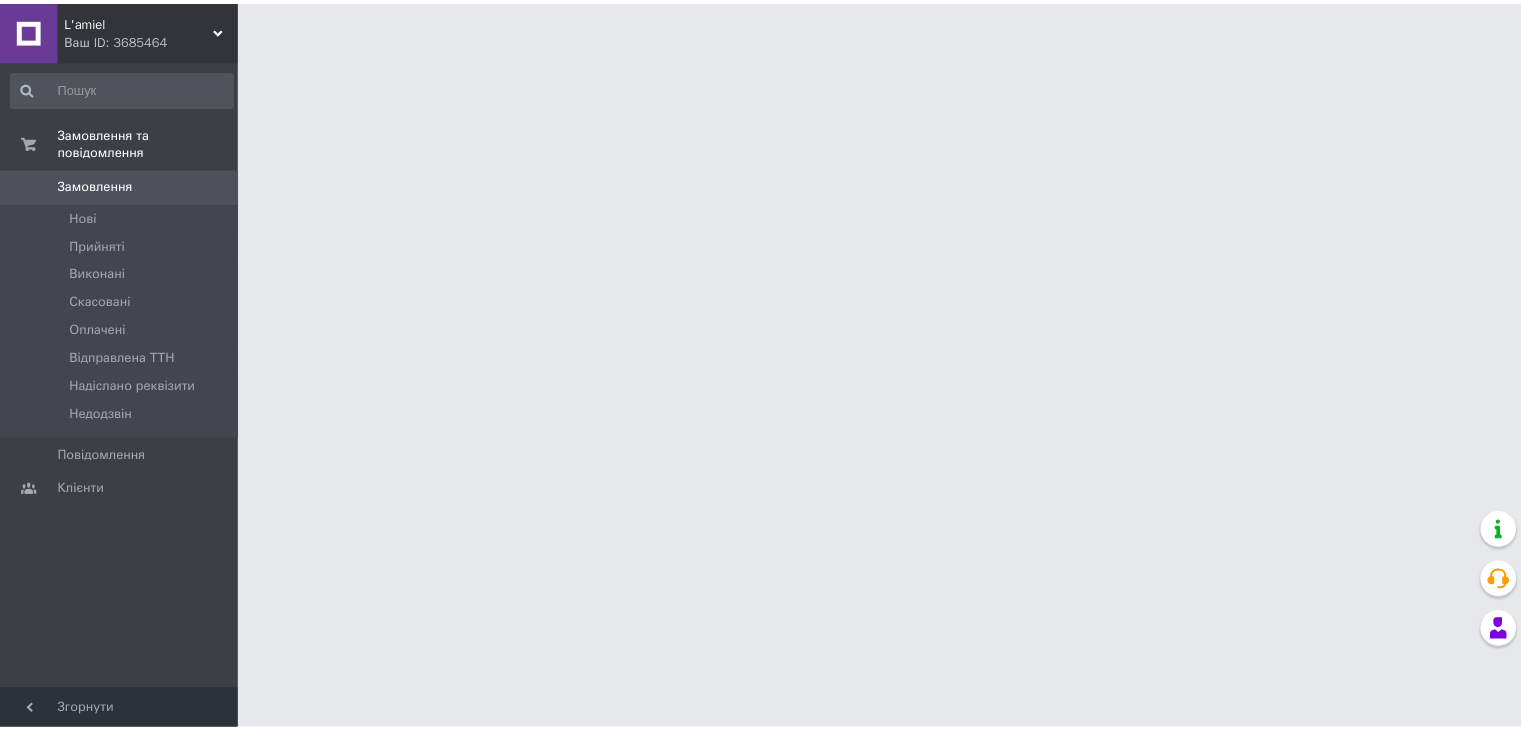 scroll, scrollTop: 0, scrollLeft: 0, axis: both 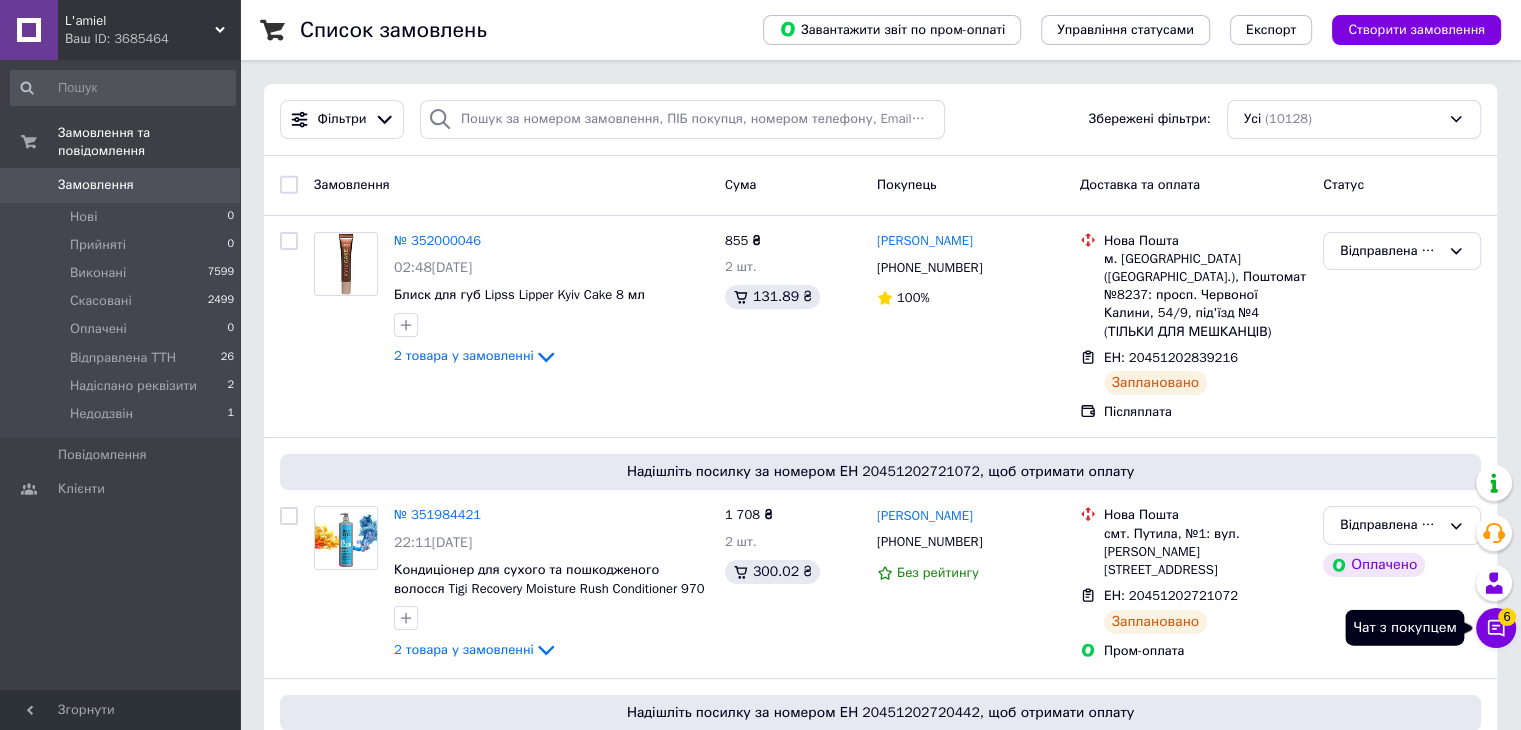 click 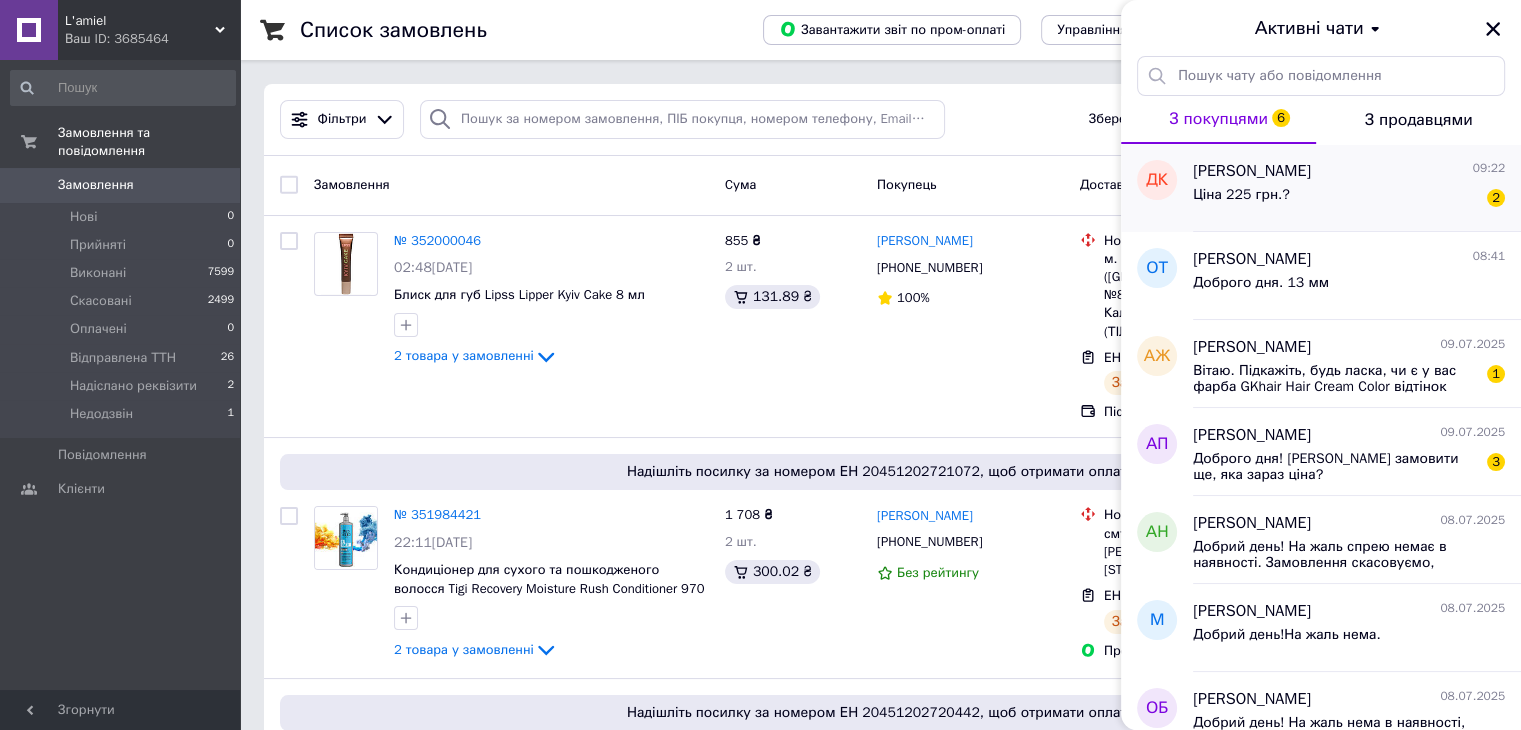 click on "Ціна 225 грн.?" at bounding box center [1241, 201] 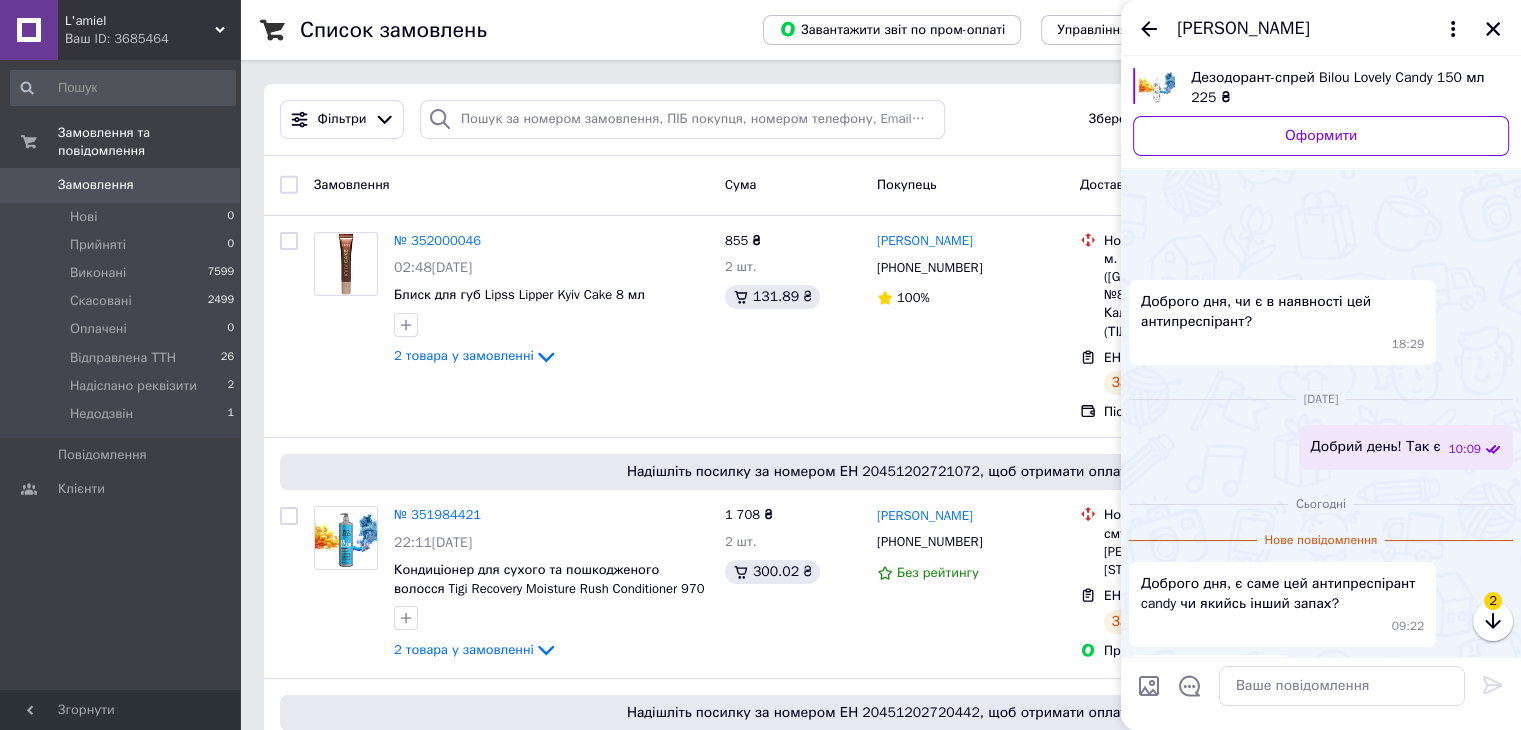 scroll, scrollTop: 52, scrollLeft: 0, axis: vertical 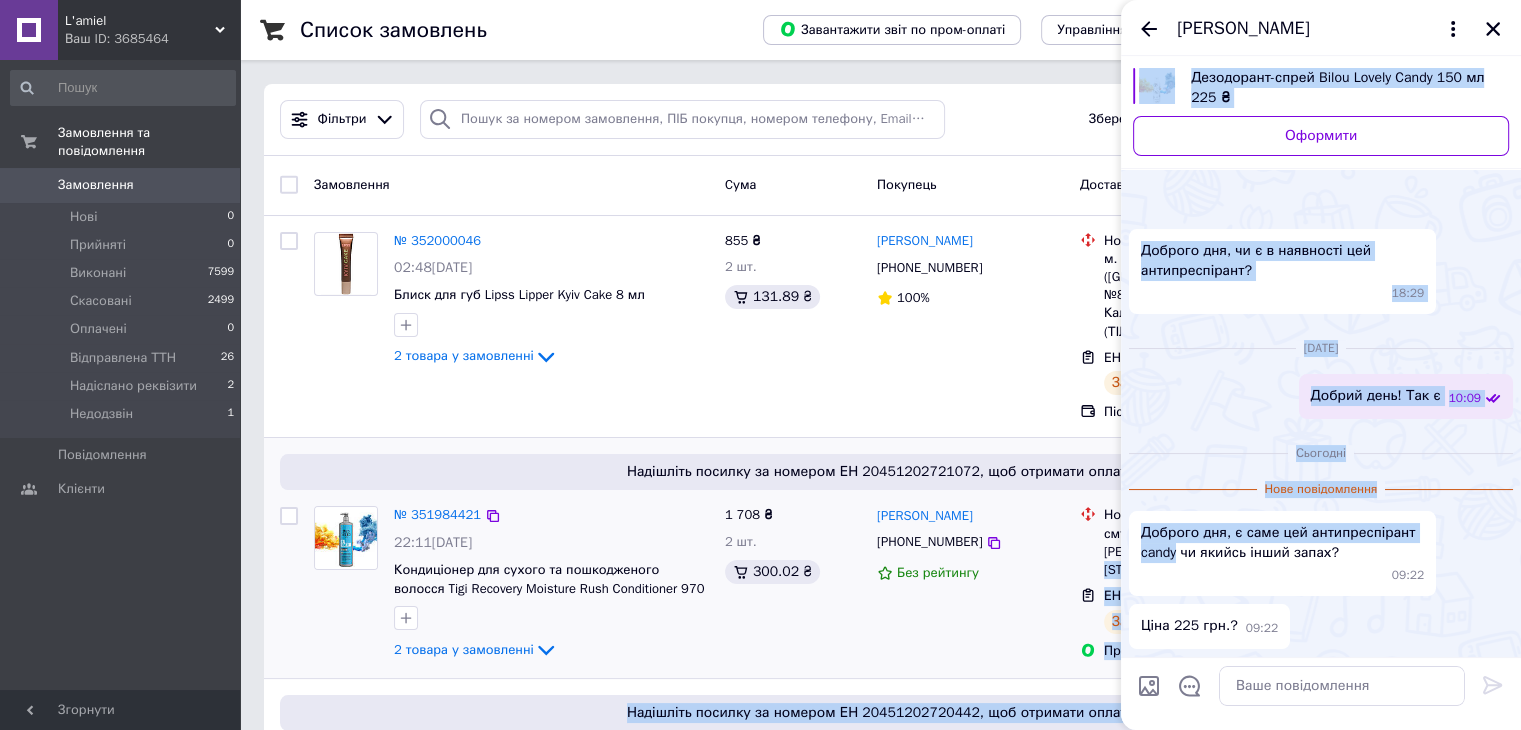 drag, startPoint x: 1179, startPoint y: 553, endPoint x: 1109, endPoint y: 543, distance: 70.71068 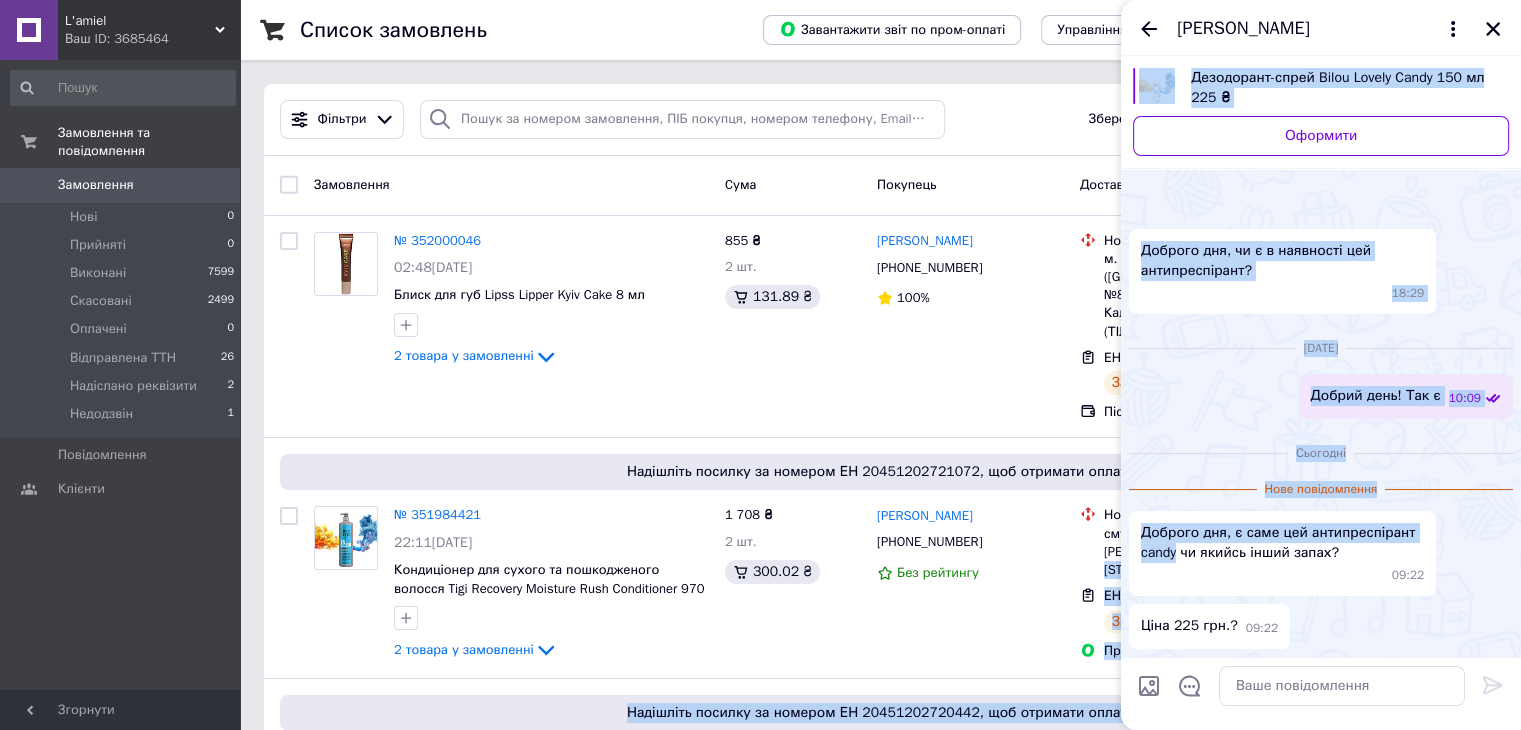 drag, startPoint x: 1109, startPoint y: 543, endPoint x: 1124, endPoint y: 545, distance: 15.132746 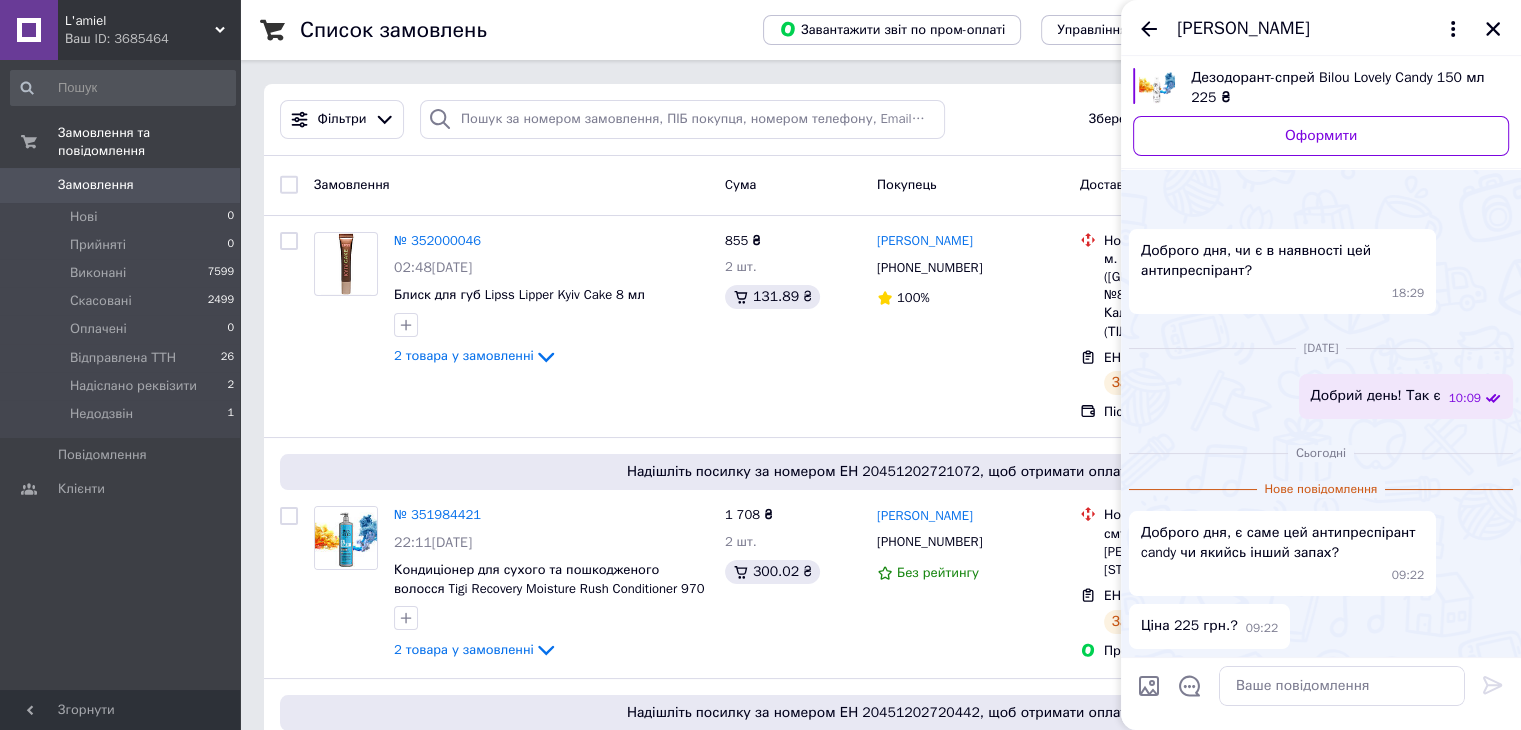 click on "09:22" at bounding box center [1286, 575] 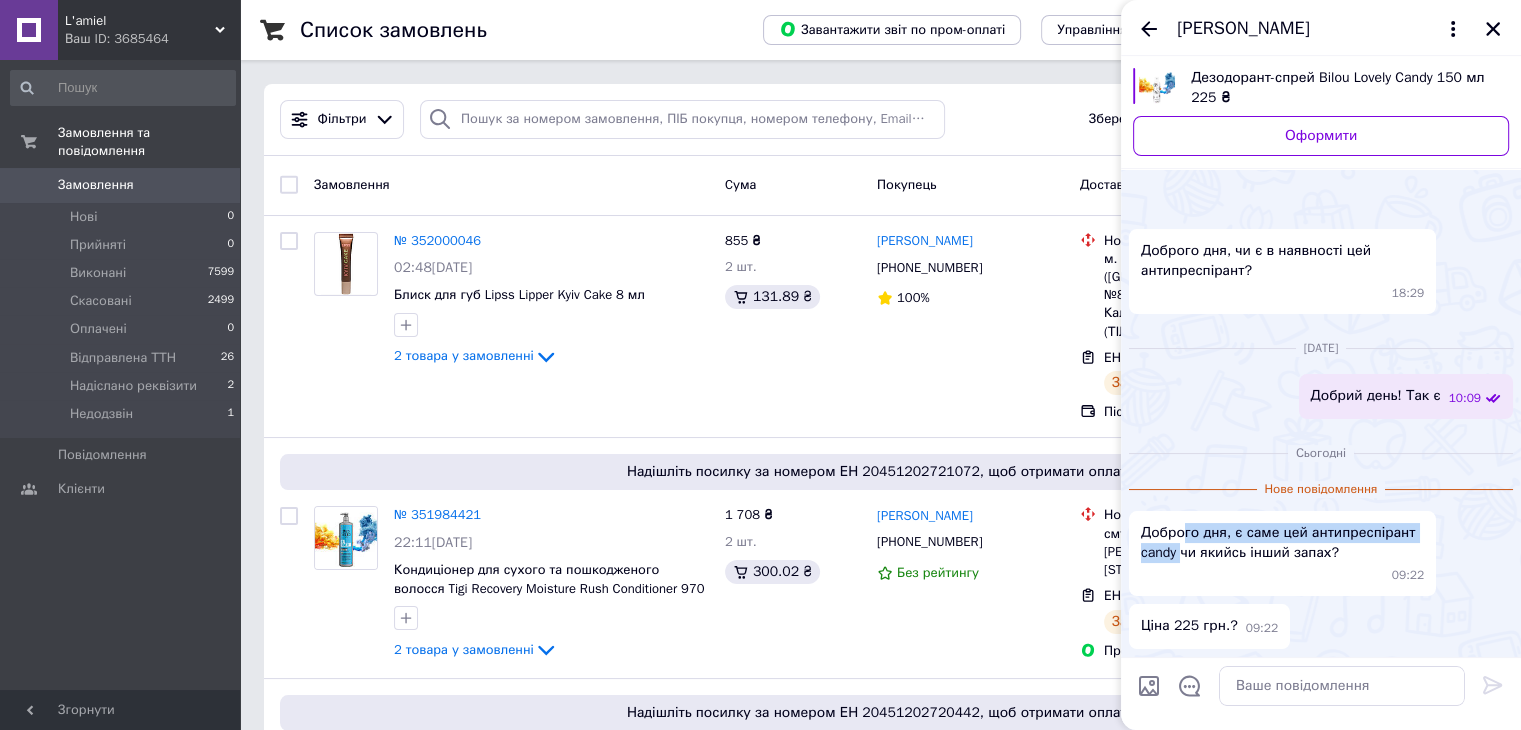 drag, startPoint x: 1182, startPoint y: 555, endPoint x: 1220, endPoint y: 530, distance: 45.486263 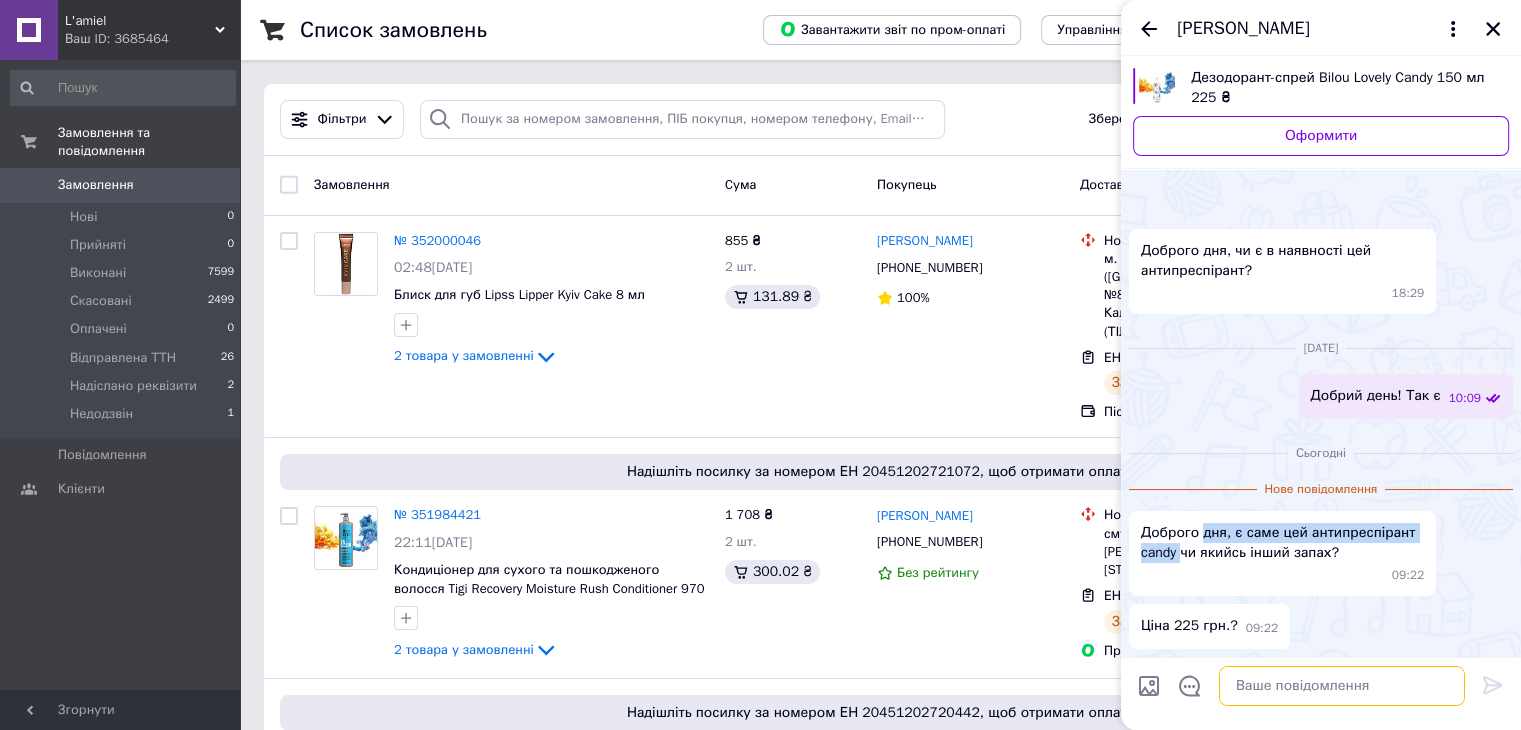 click at bounding box center [1342, 686] 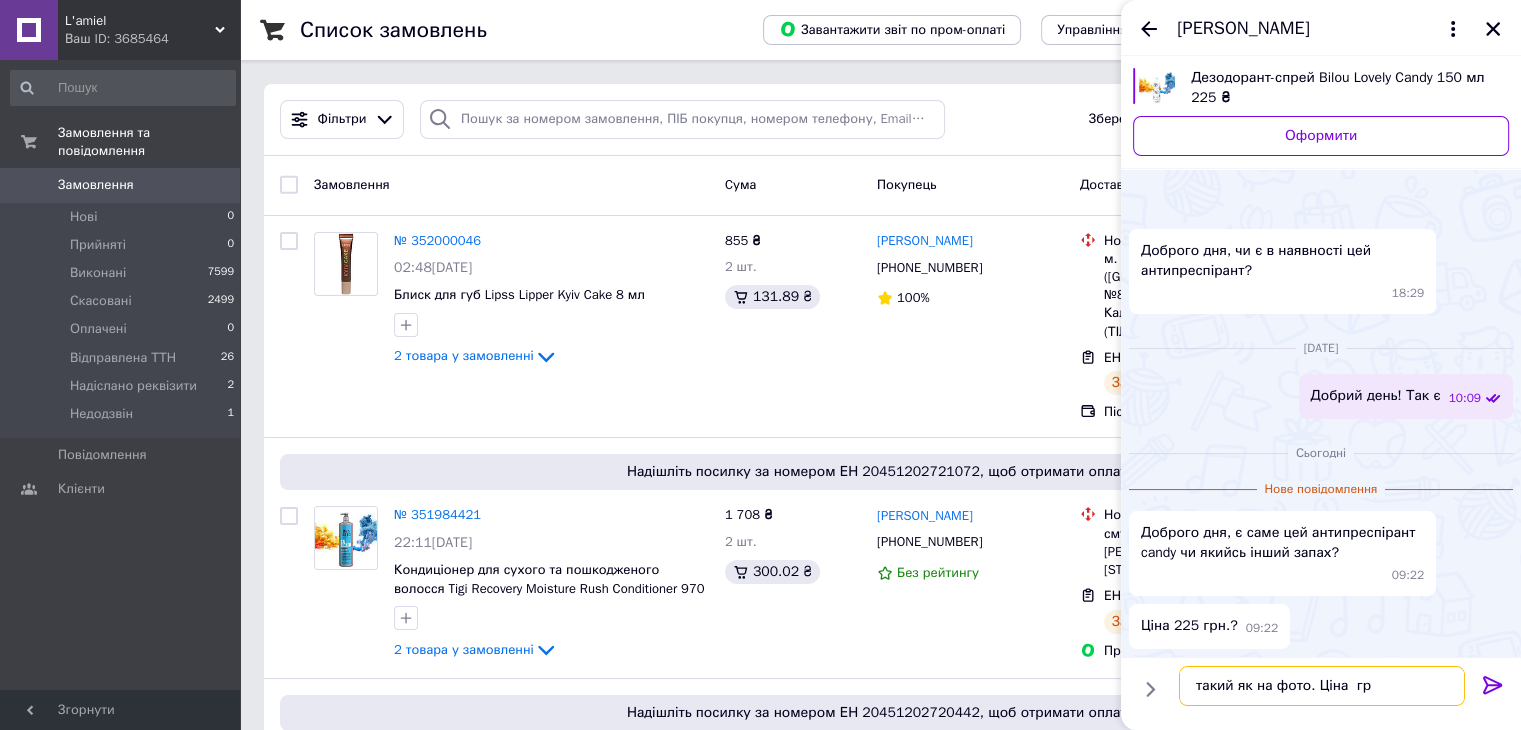 type on "такий як на фото. Ціна  грн" 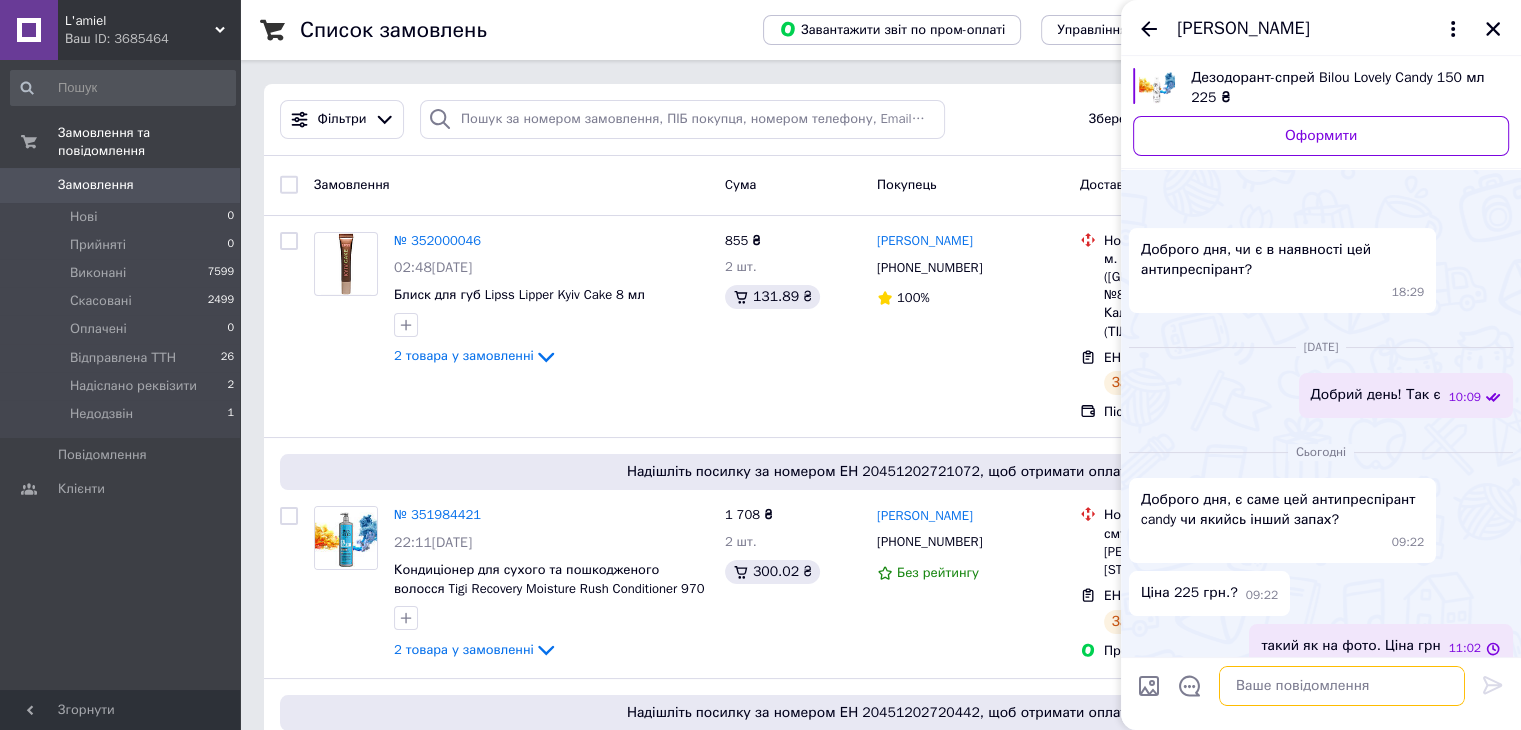 scroll, scrollTop: 22, scrollLeft: 0, axis: vertical 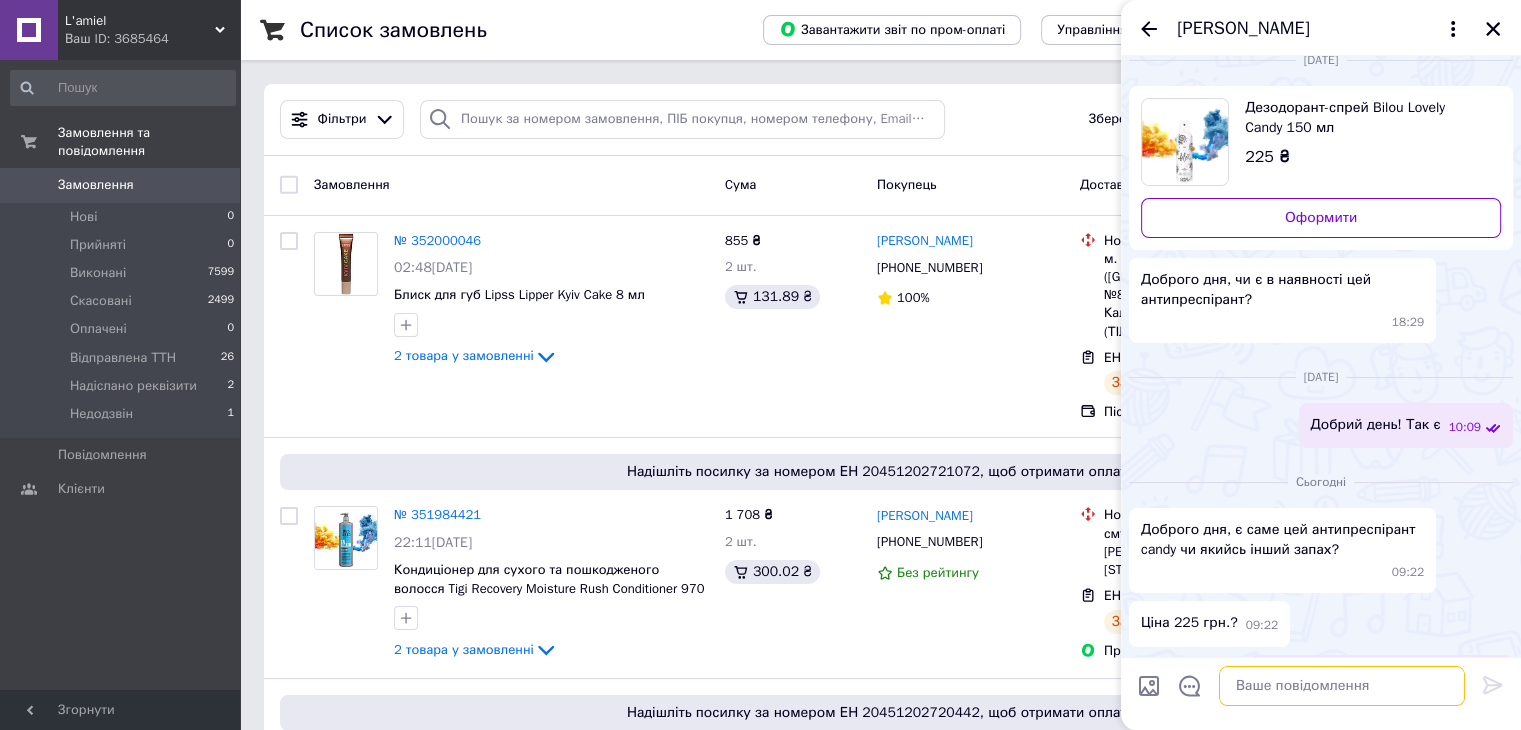 type 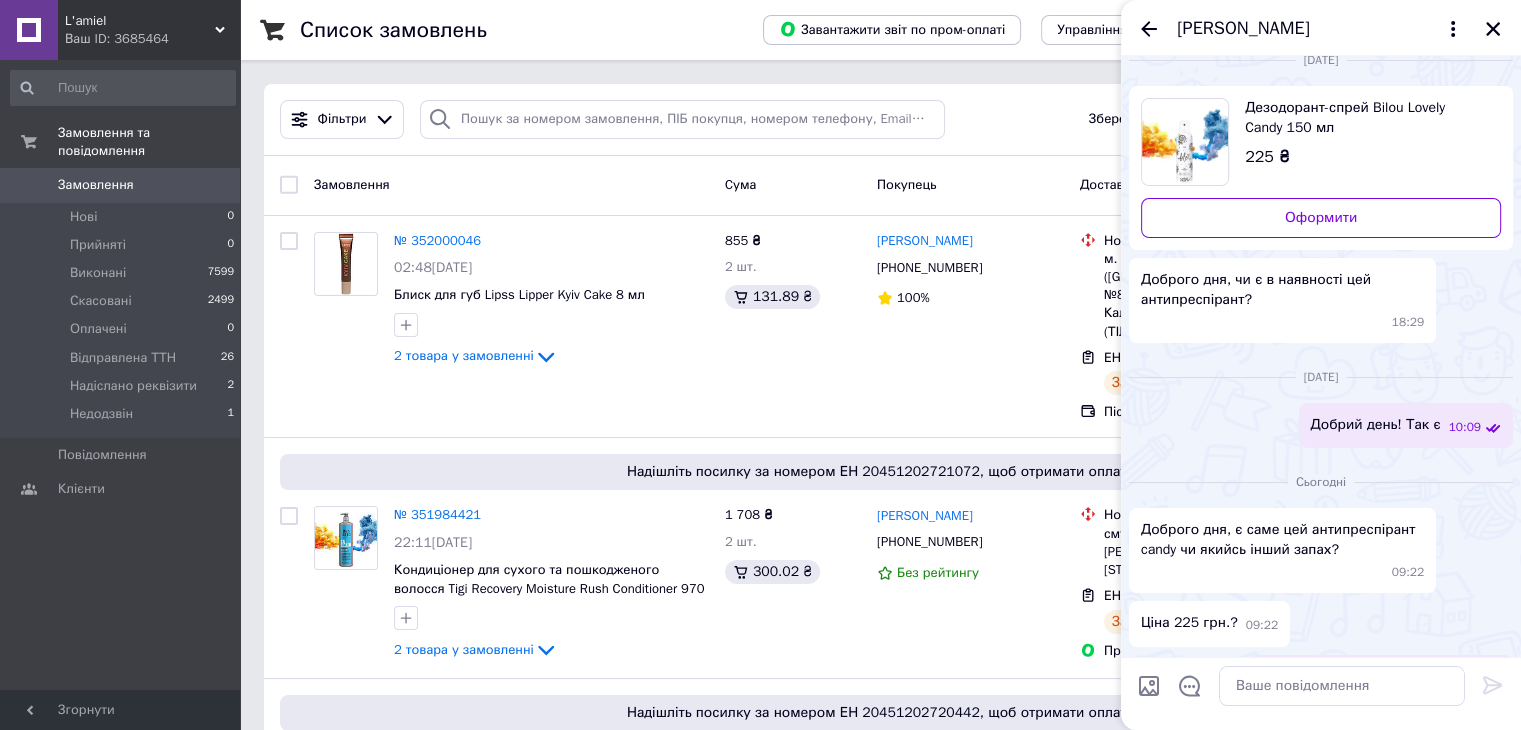 click on "[PERSON_NAME]" at bounding box center [1321, 28] 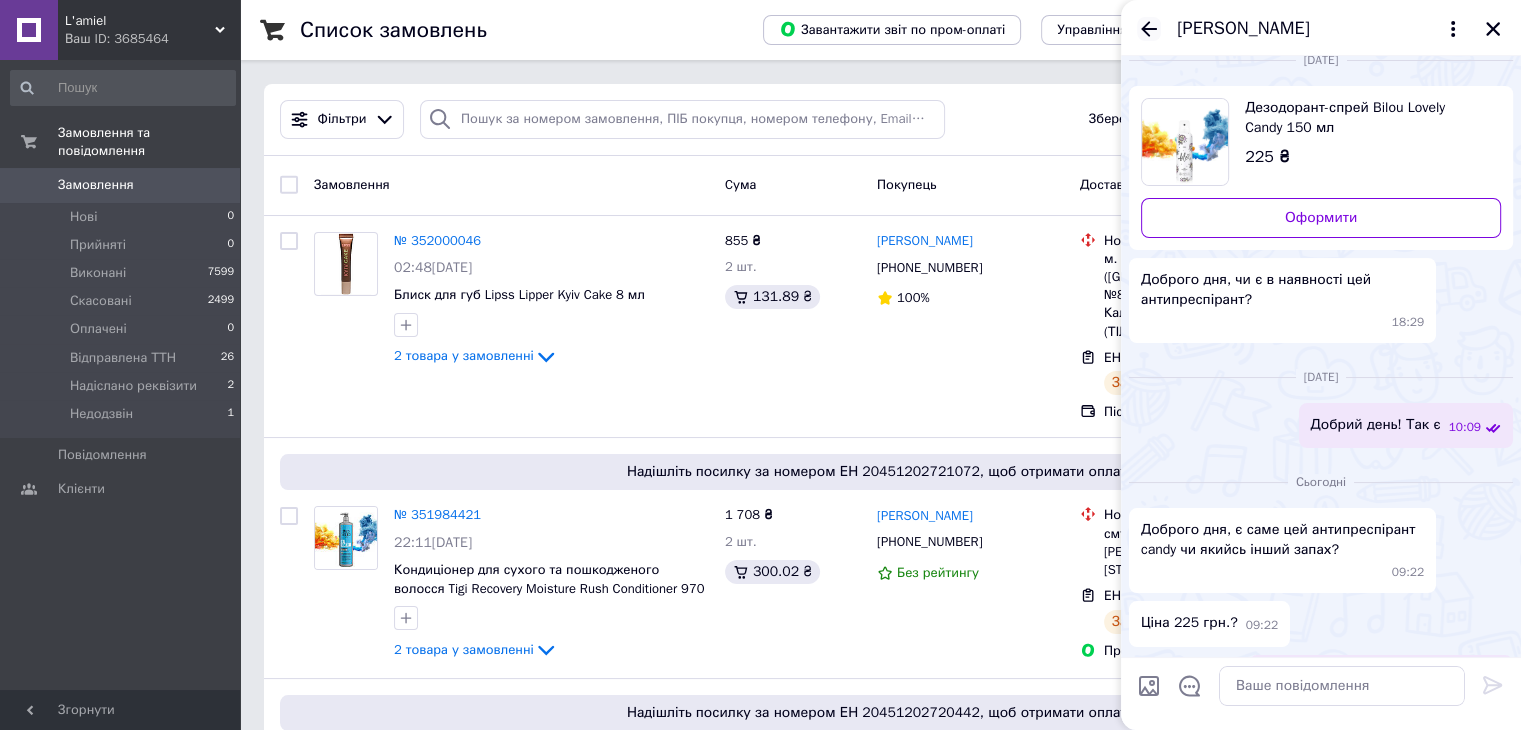 click 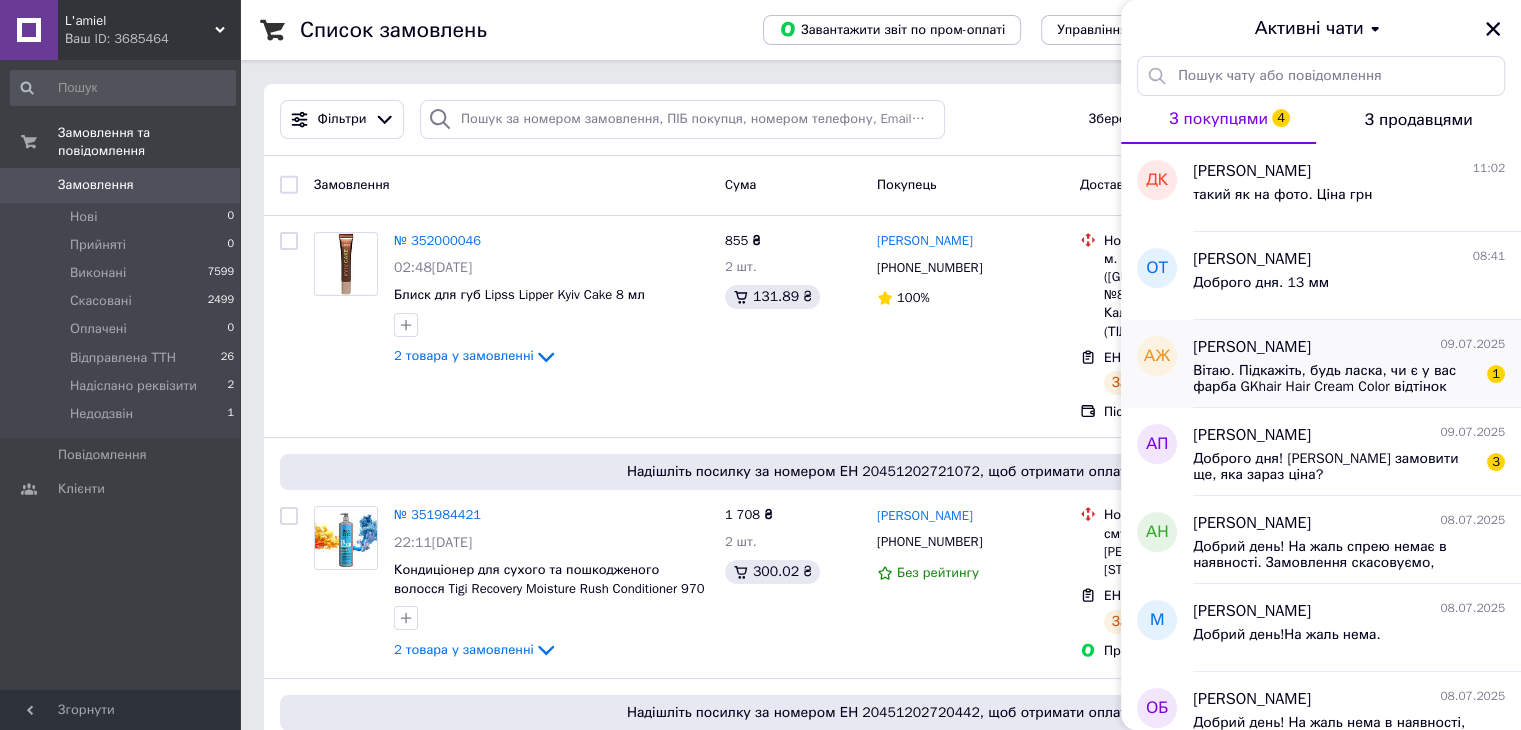 click on "Вітаю. Підкажіть, будь ласка, чи є у вас фарба GKhair Hair Cream Color відтінок 7.00?" at bounding box center [1335, 379] 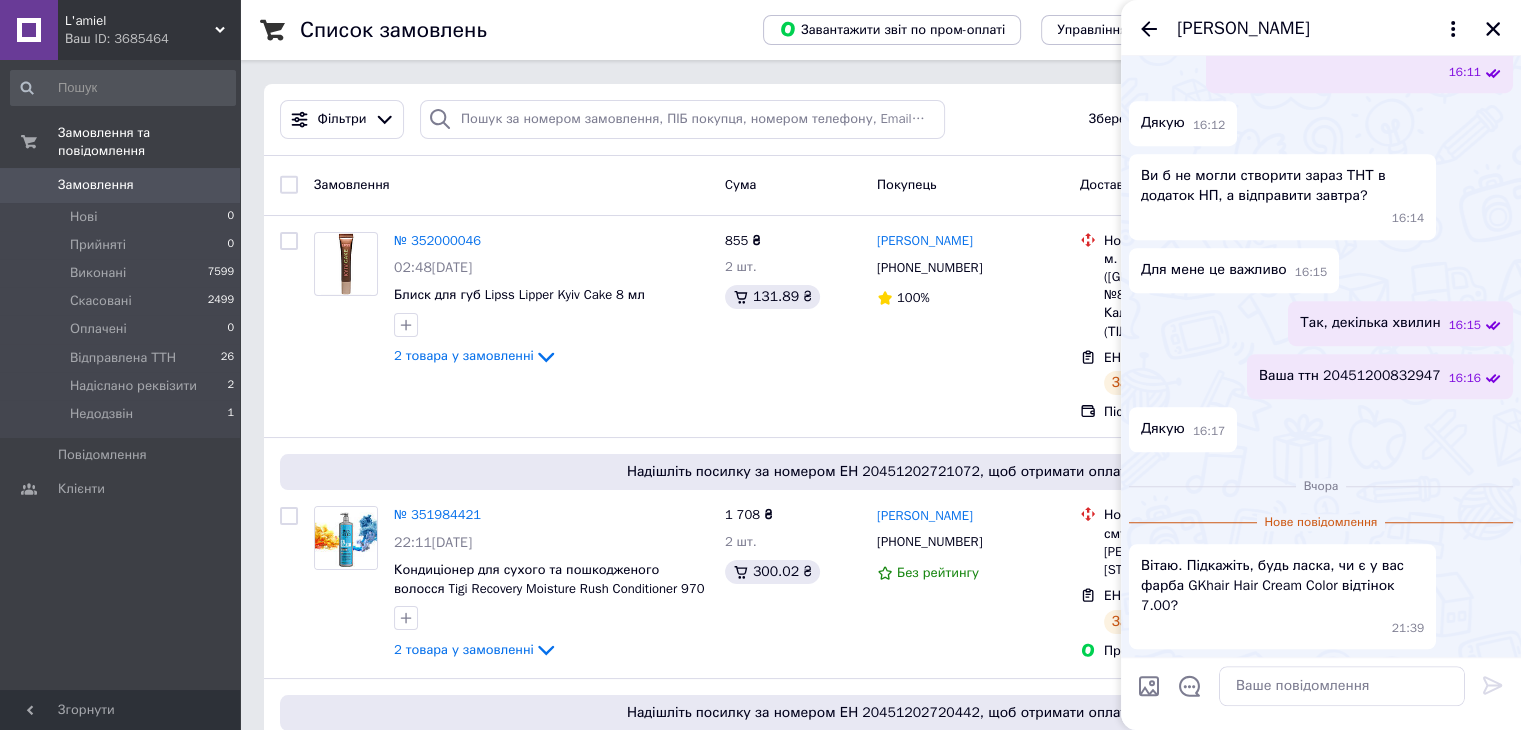 scroll, scrollTop: 1610, scrollLeft: 0, axis: vertical 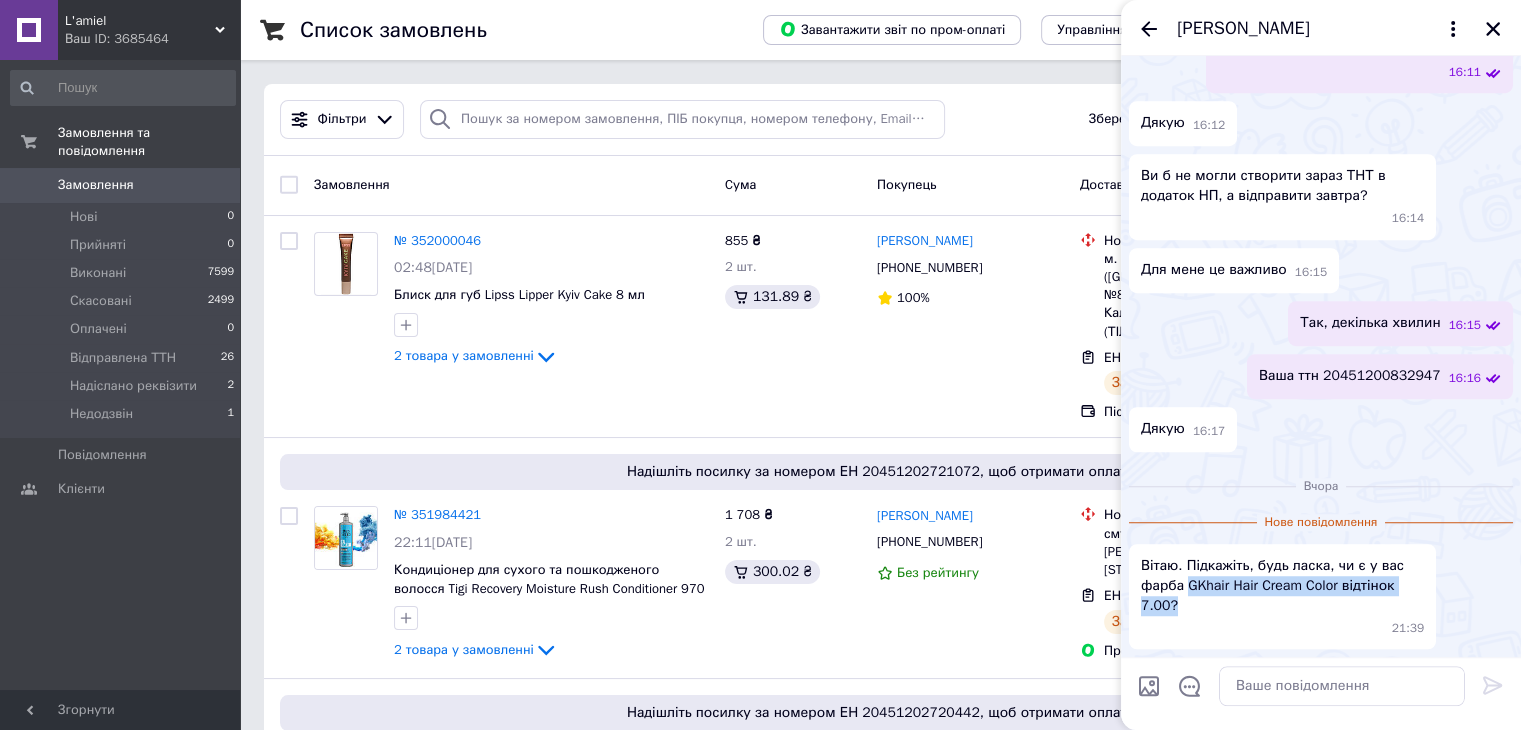 drag, startPoint x: 1187, startPoint y: 585, endPoint x: 1192, endPoint y: 608, distance: 23.537205 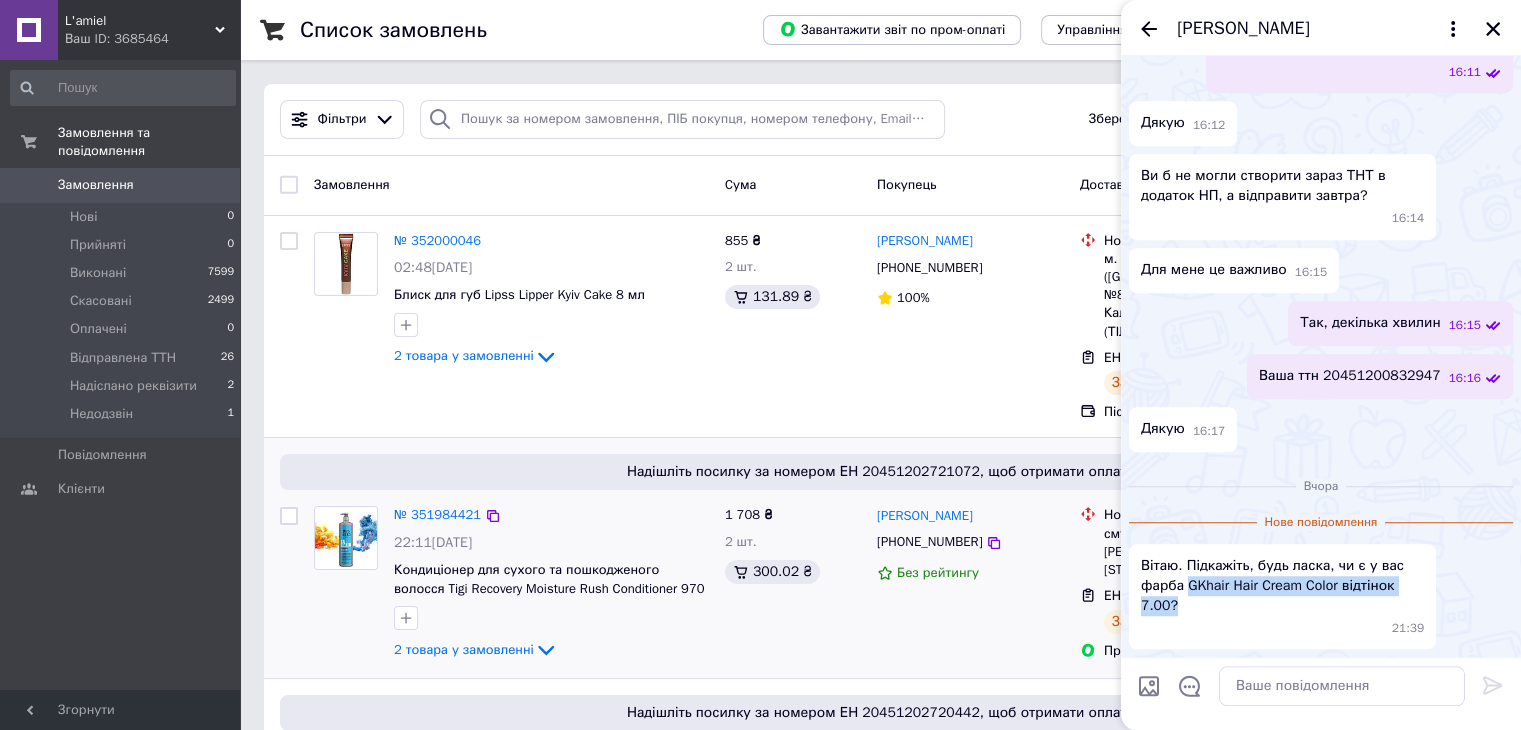 copy on "GKhair Hair Cream Color відтінок 7.00?" 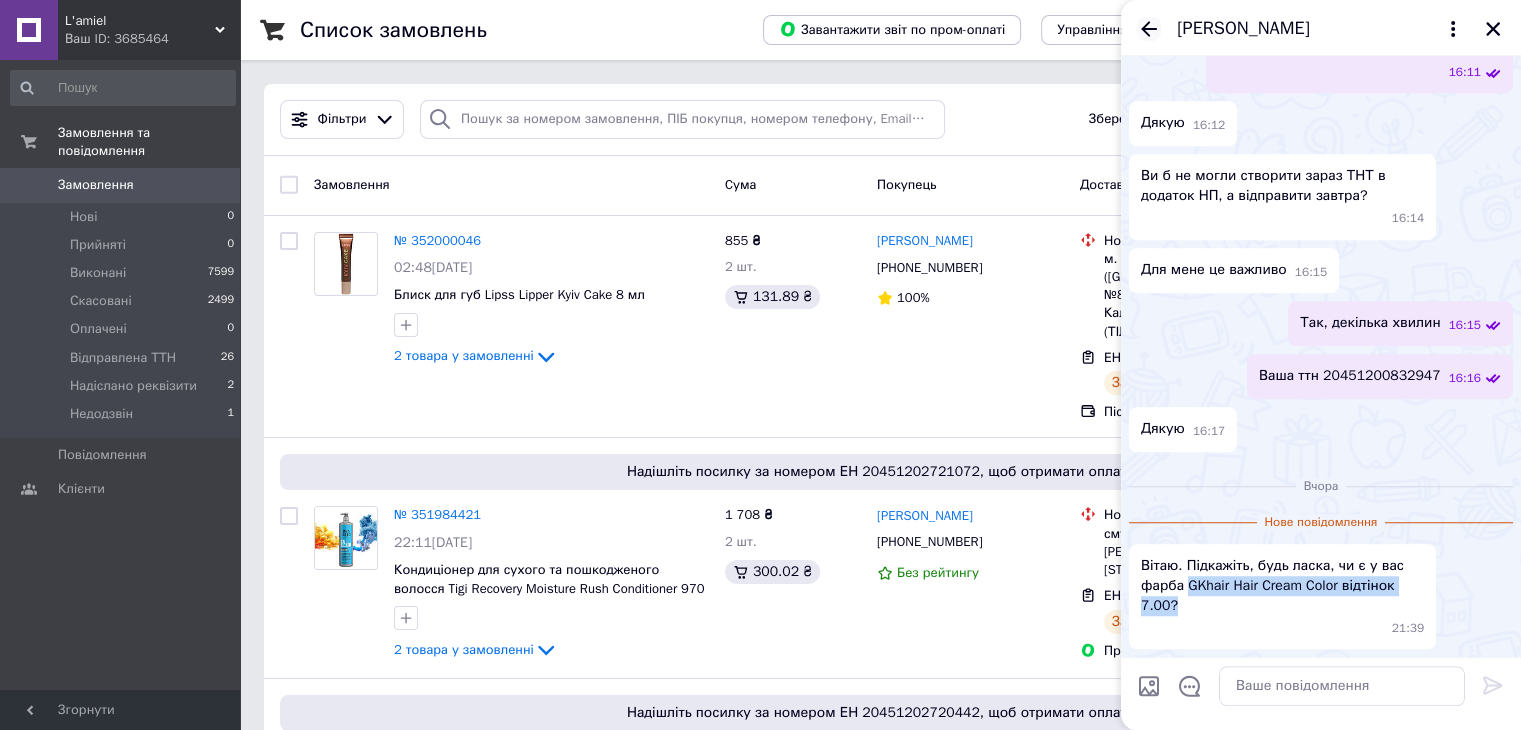 click 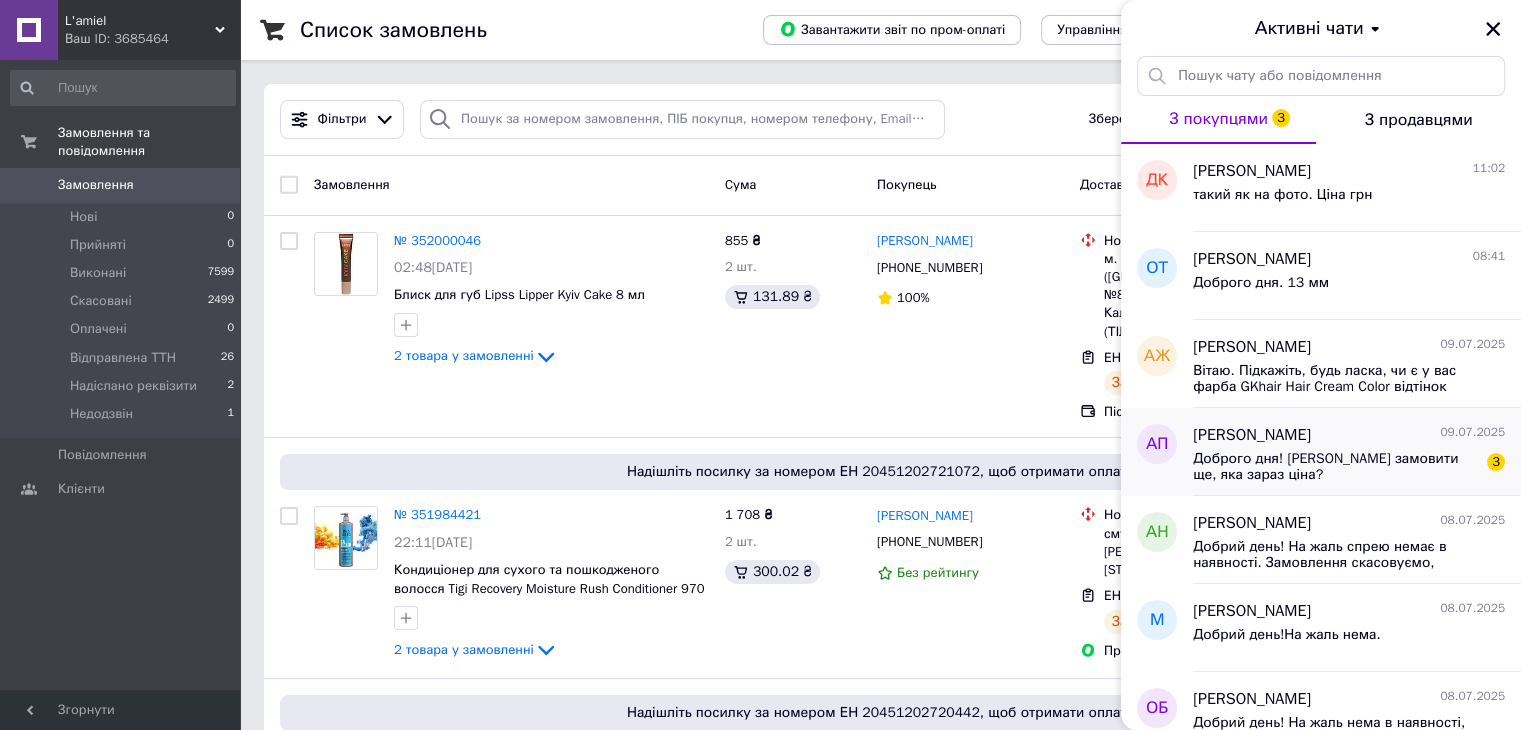 click on "Доброго дня! Хочу замовити ще, яка зараз ціна?" at bounding box center (1335, 467) 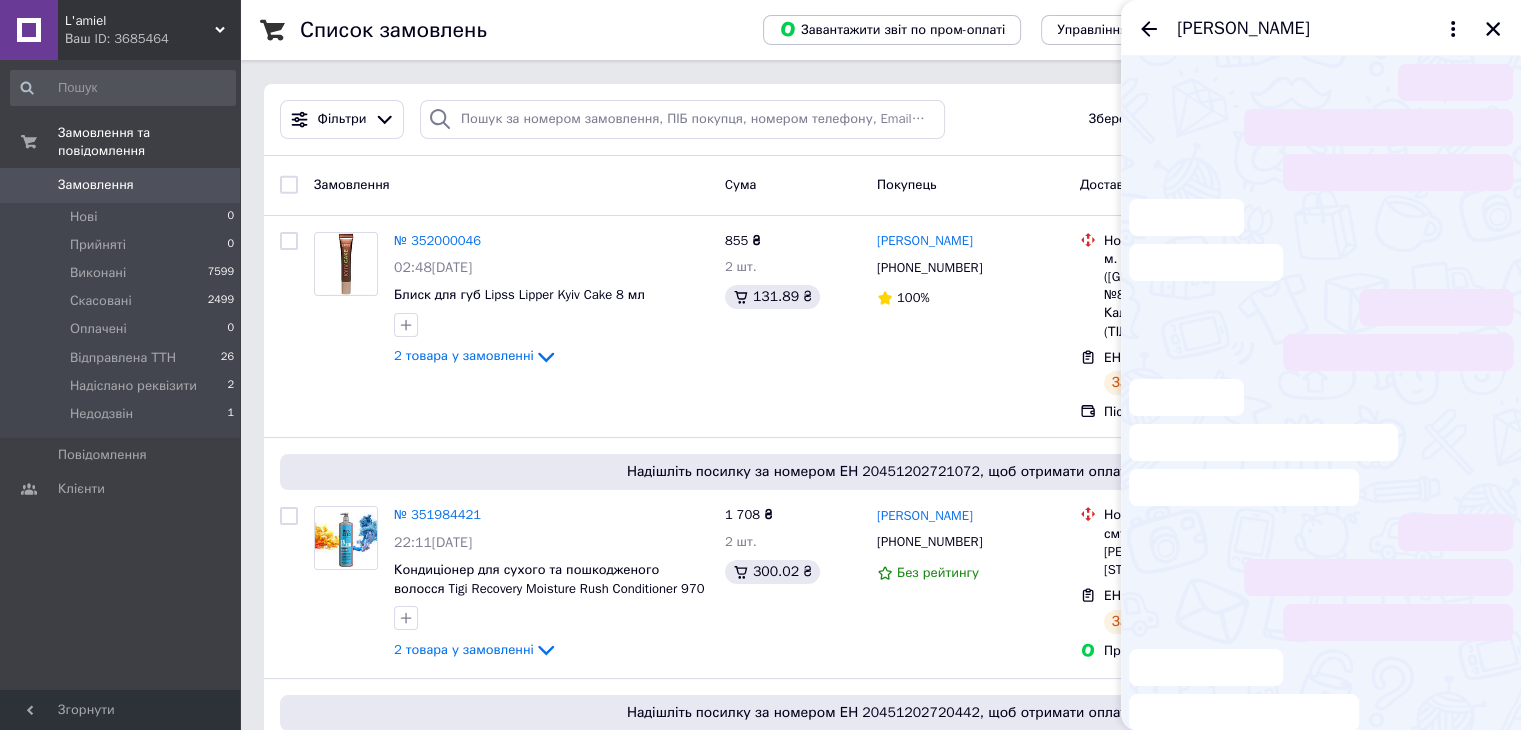scroll, scrollTop: 50, scrollLeft: 0, axis: vertical 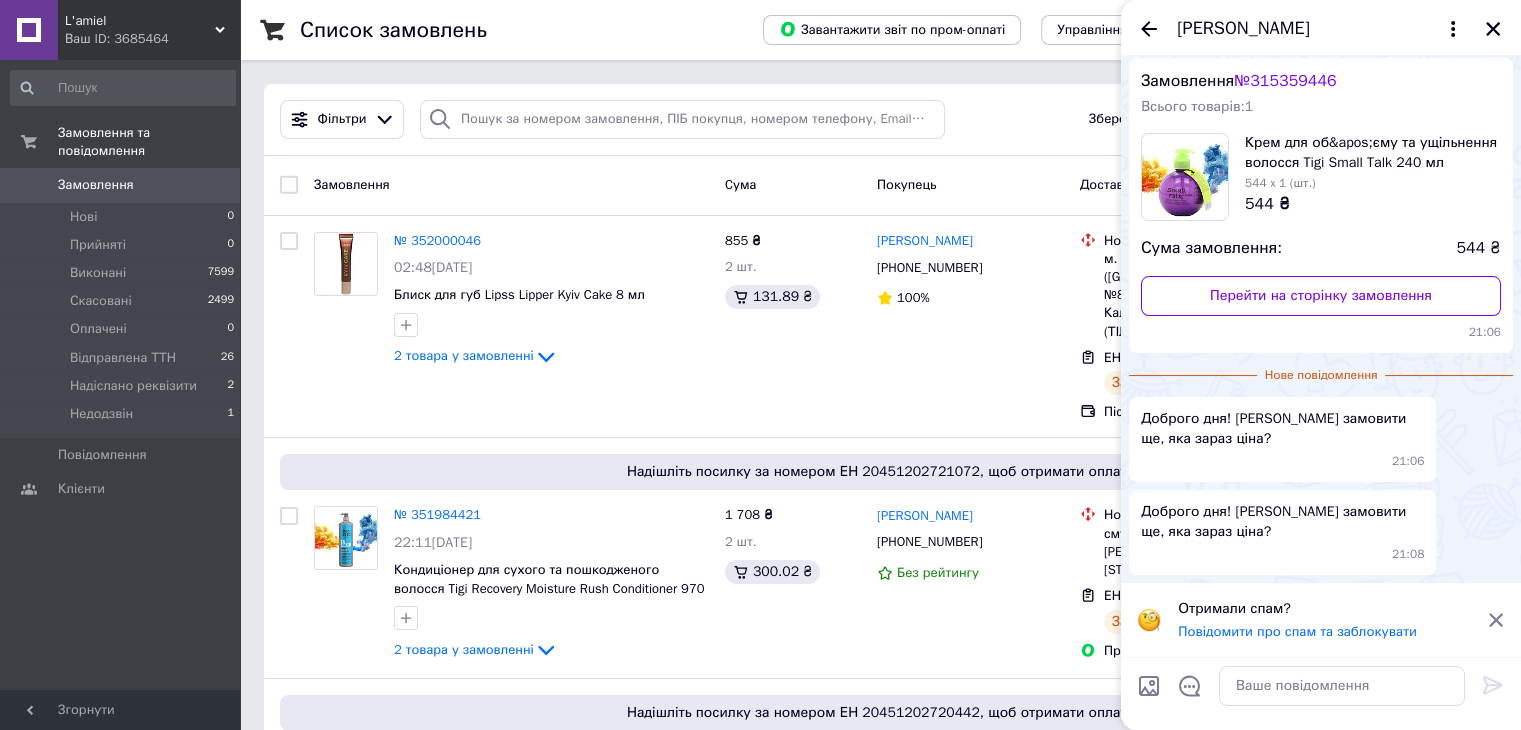 click at bounding box center [1185, 177] 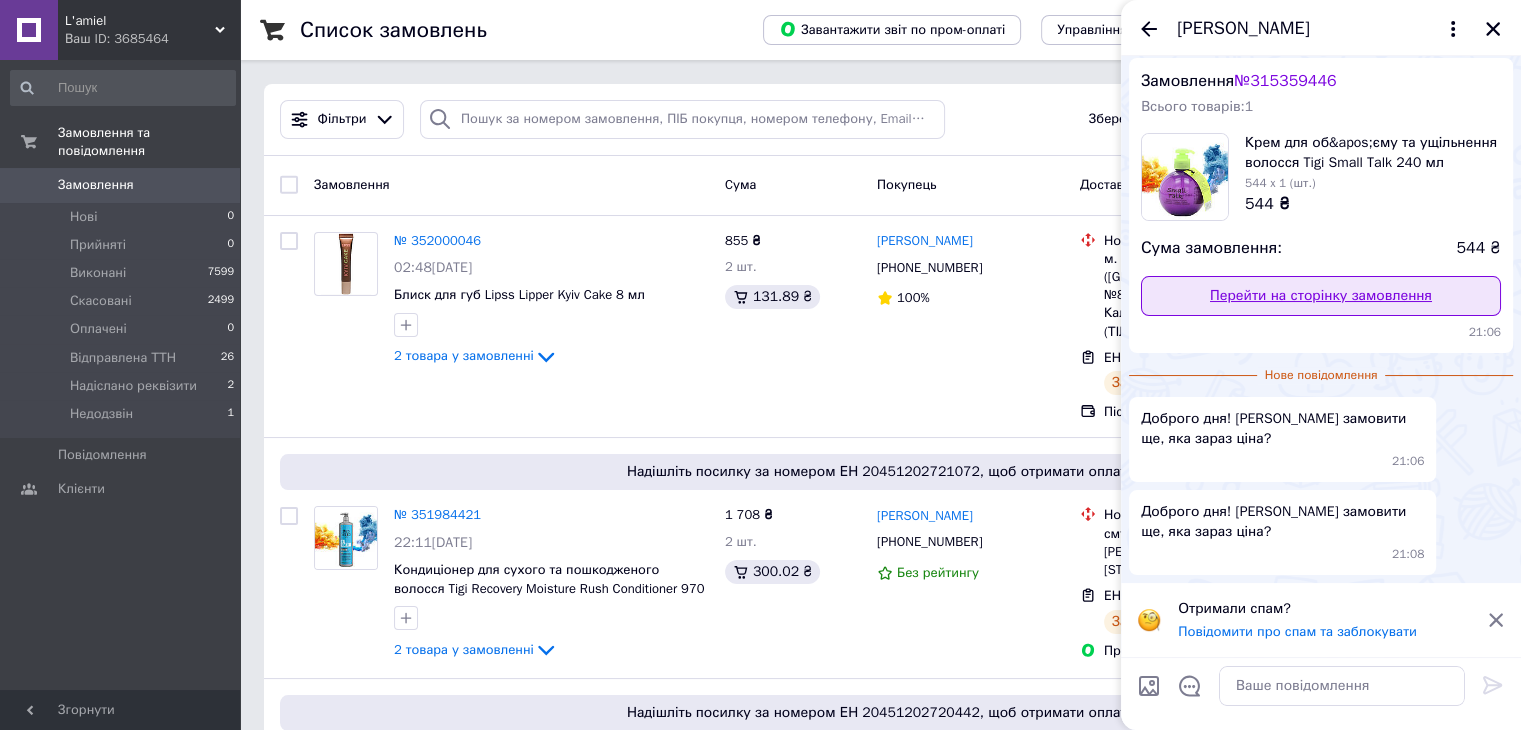 click on "Перейти на сторінку замовлення" at bounding box center (1321, 296) 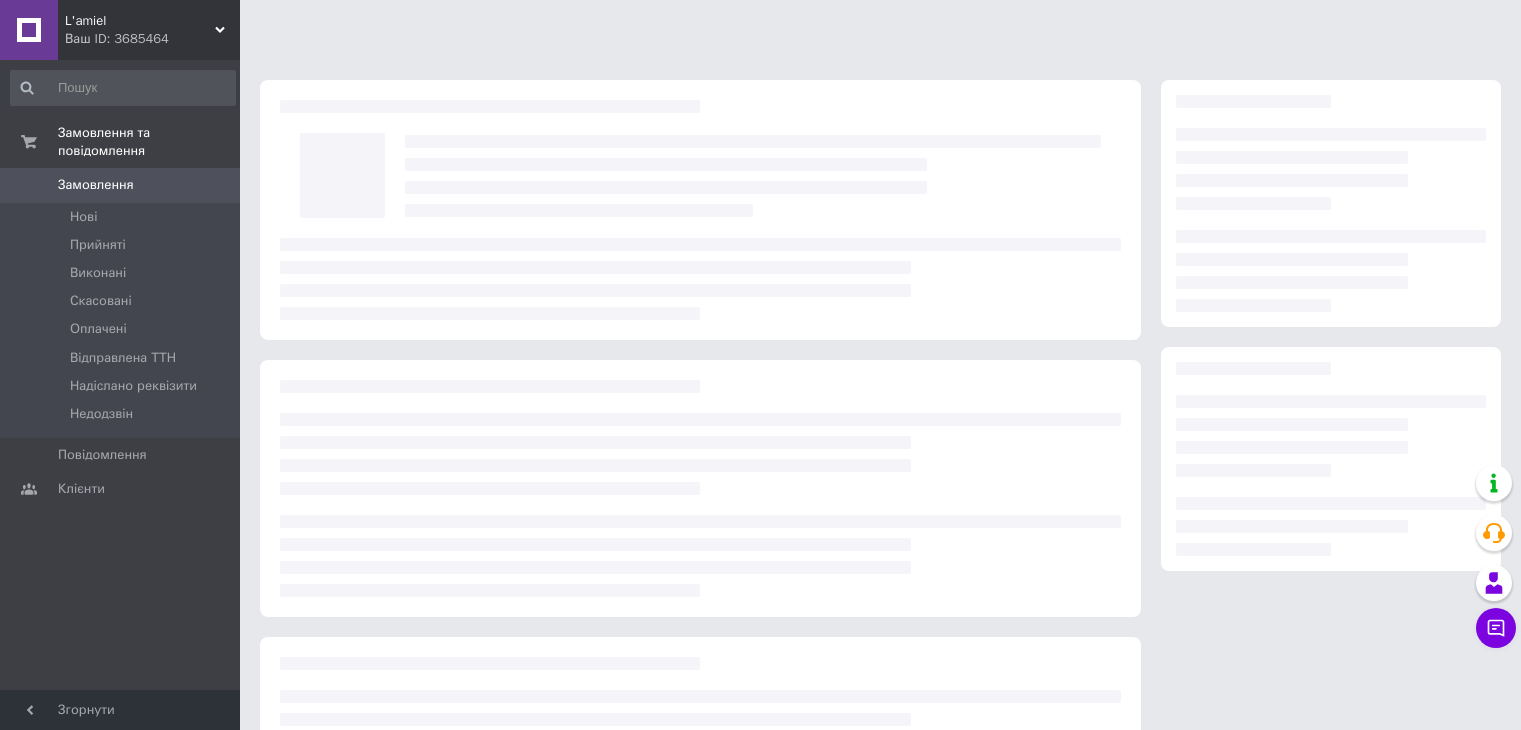scroll, scrollTop: 0, scrollLeft: 0, axis: both 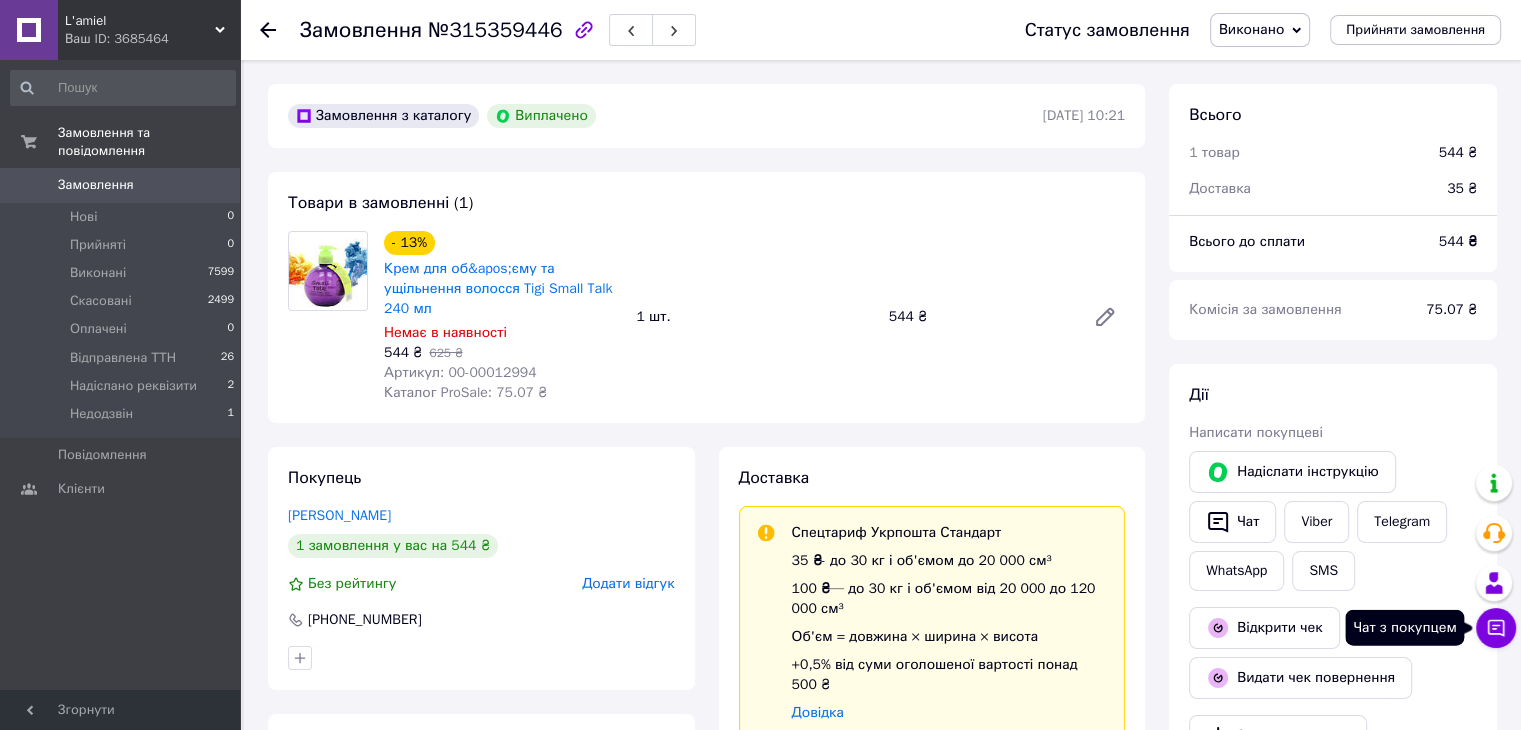 click 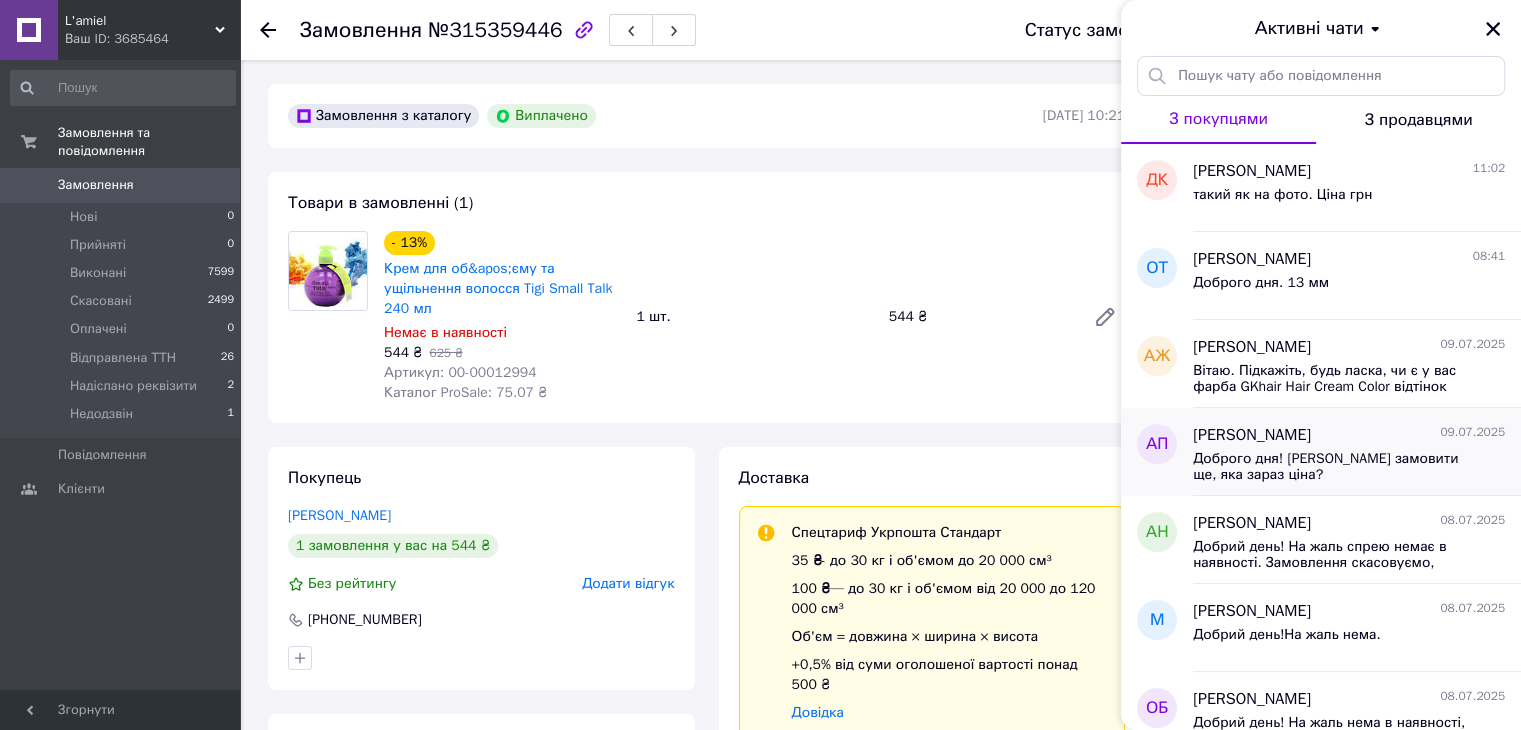 click on "Доброго дня! [PERSON_NAME] замовити ще, яка зараз ціна?" at bounding box center [1335, 467] 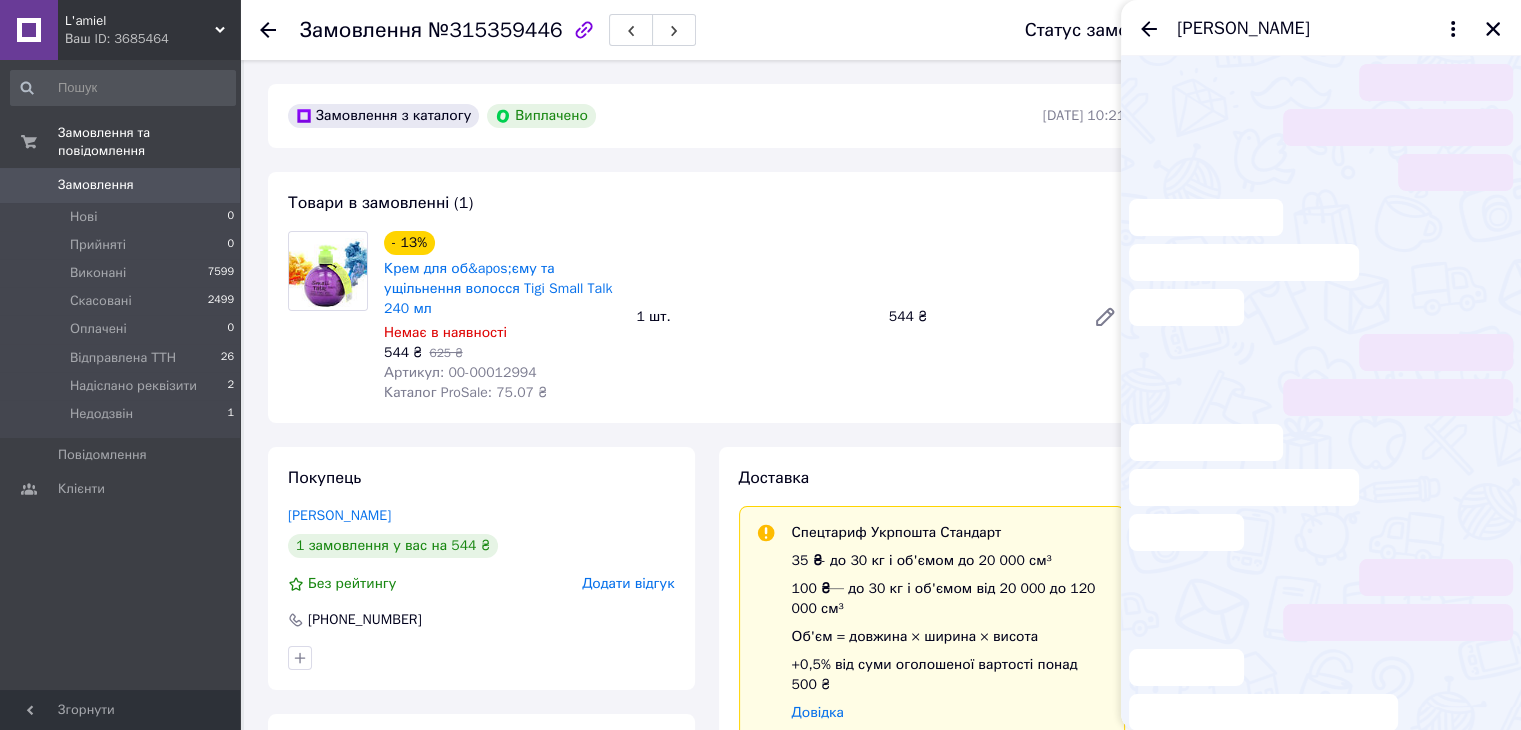 scroll, scrollTop: 13, scrollLeft: 0, axis: vertical 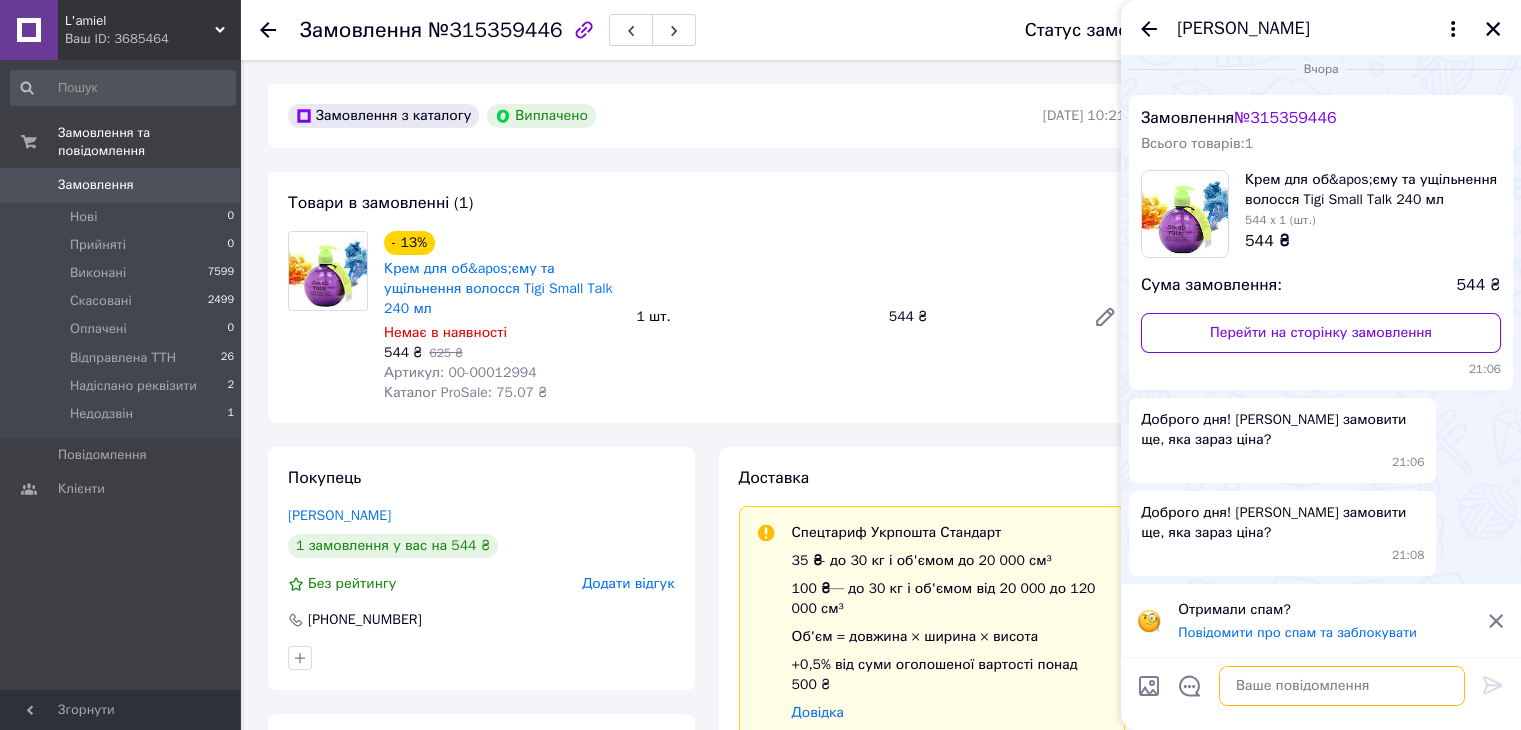 click at bounding box center (1342, 686) 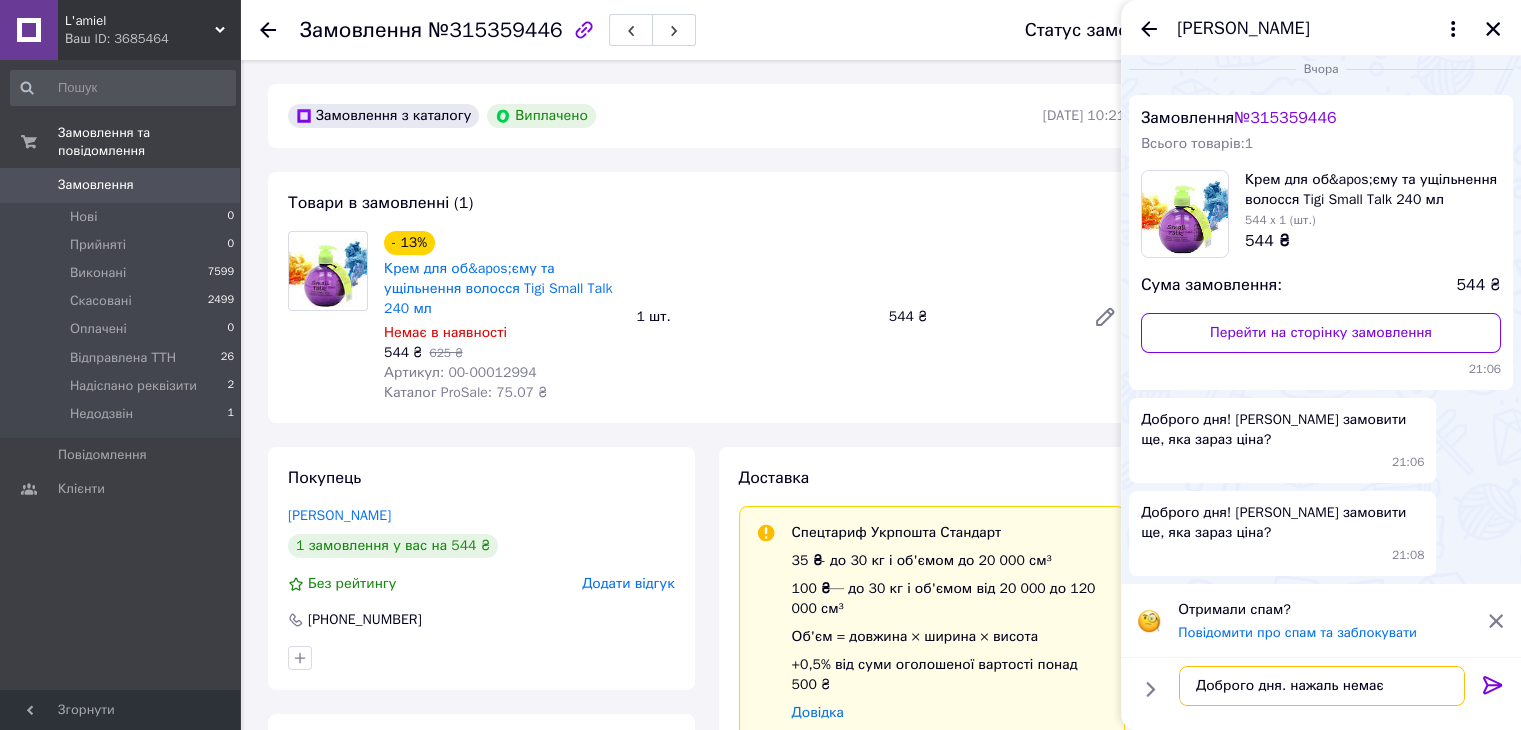 click on "Доброго дня. нажаль немає" at bounding box center (1322, 686) 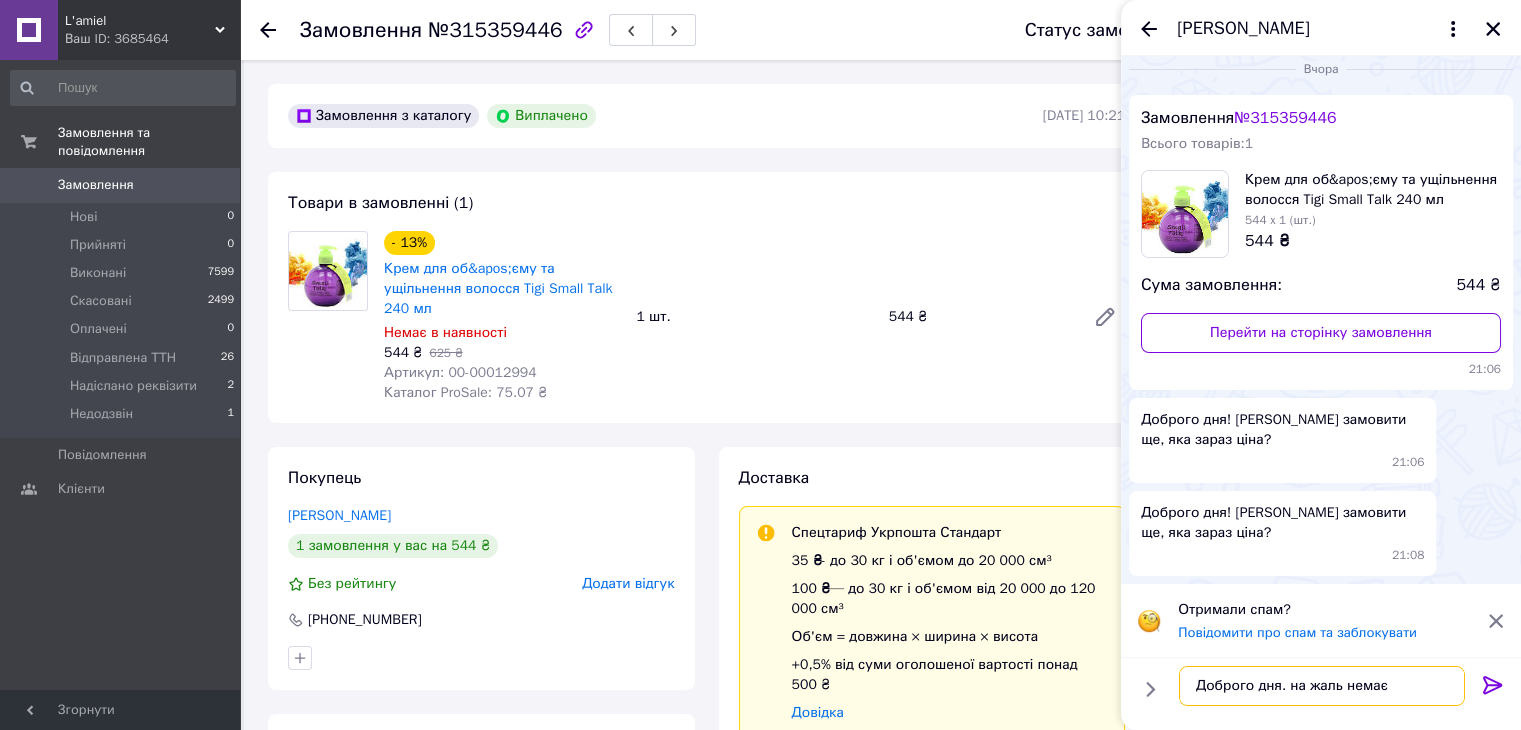 type on "Доброго дня. на жаль немає" 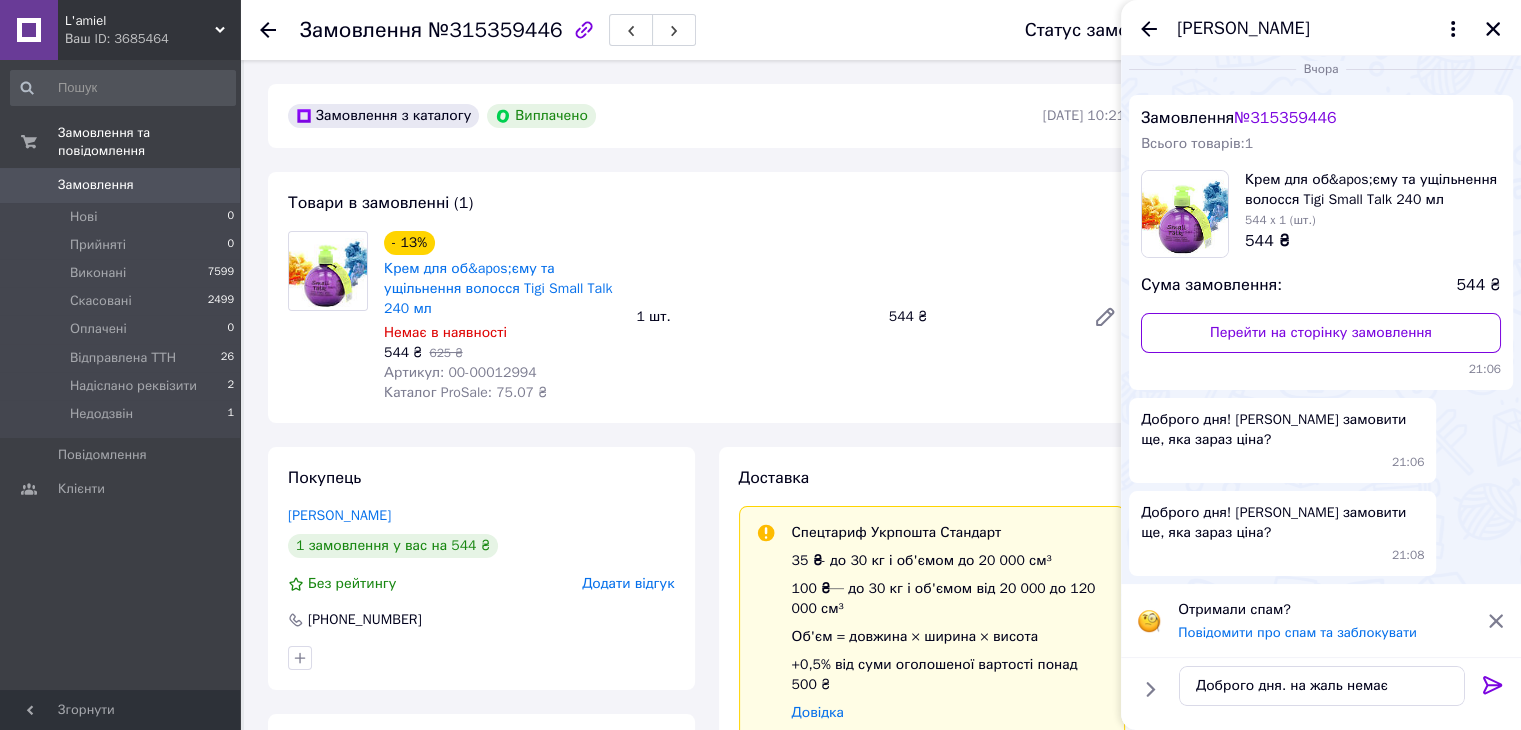 click 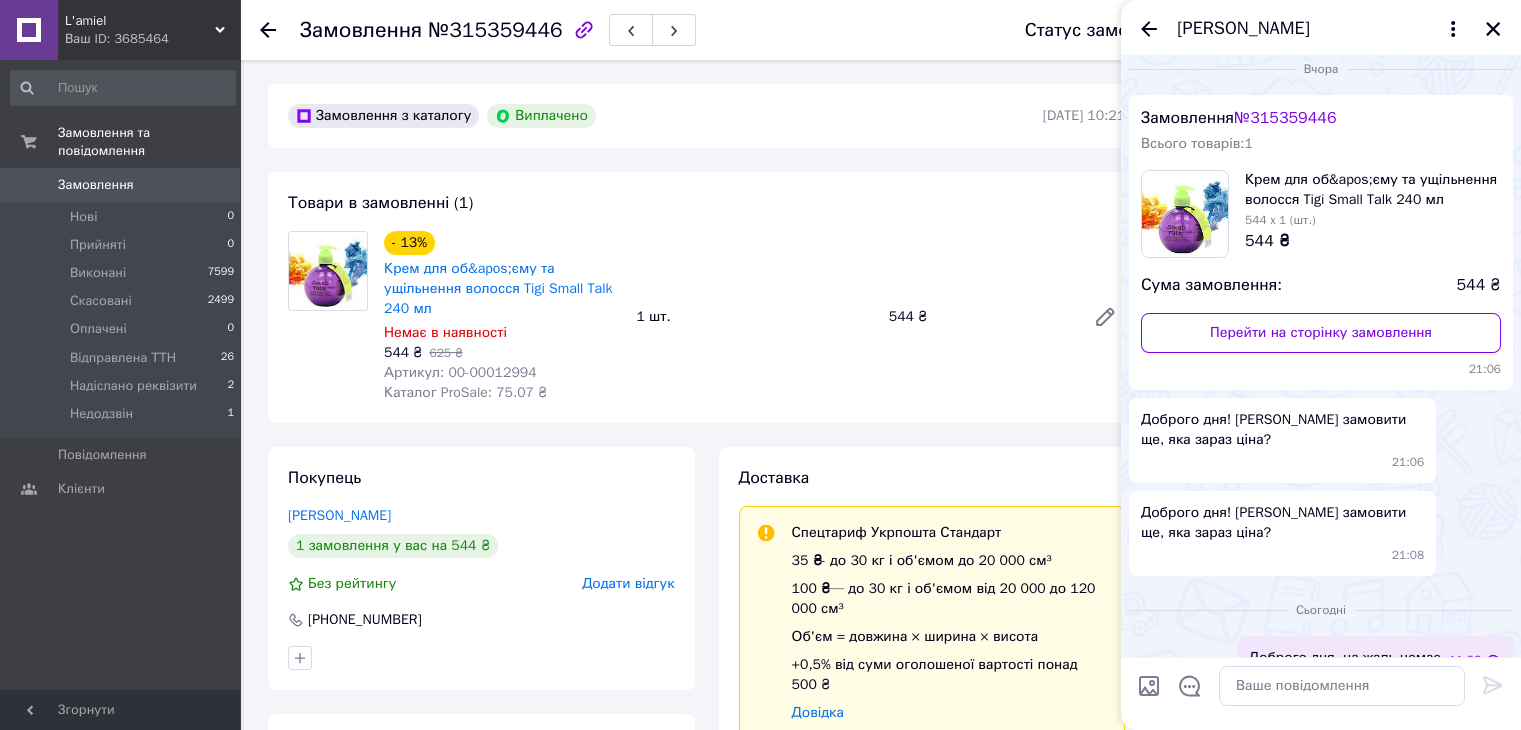 scroll, scrollTop: 45, scrollLeft: 0, axis: vertical 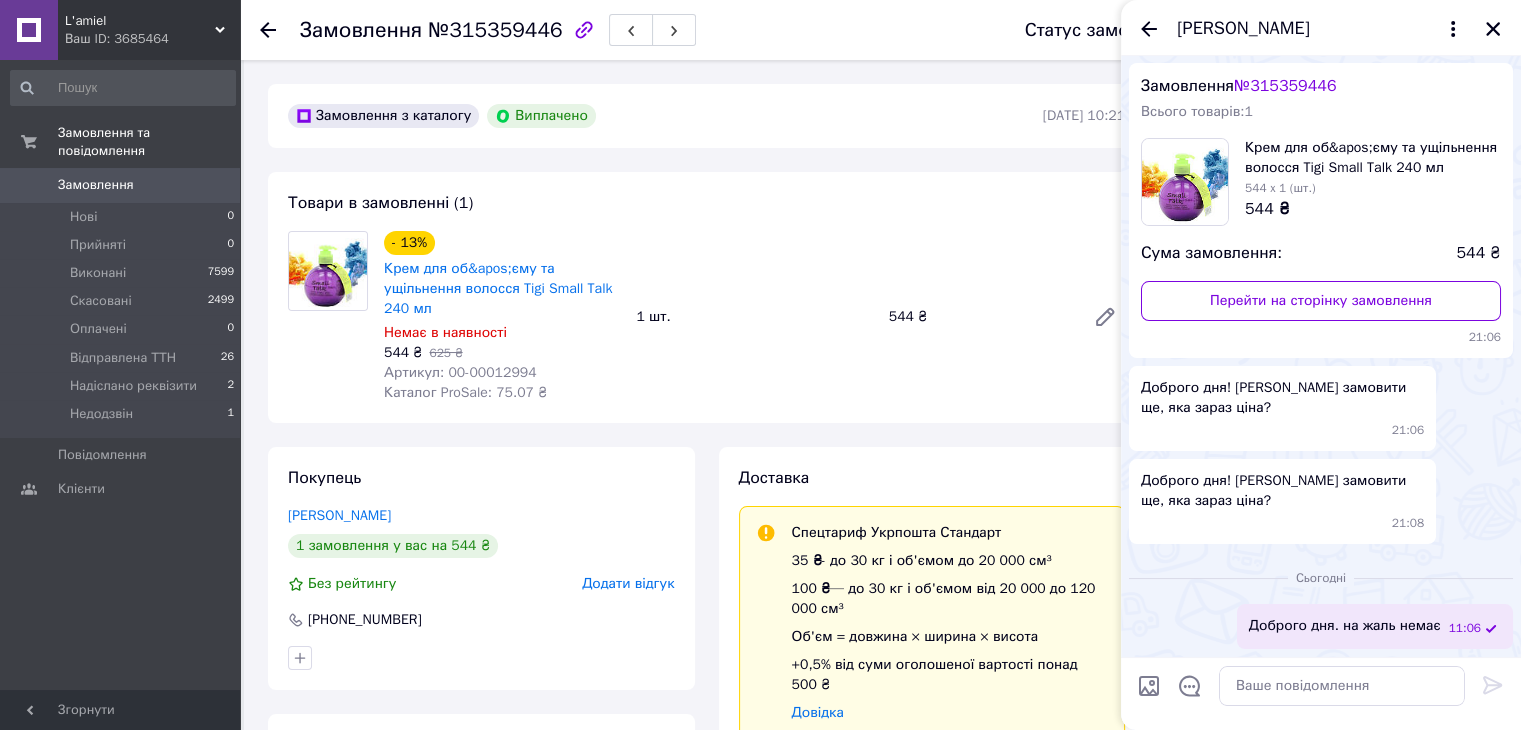 click on "L'amiel" at bounding box center [140, 21] 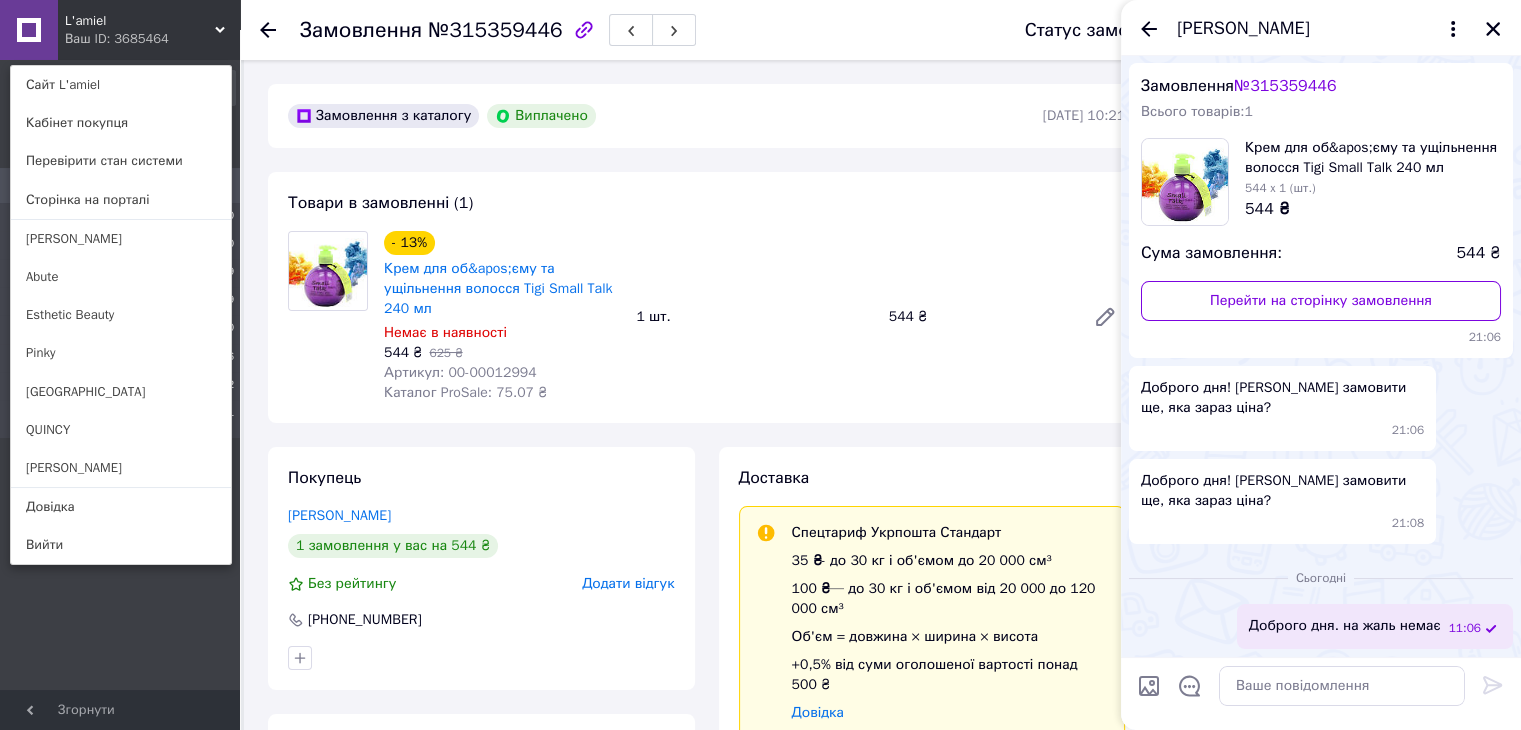 click on "Abute" at bounding box center [121, 277] 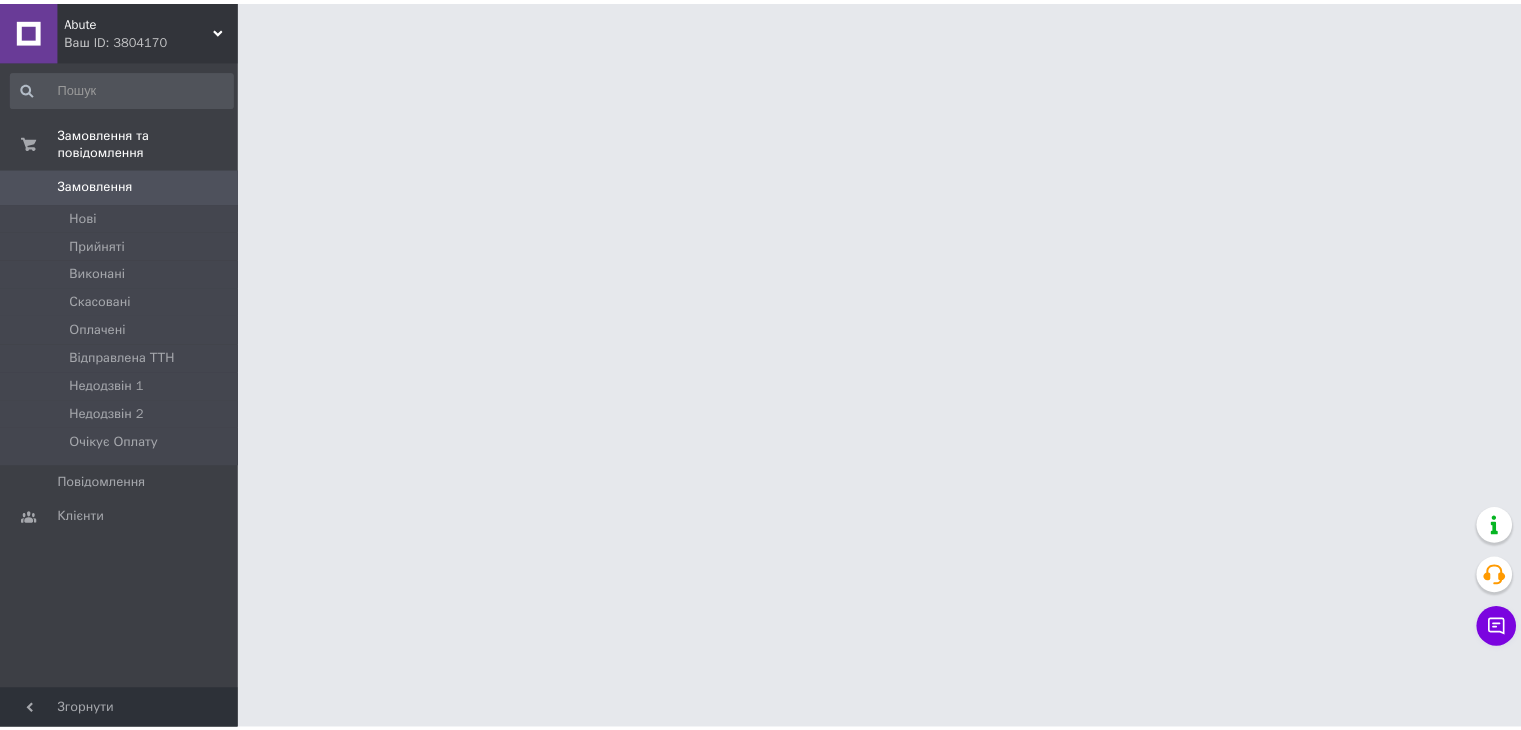 scroll, scrollTop: 0, scrollLeft: 0, axis: both 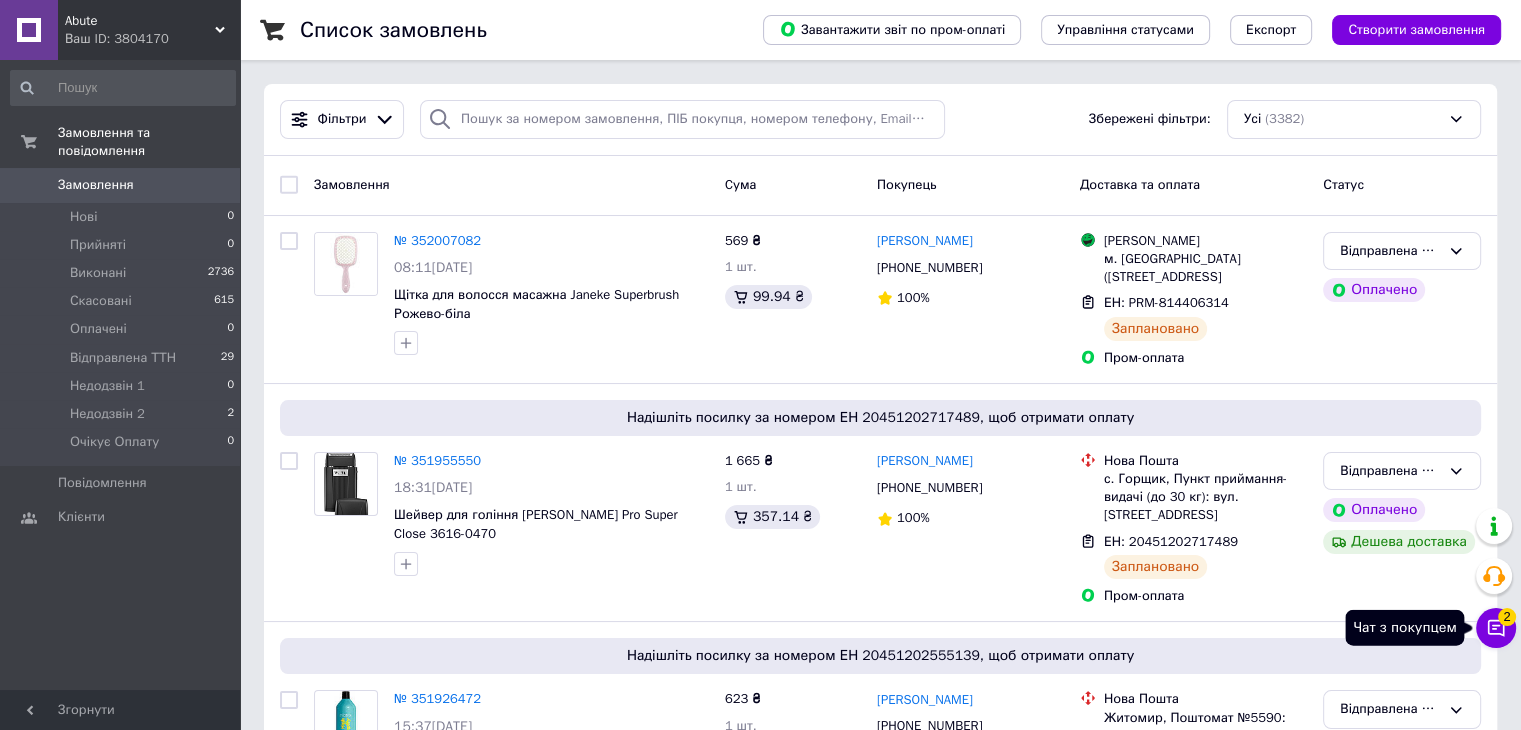 click on "Чат з покупцем 2" at bounding box center [1496, 628] 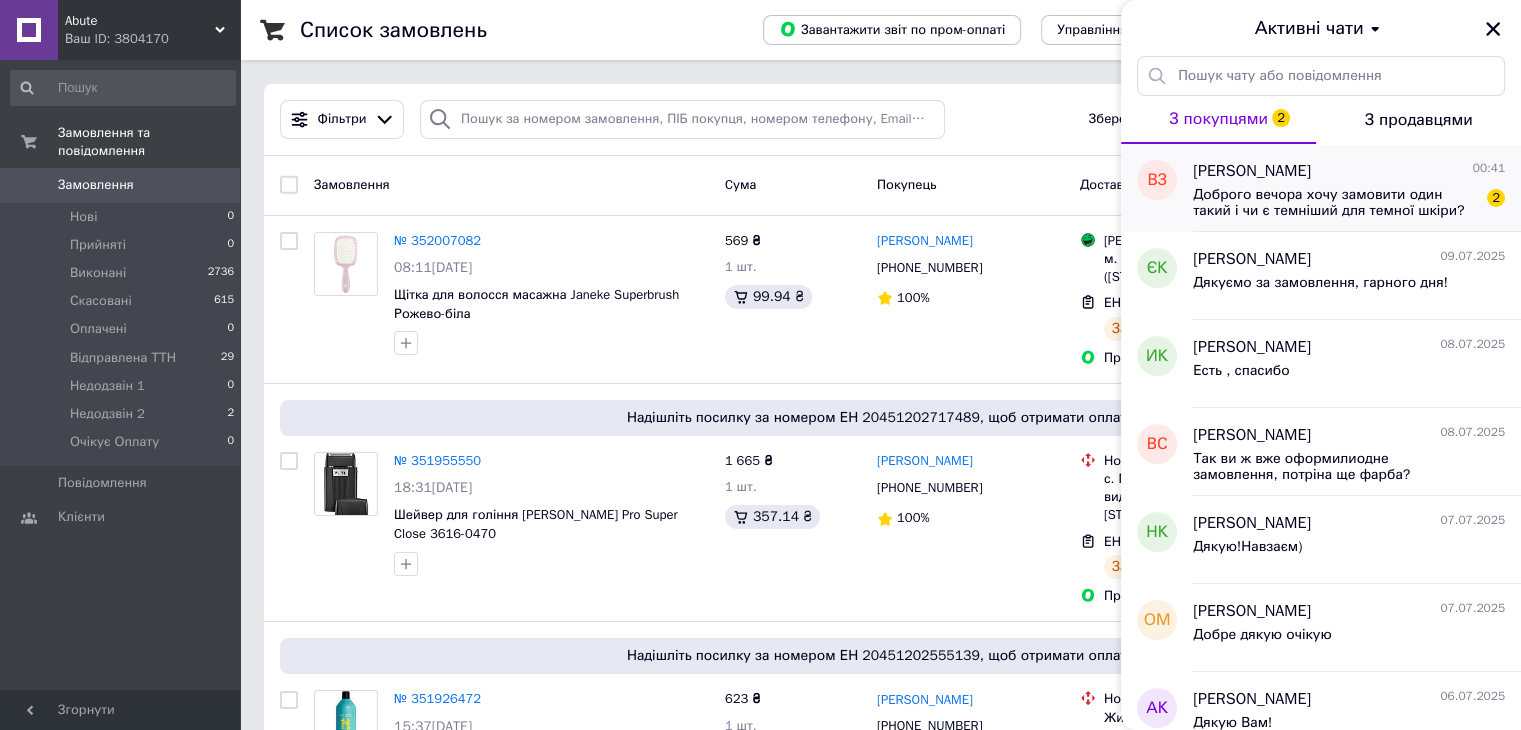 click on "Доброго вечора хочу замовити один такий і чи є темніший для темної шкіри?" at bounding box center (1335, 203) 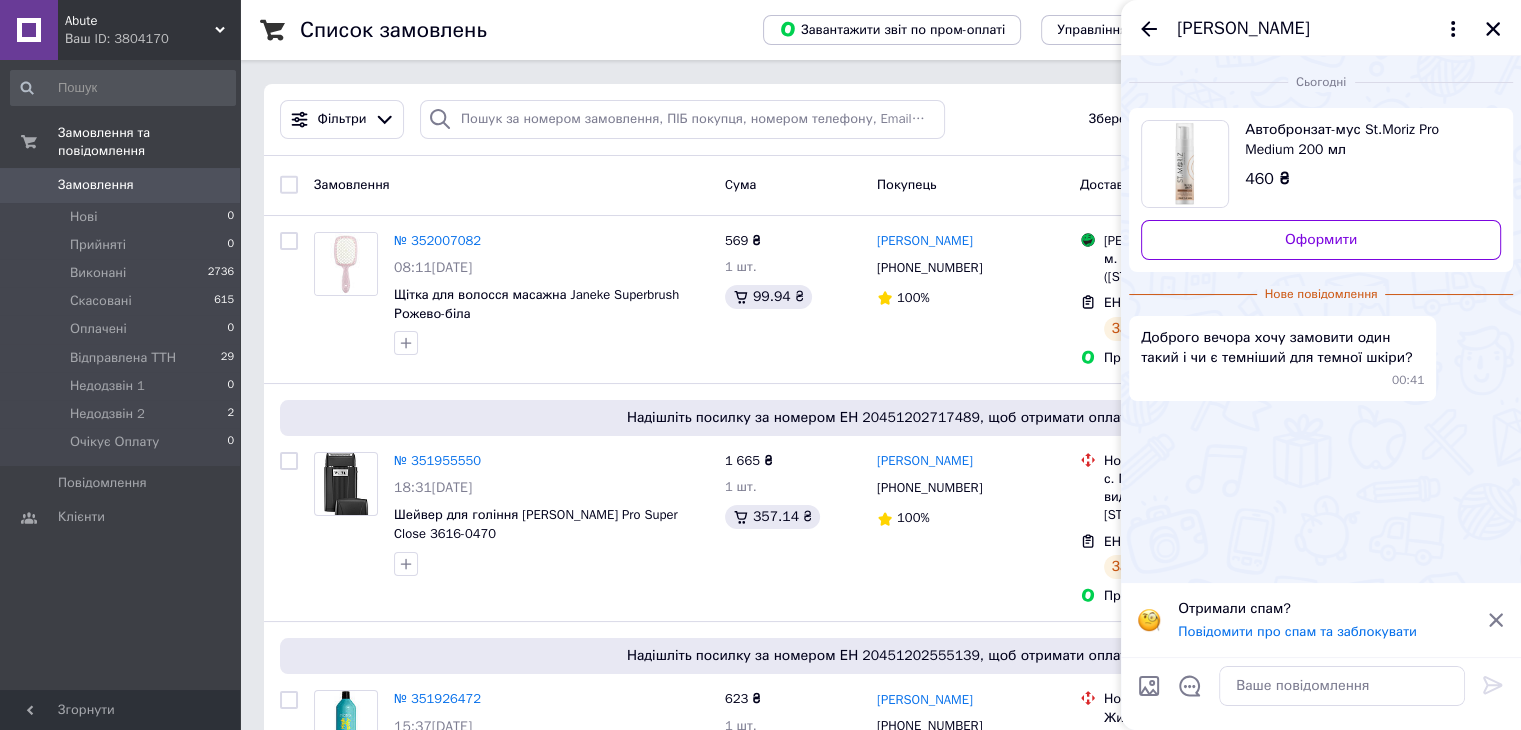 click on "Автобронзат-мус St.Moriz Pro Medium 200 мл" at bounding box center [1365, 140] 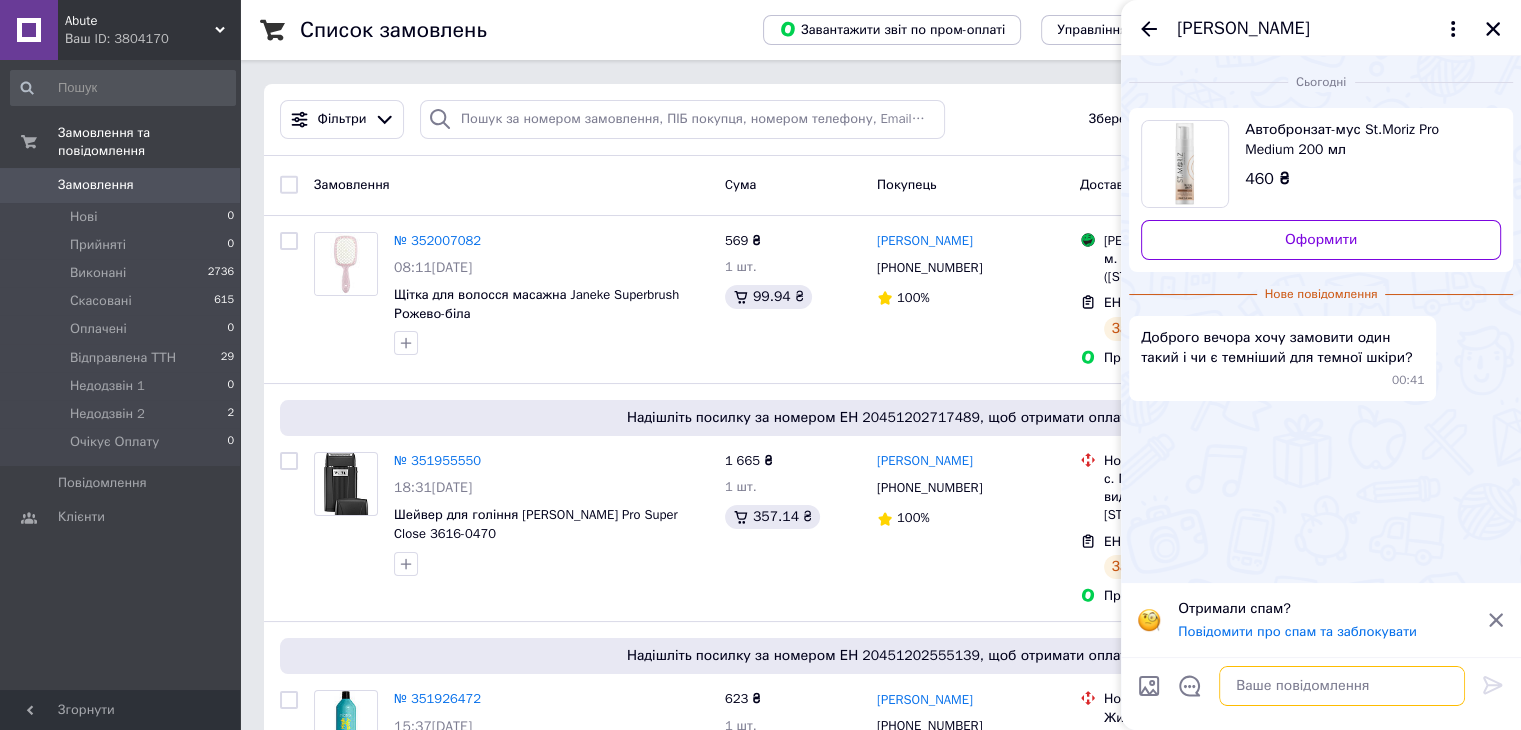 click at bounding box center [1342, 686] 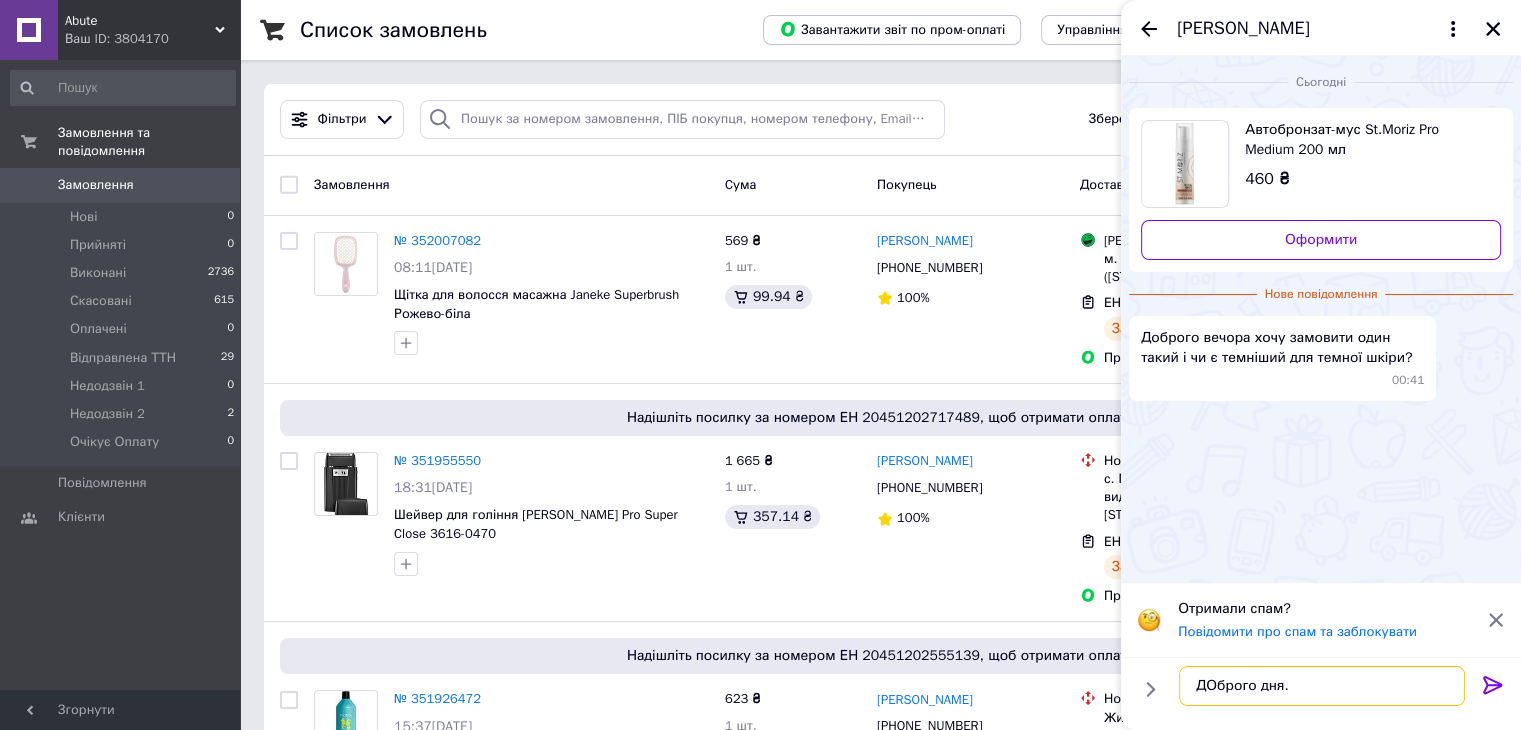 click on "ДОброго дня." at bounding box center (1322, 686) 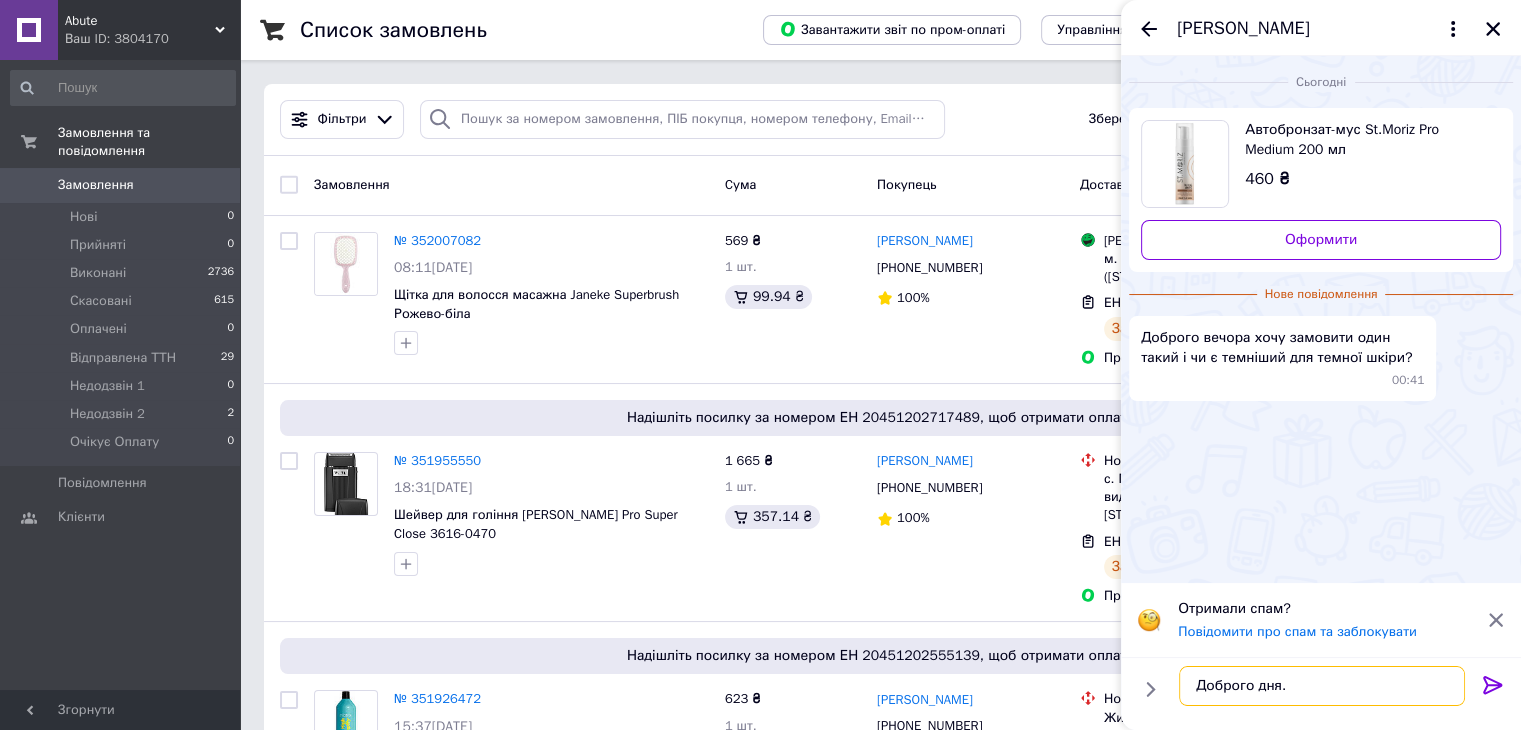 click on "Доброго дня." at bounding box center (1322, 686) 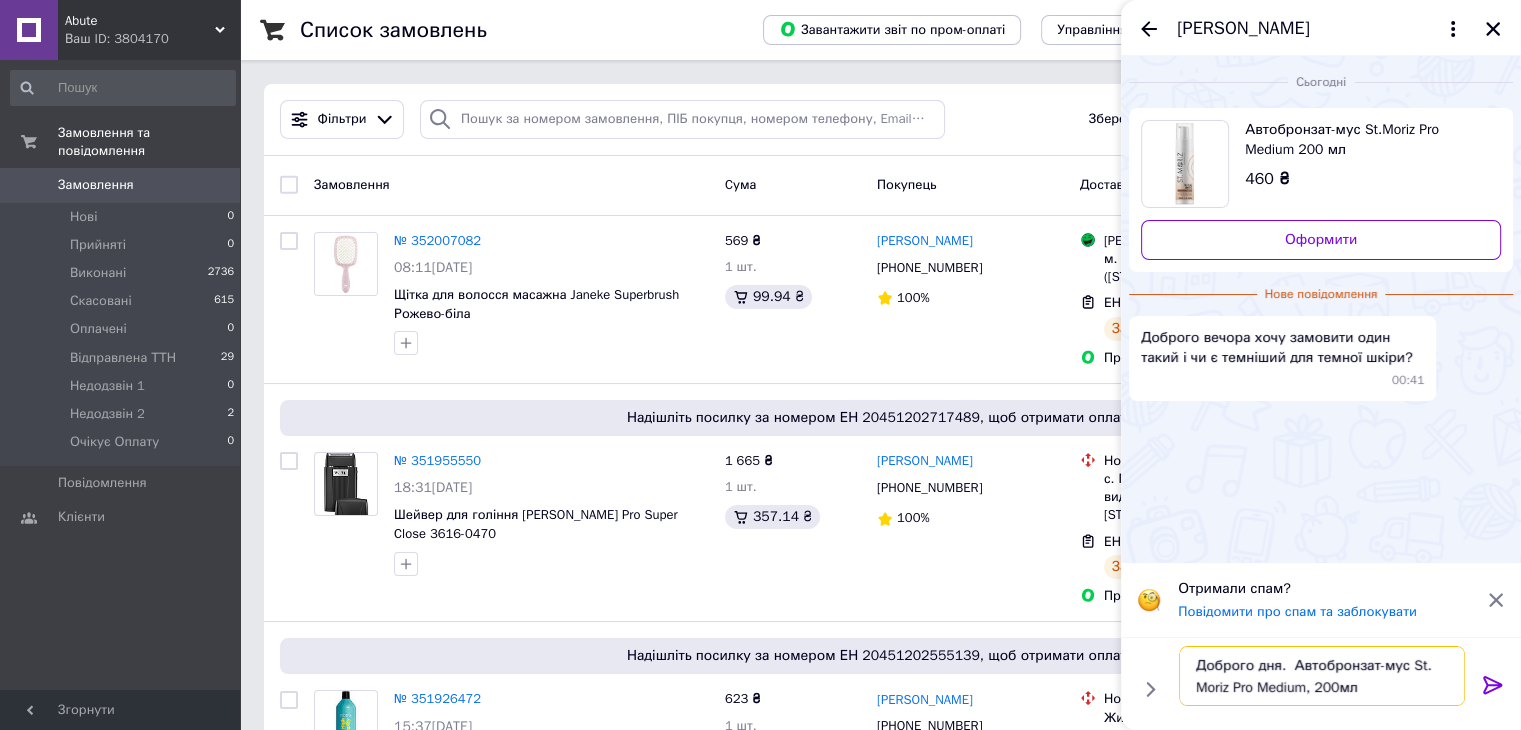 scroll, scrollTop: 1, scrollLeft: 0, axis: vertical 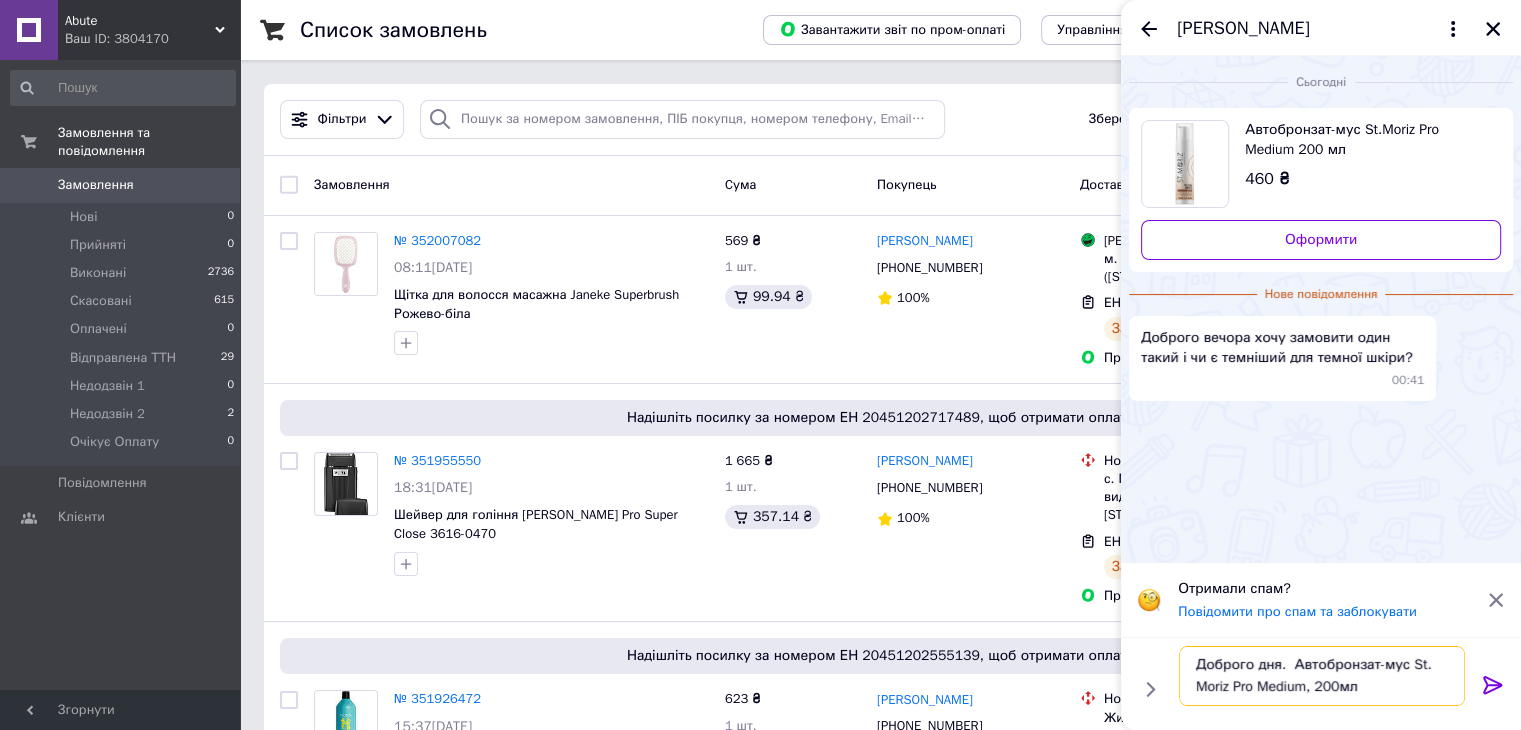 drag, startPoint x: 1256, startPoint y: 689, endPoint x: 1290, endPoint y: 677, distance: 36.05551 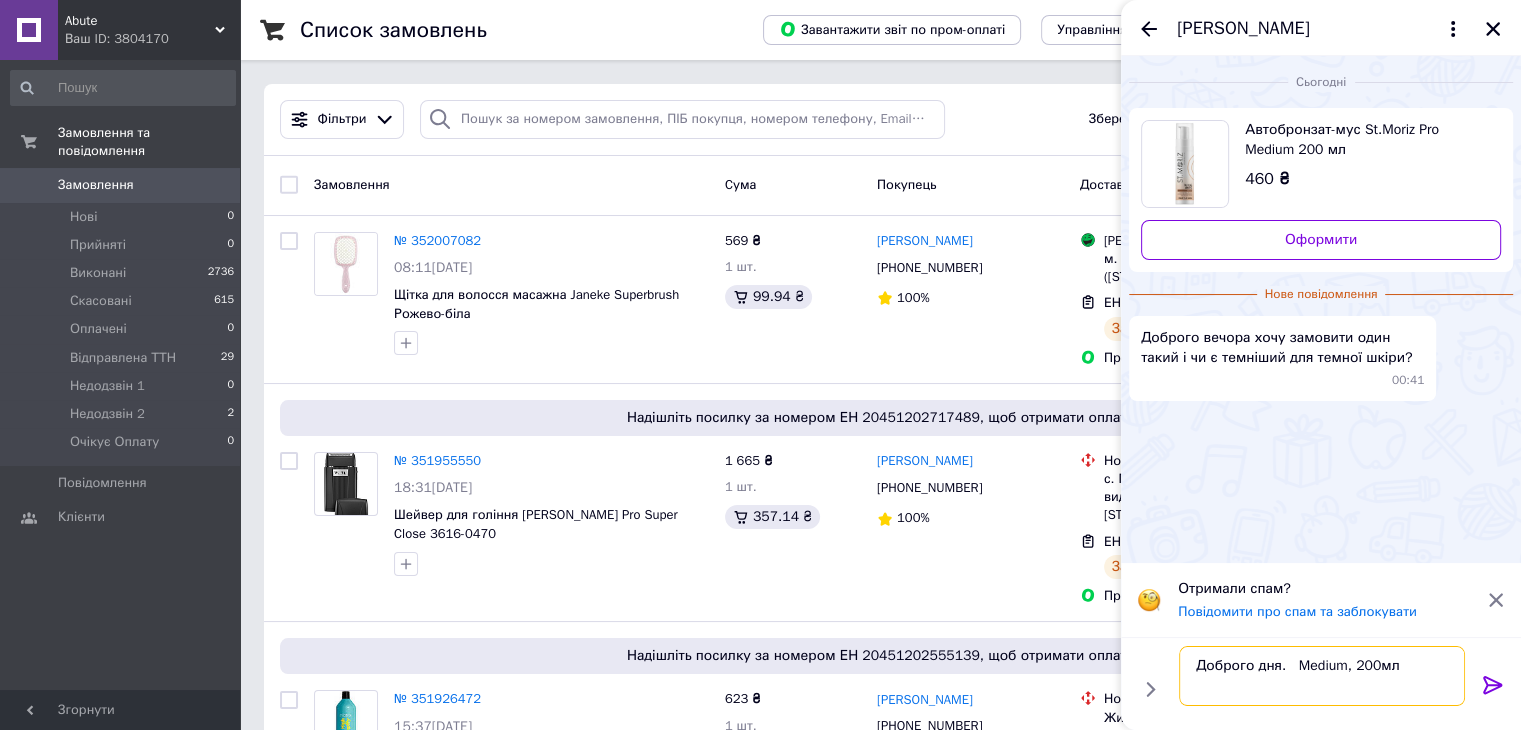scroll, scrollTop: 0, scrollLeft: 0, axis: both 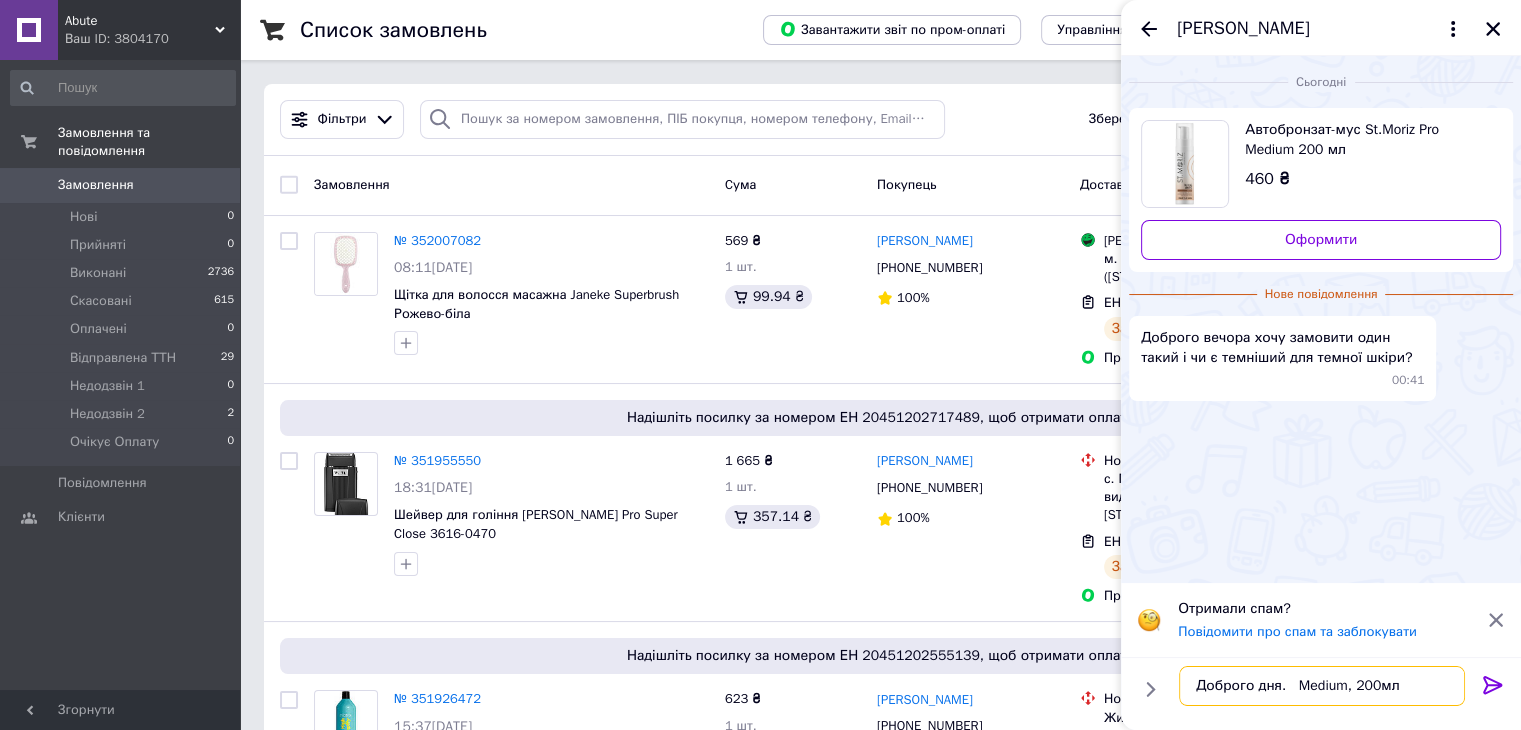 drag, startPoint x: 1401, startPoint y: 679, endPoint x: 1344, endPoint y: 684, distance: 57.21888 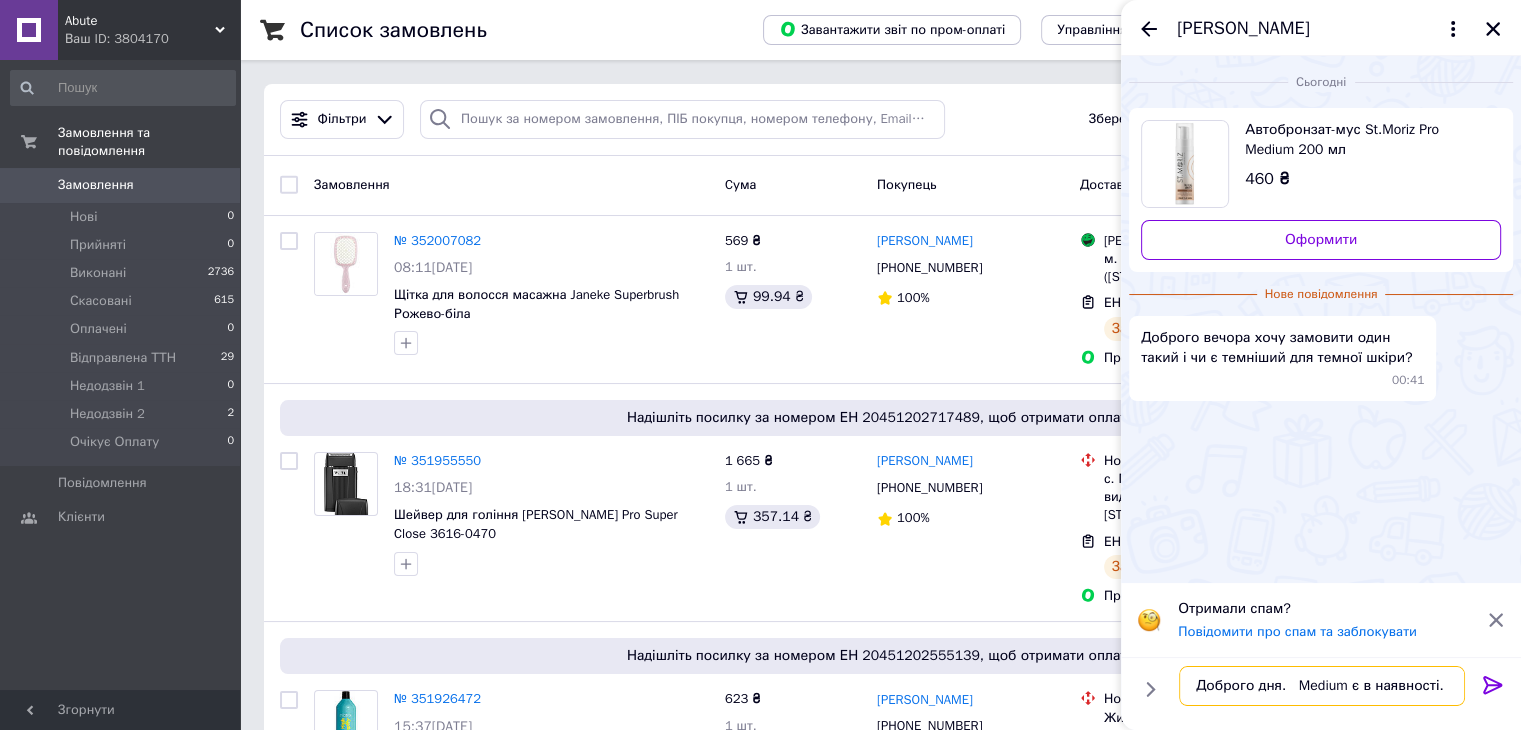 scroll, scrollTop: 12, scrollLeft: 0, axis: vertical 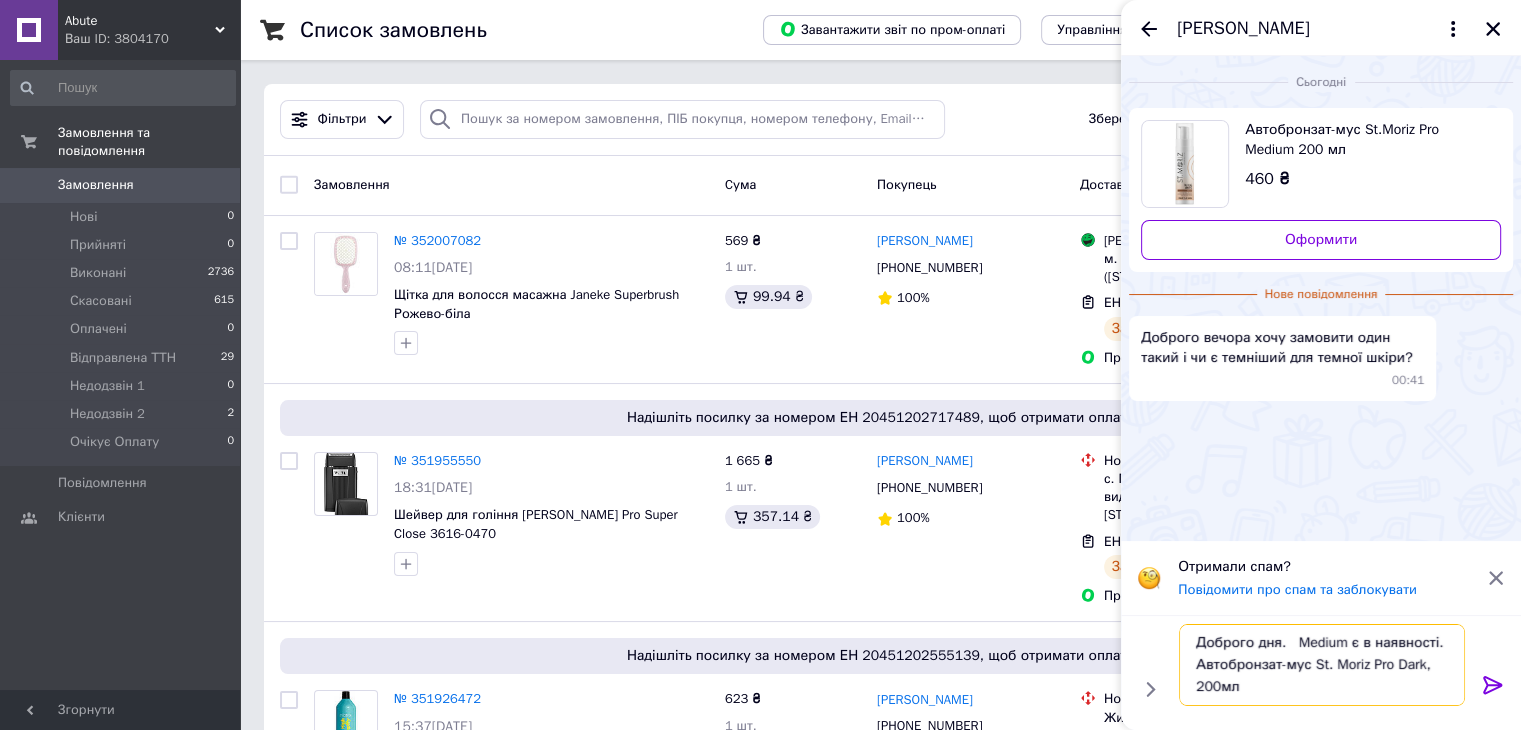drag, startPoint x: 1248, startPoint y: 693, endPoint x: 1240, endPoint y: 704, distance: 13.601471 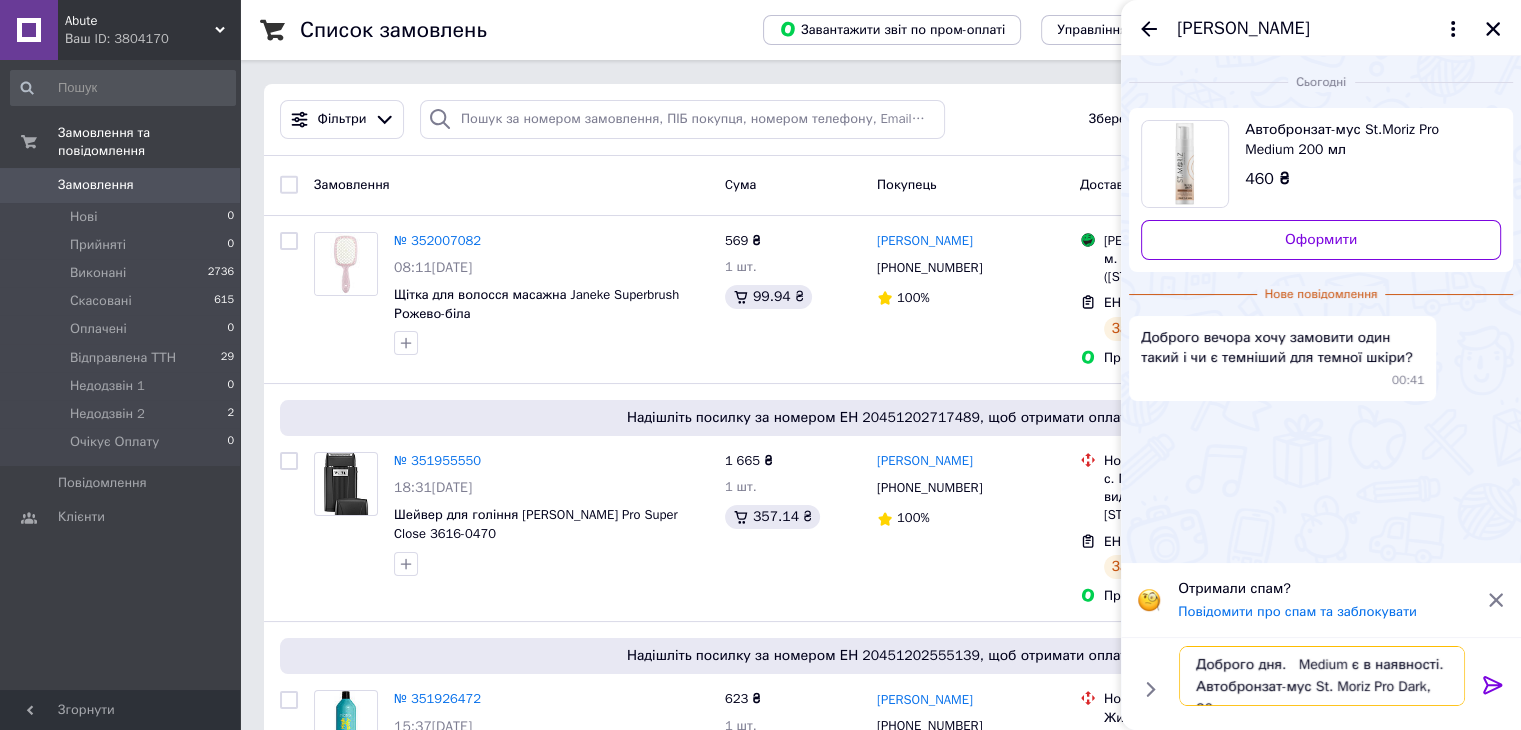 scroll, scrollTop: 0, scrollLeft: 0, axis: both 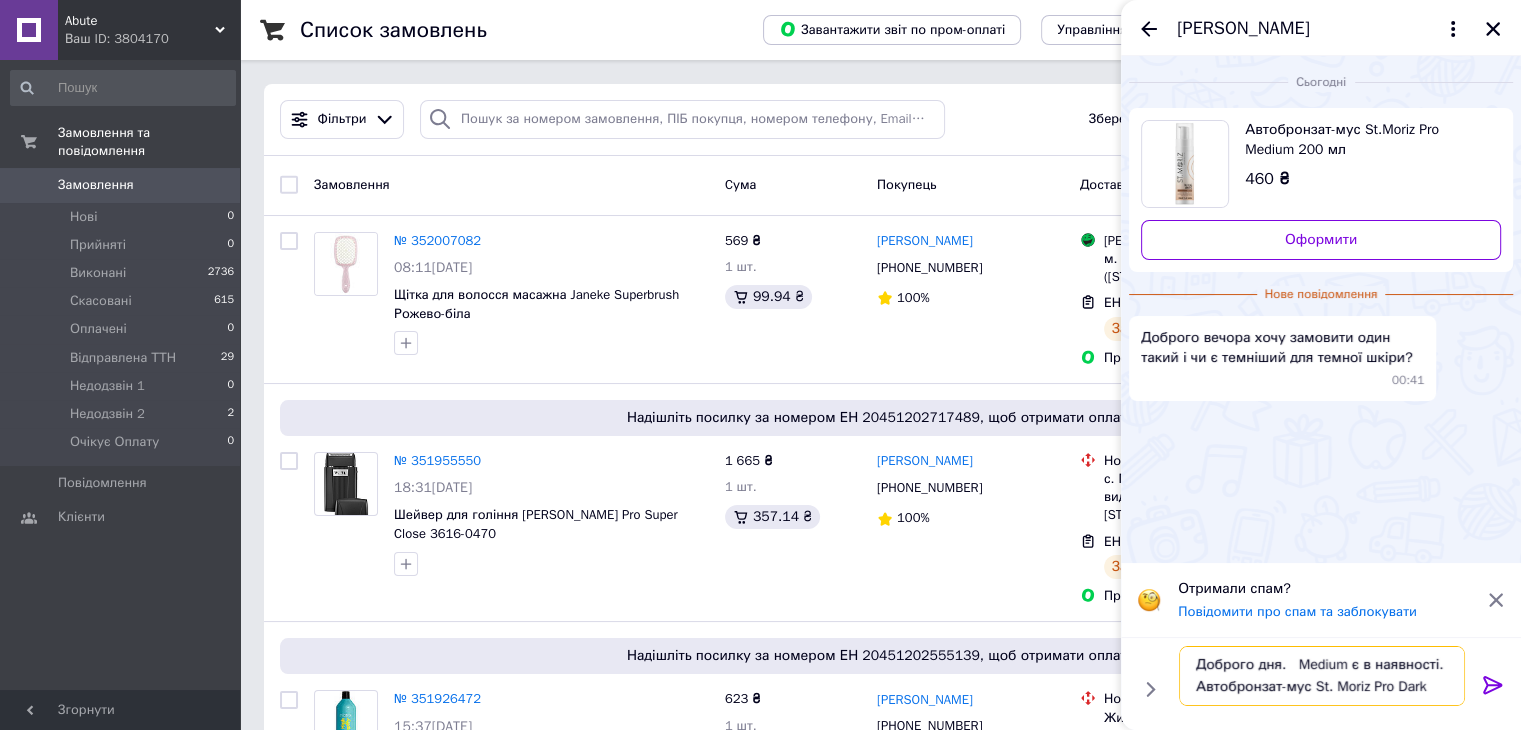 drag, startPoint x: 1391, startPoint y: 685, endPoint x: 1213, endPoint y: 713, distance: 180.1888 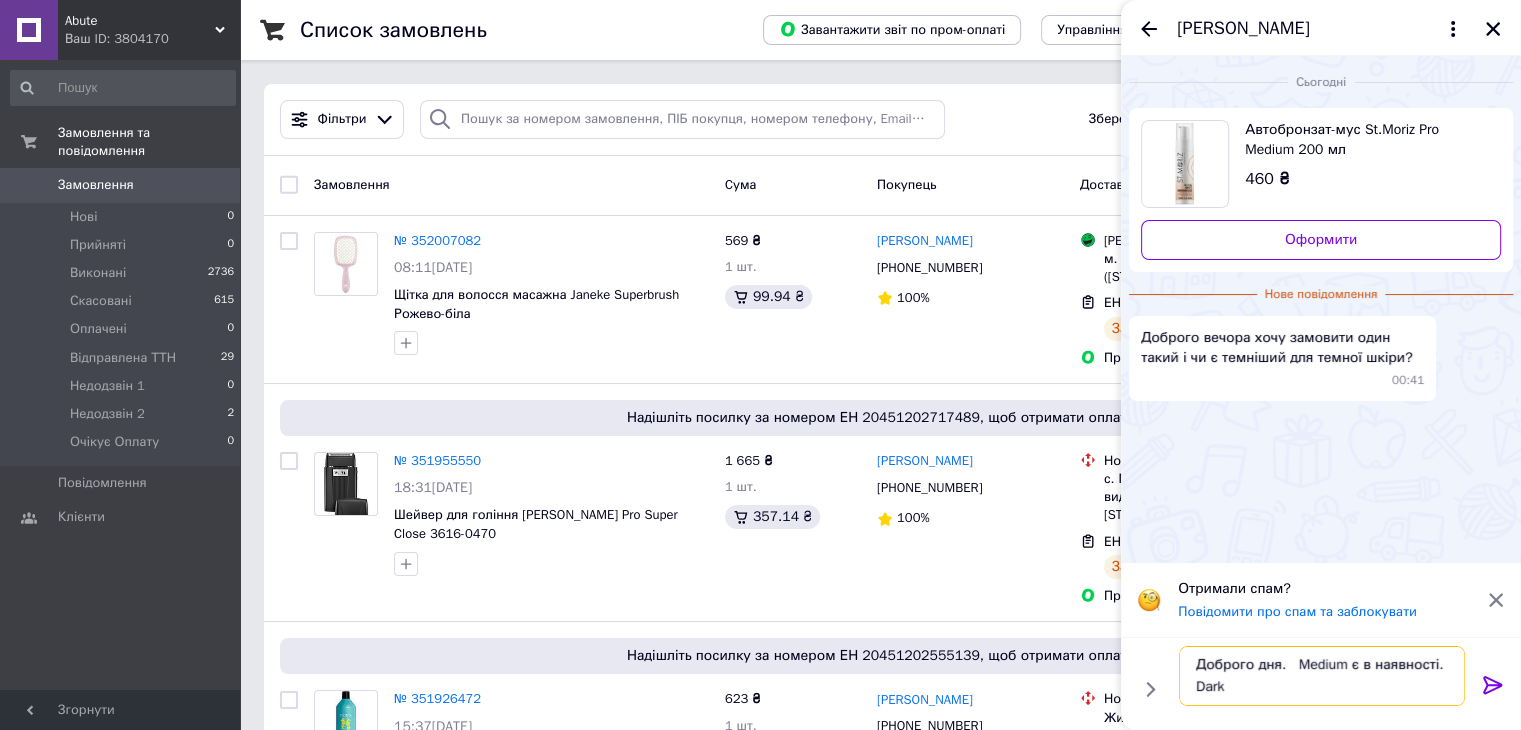 click on "Доброго дня.   Medium є в наявності.
Dark" at bounding box center [1322, 676] 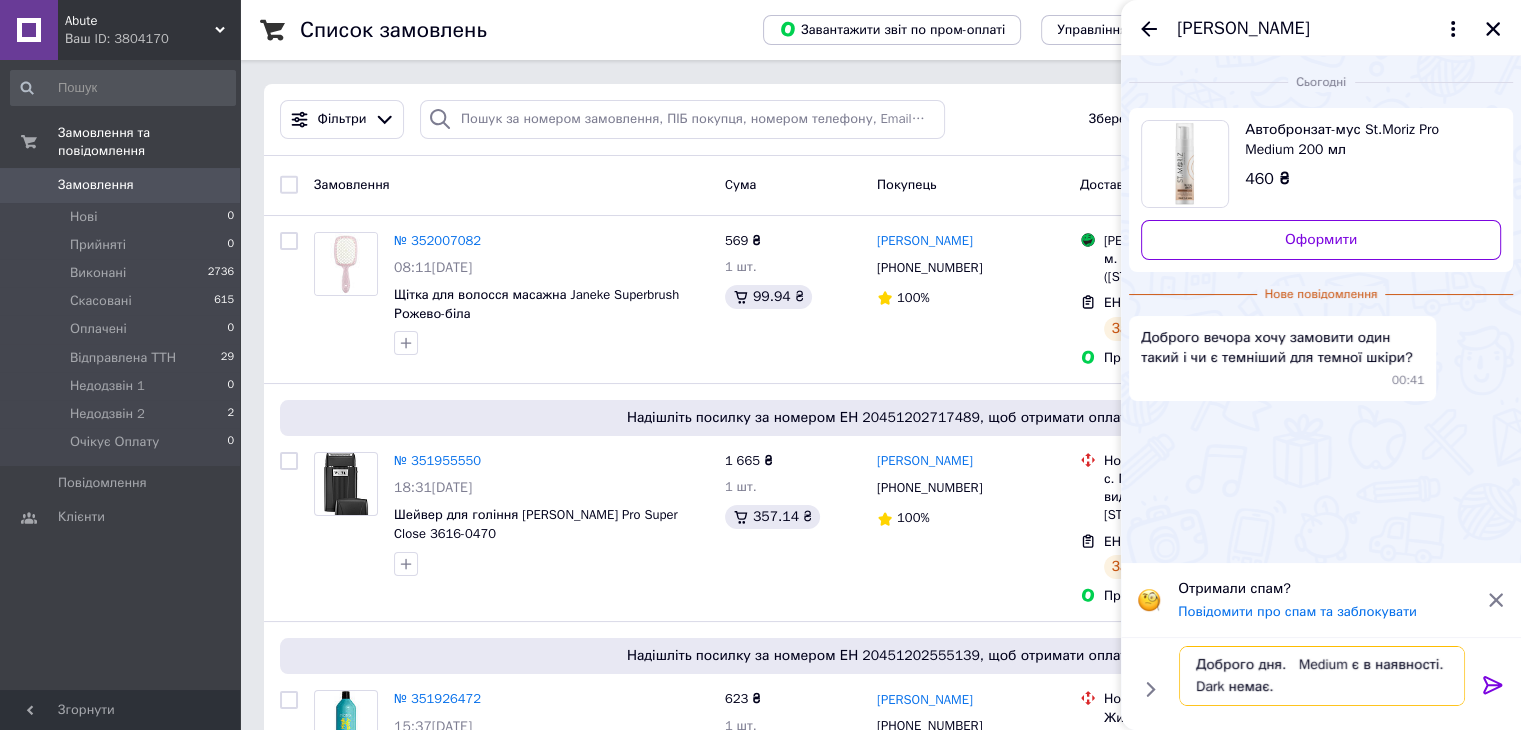 type on "Доброго дня.   Medium є в наявності.
Dark немає." 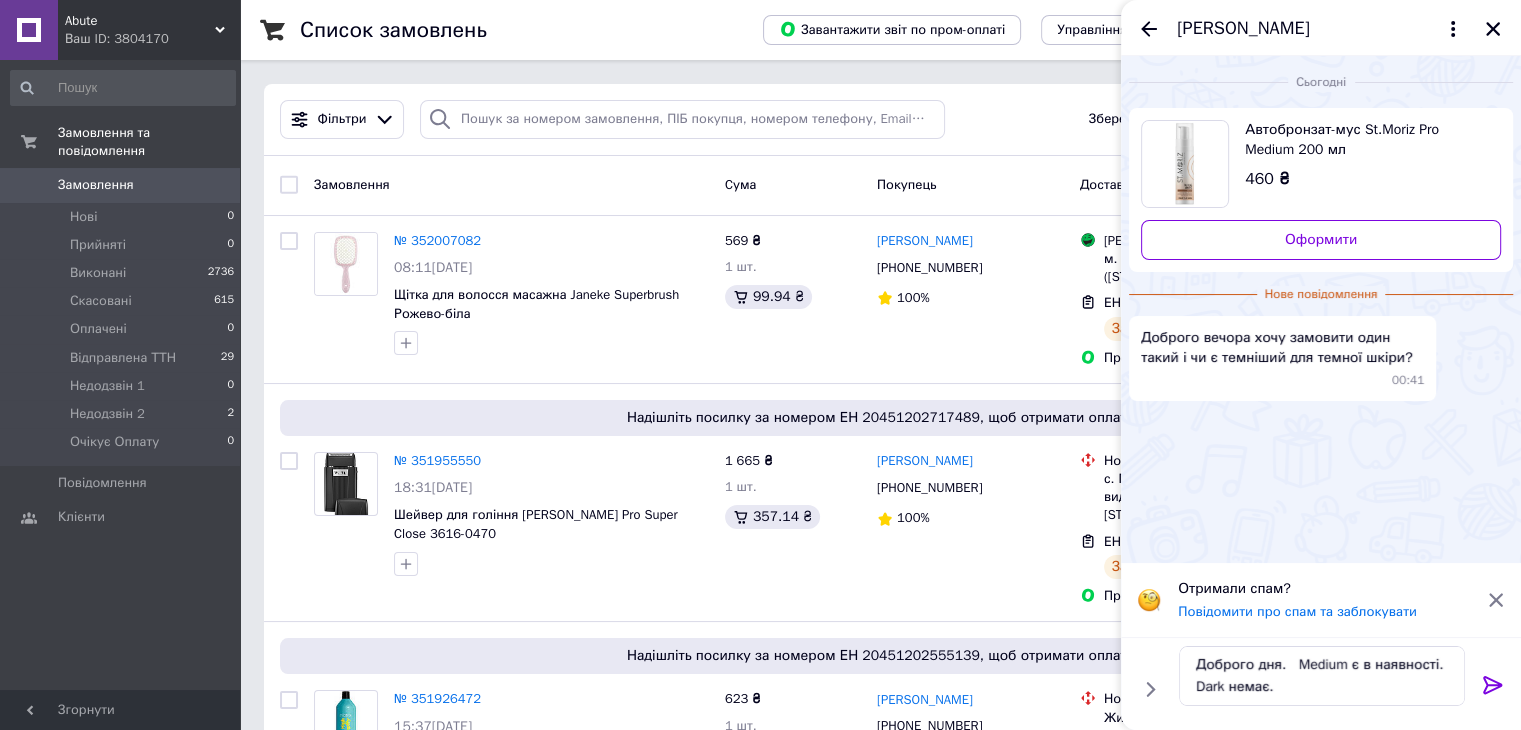 click 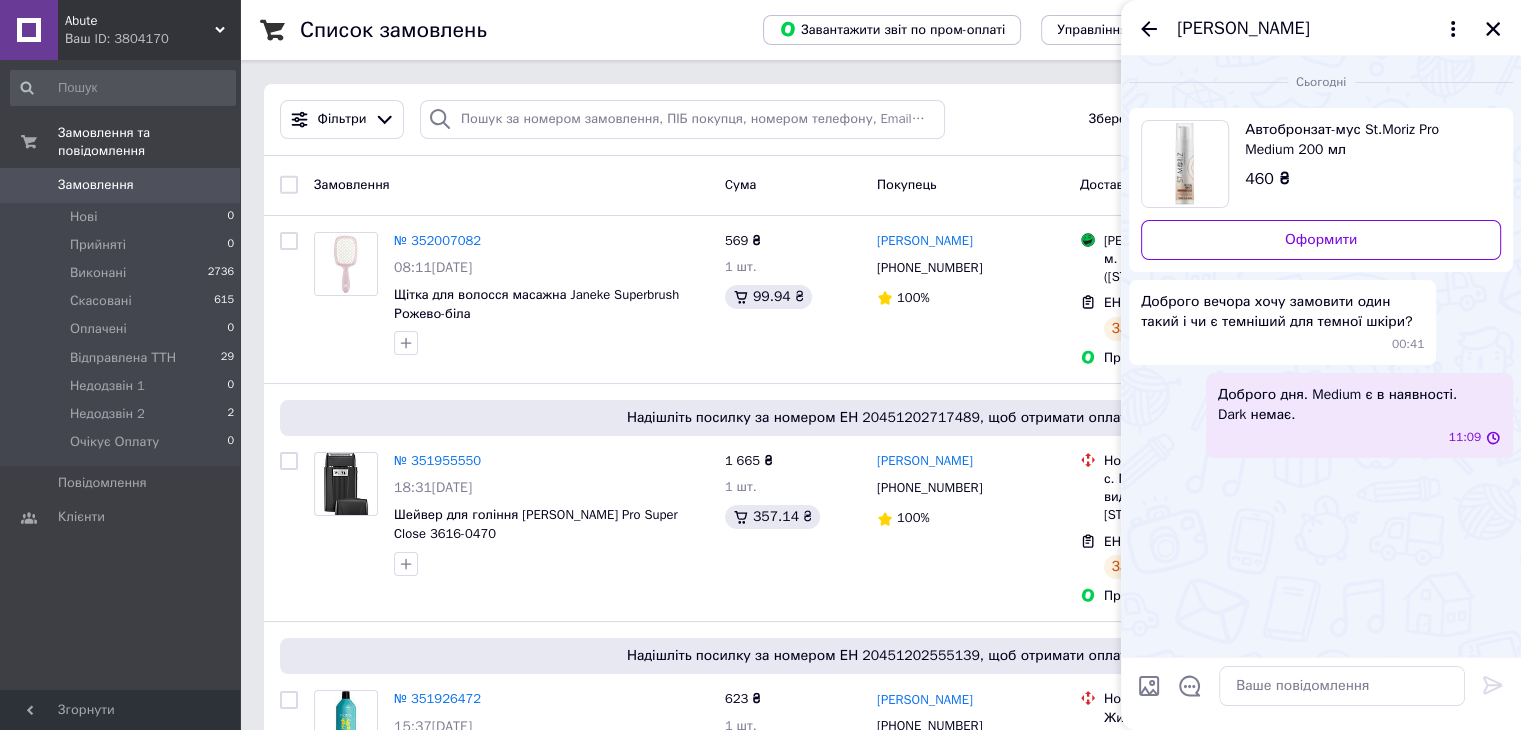 scroll, scrollTop: 0, scrollLeft: 0, axis: both 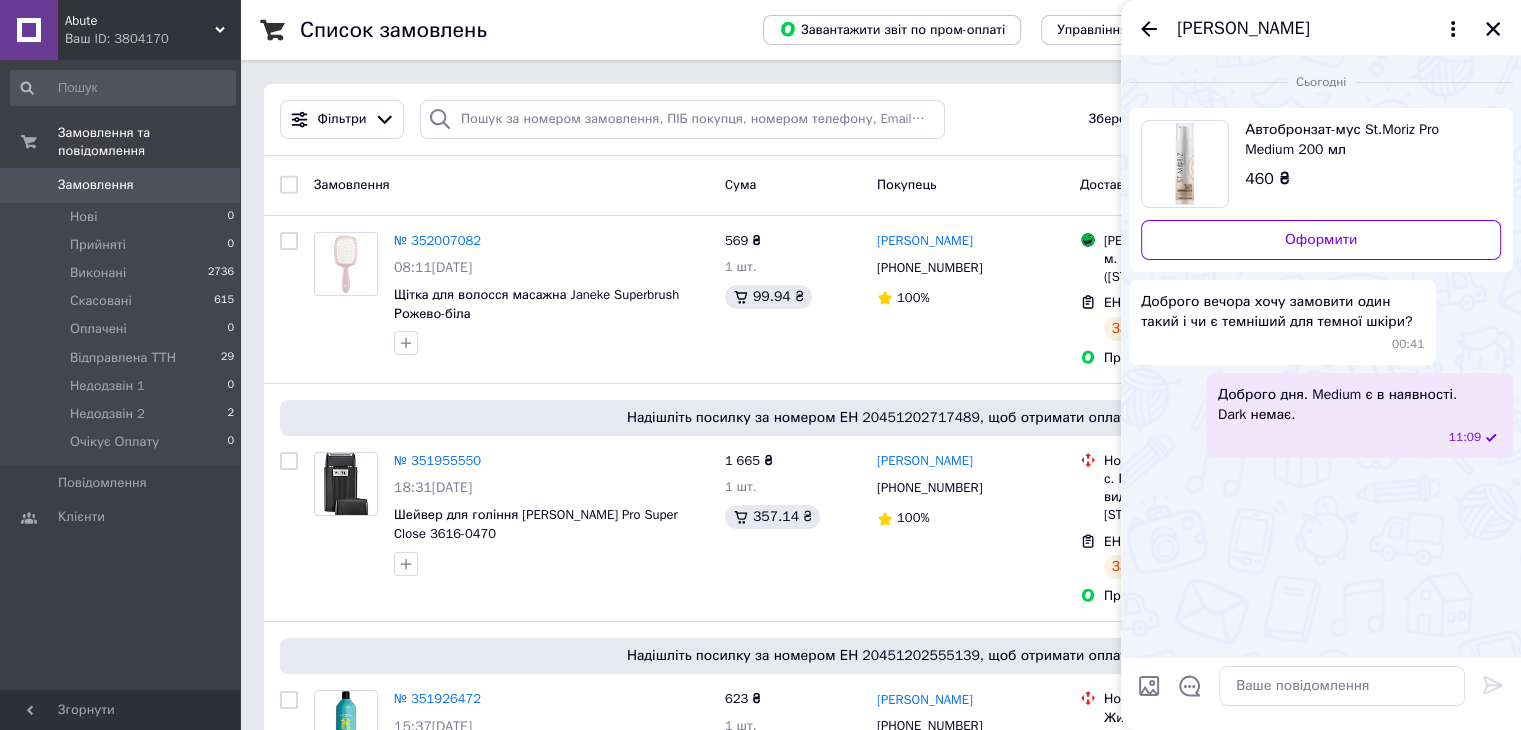 click on "[PERSON_NAME]" at bounding box center [1321, 28] 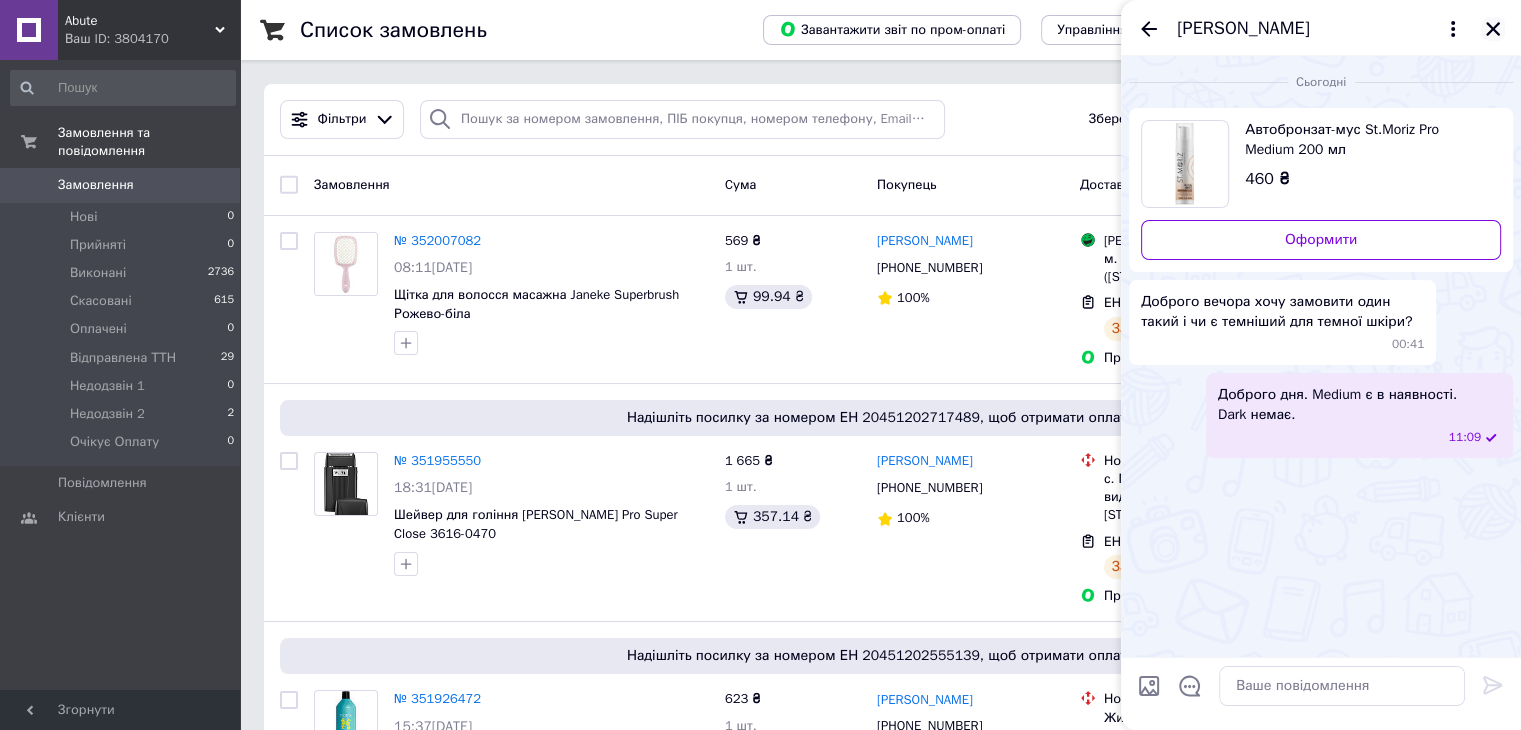 click 